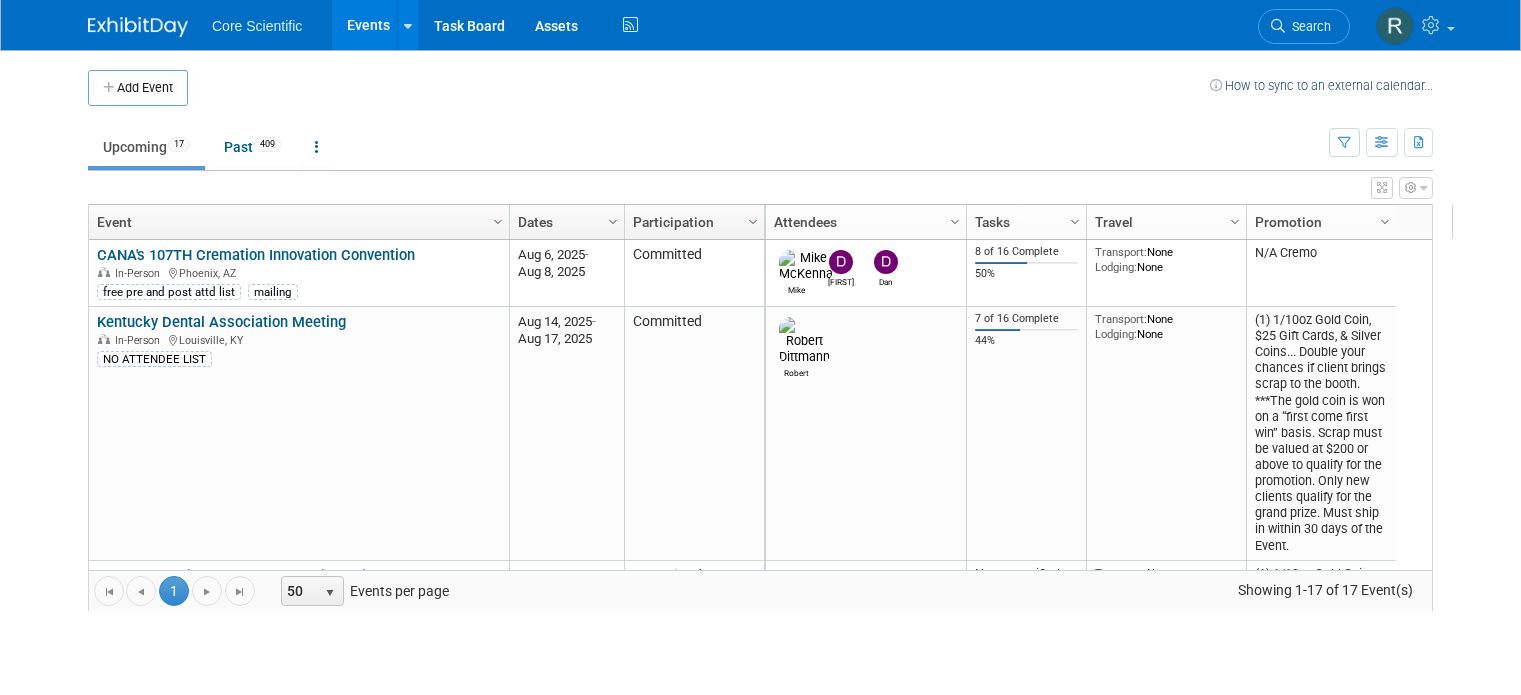 scroll, scrollTop: 0, scrollLeft: 0, axis: both 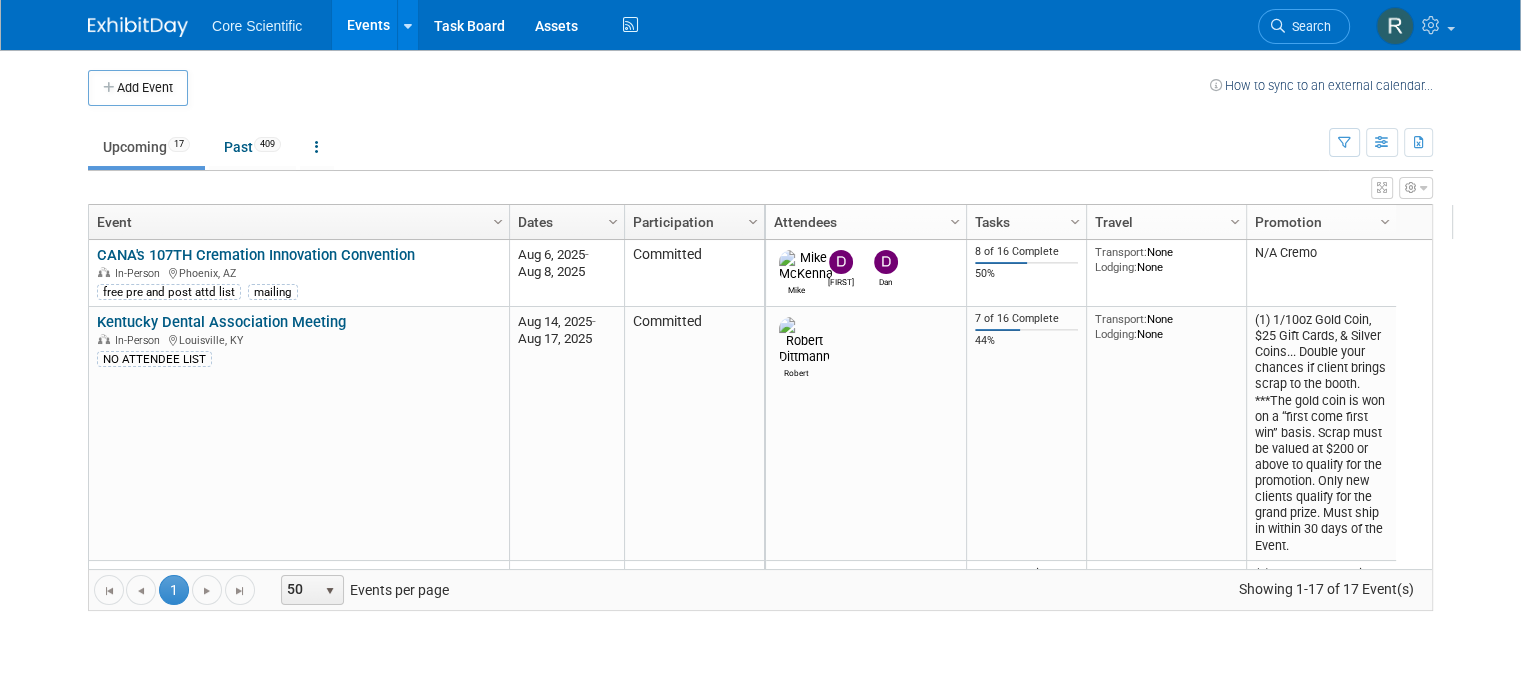 click on "CANA's 107TH Cremation Innovation Convention" at bounding box center (256, 255) 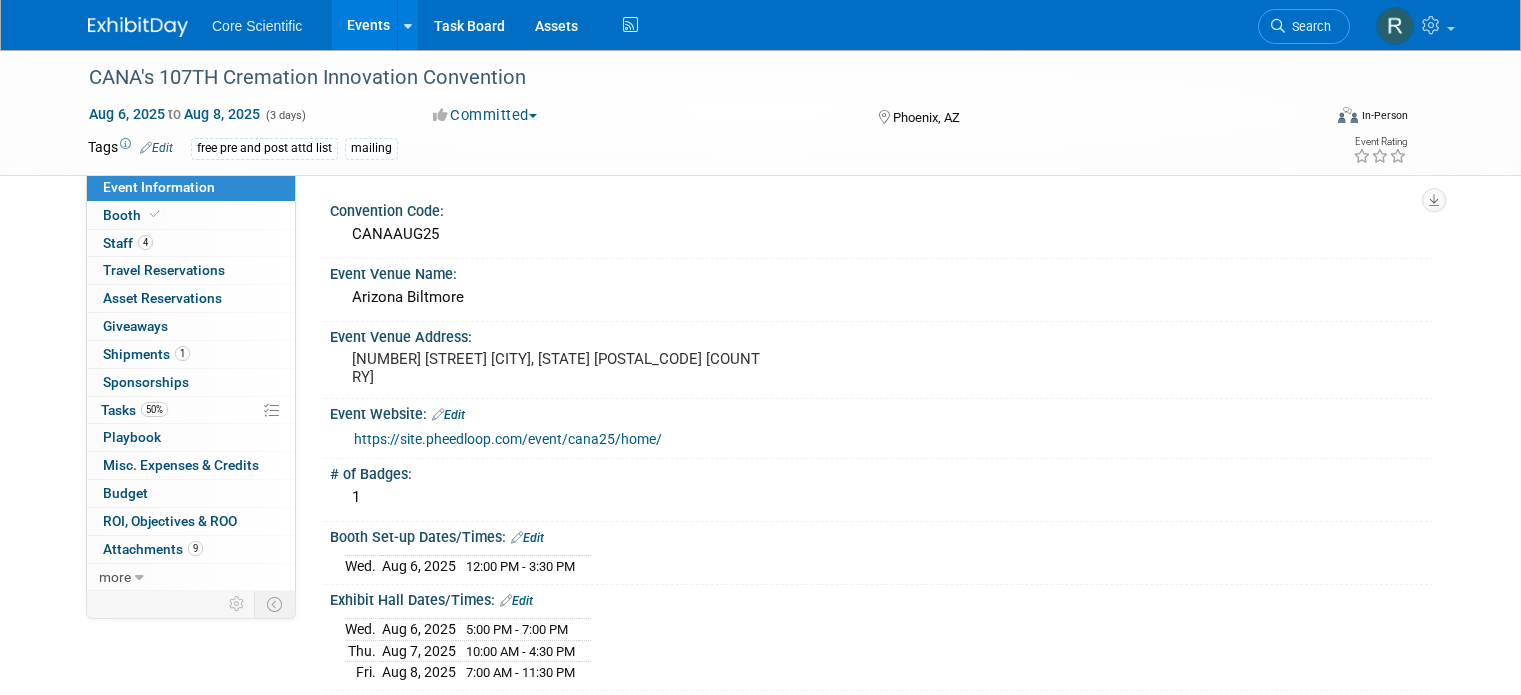 scroll, scrollTop: 0, scrollLeft: 0, axis: both 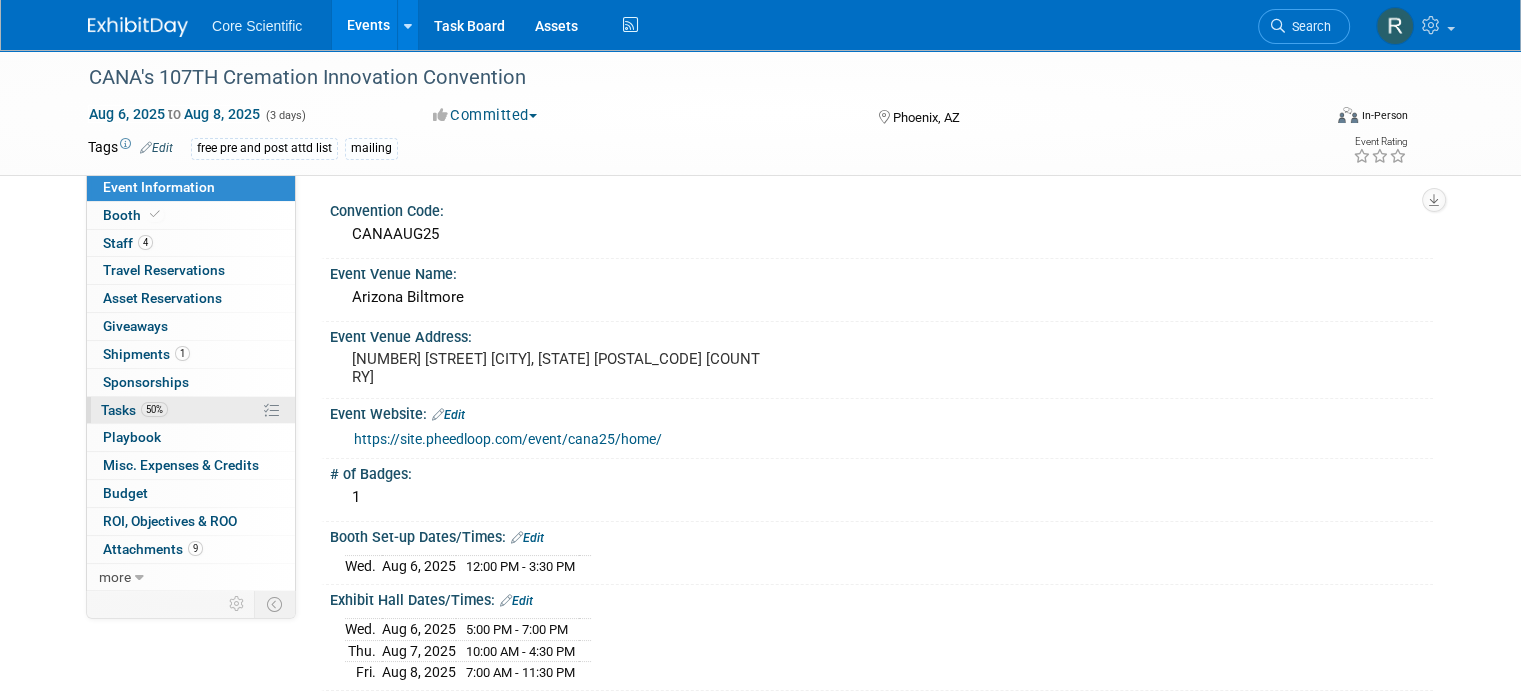 click on "50%" at bounding box center (154, 409) 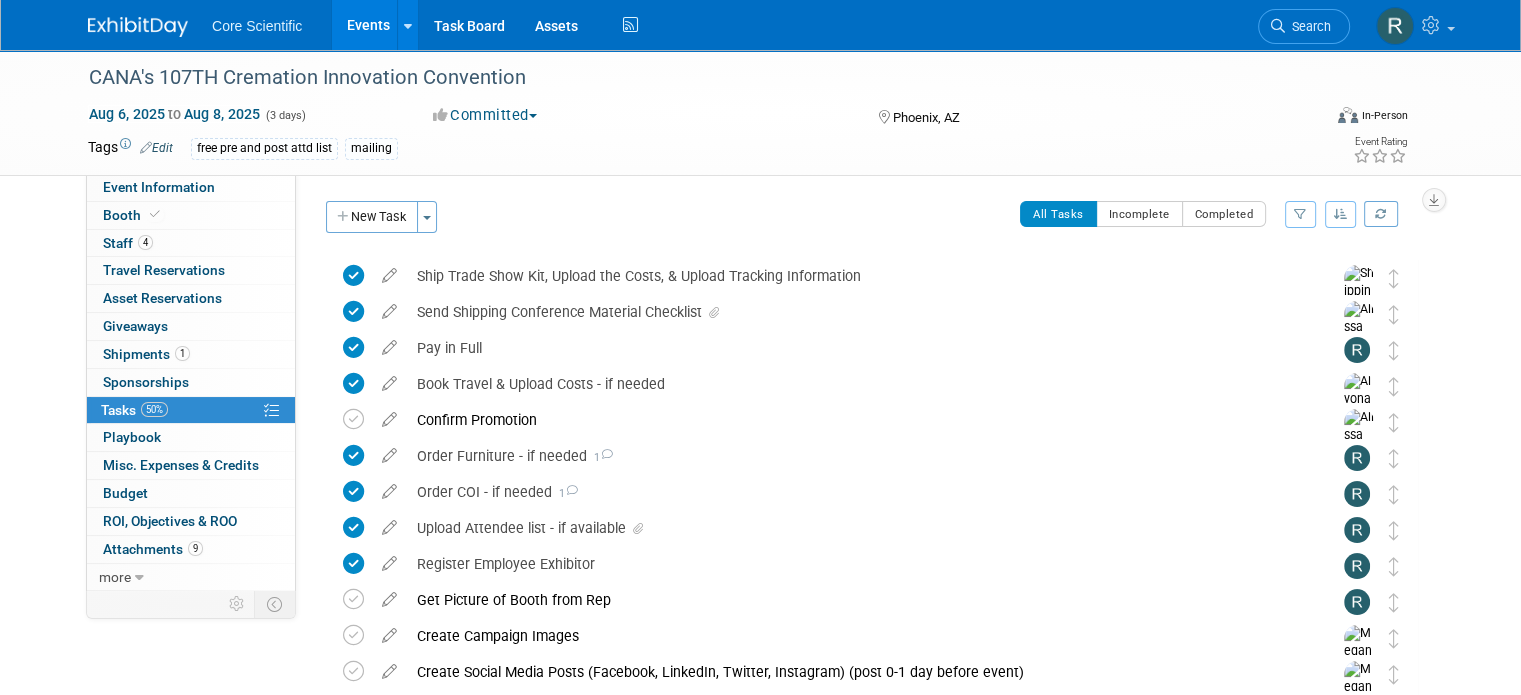 click at bounding box center (138, 27) 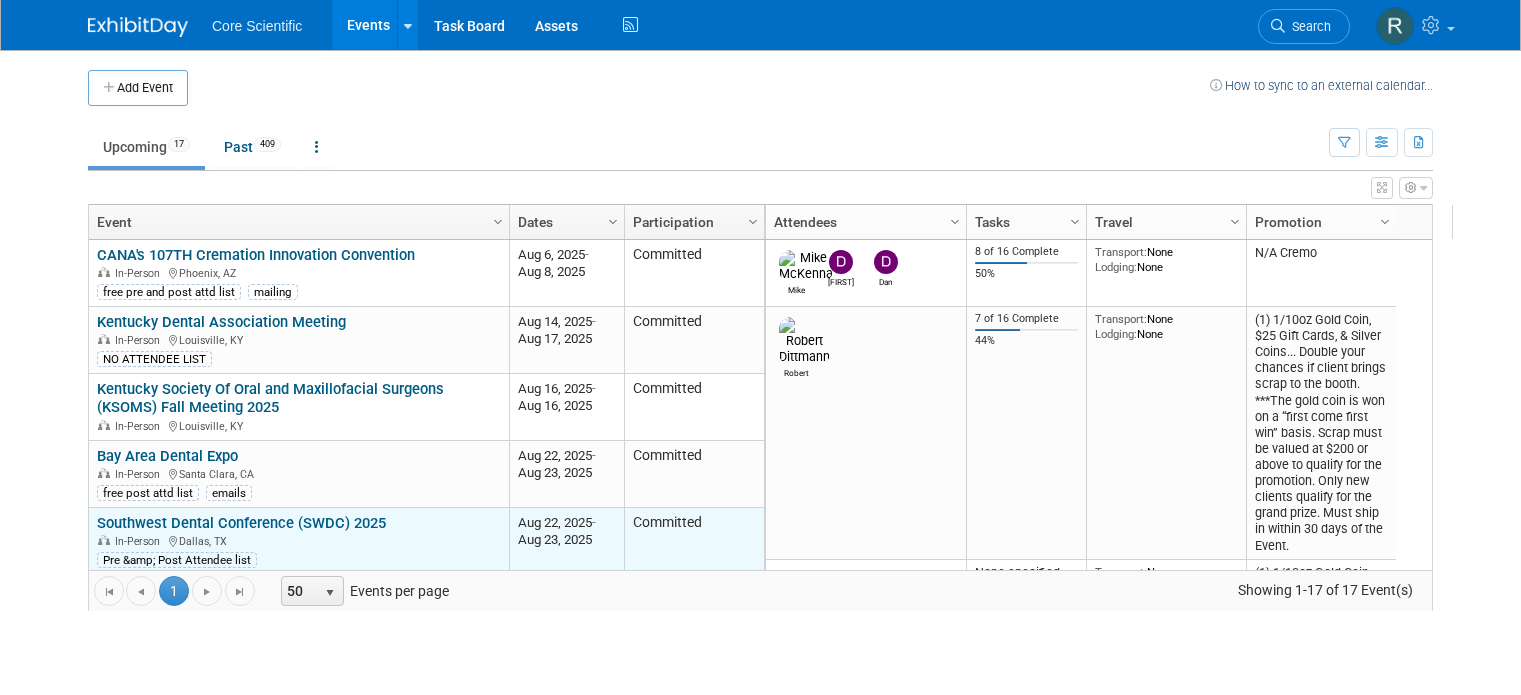 scroll, scrollTop: 0, scrollLeft: 0, axis: both 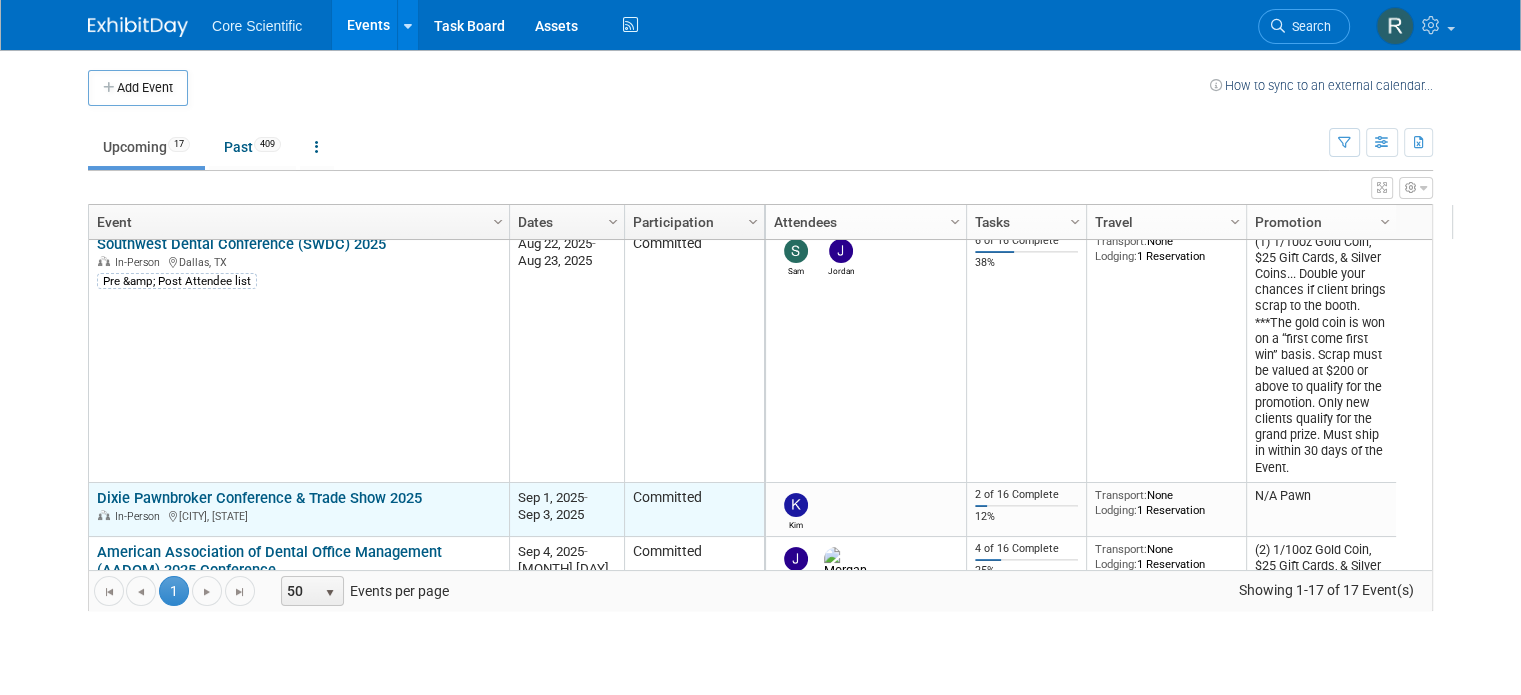 click on "Dixie Pawnbroker Conference & Trade Show 2025" at bounding box center [259, 498] 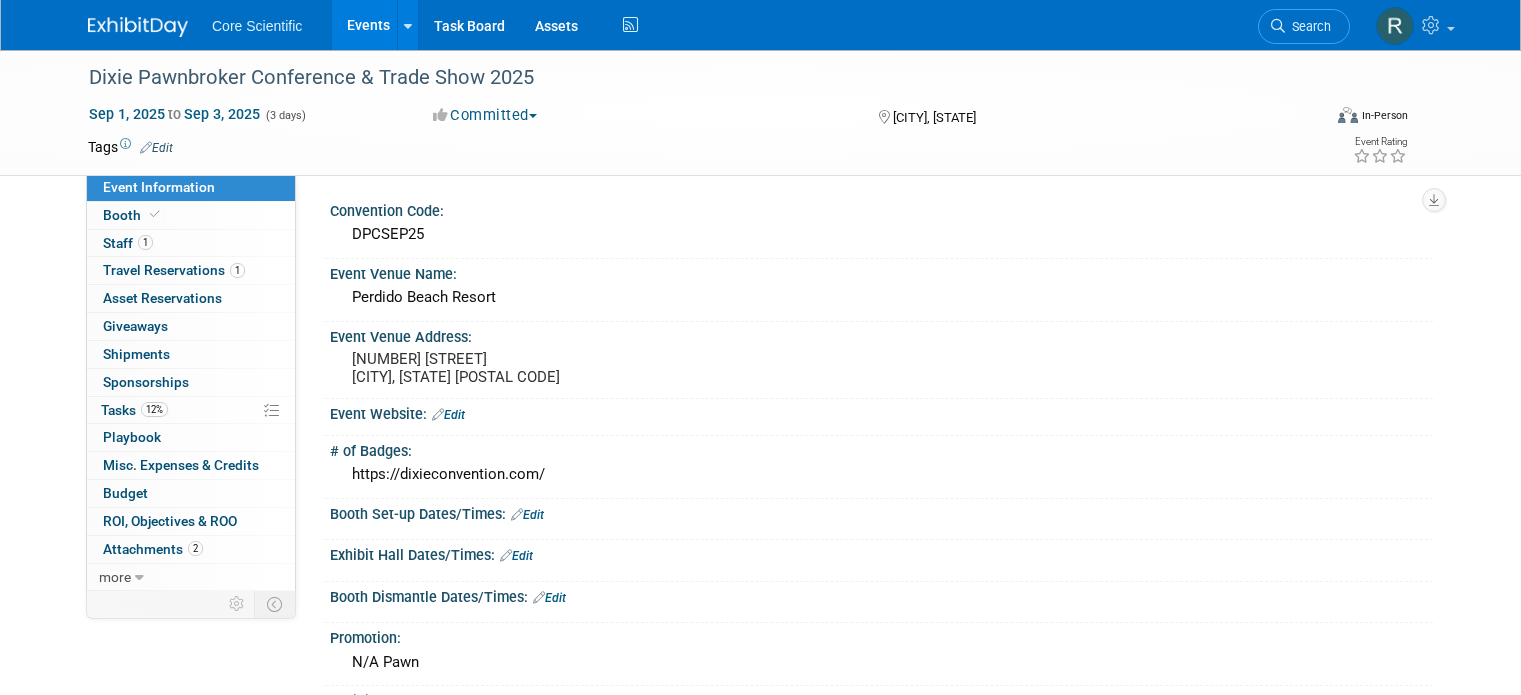 scroll, scrollTop: 0, scrollLeft: 0, axis: both 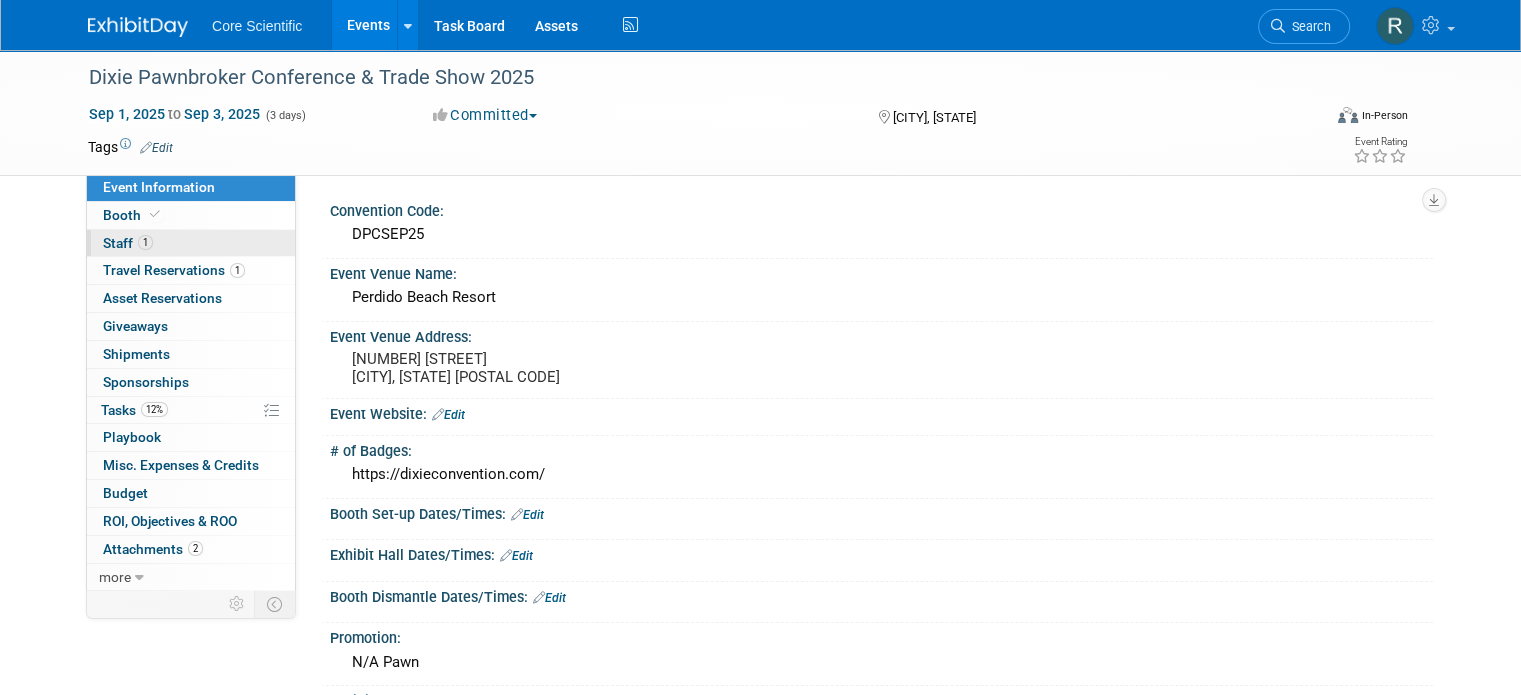 click on "1
Staff 1" at bounding box center [191, 243] 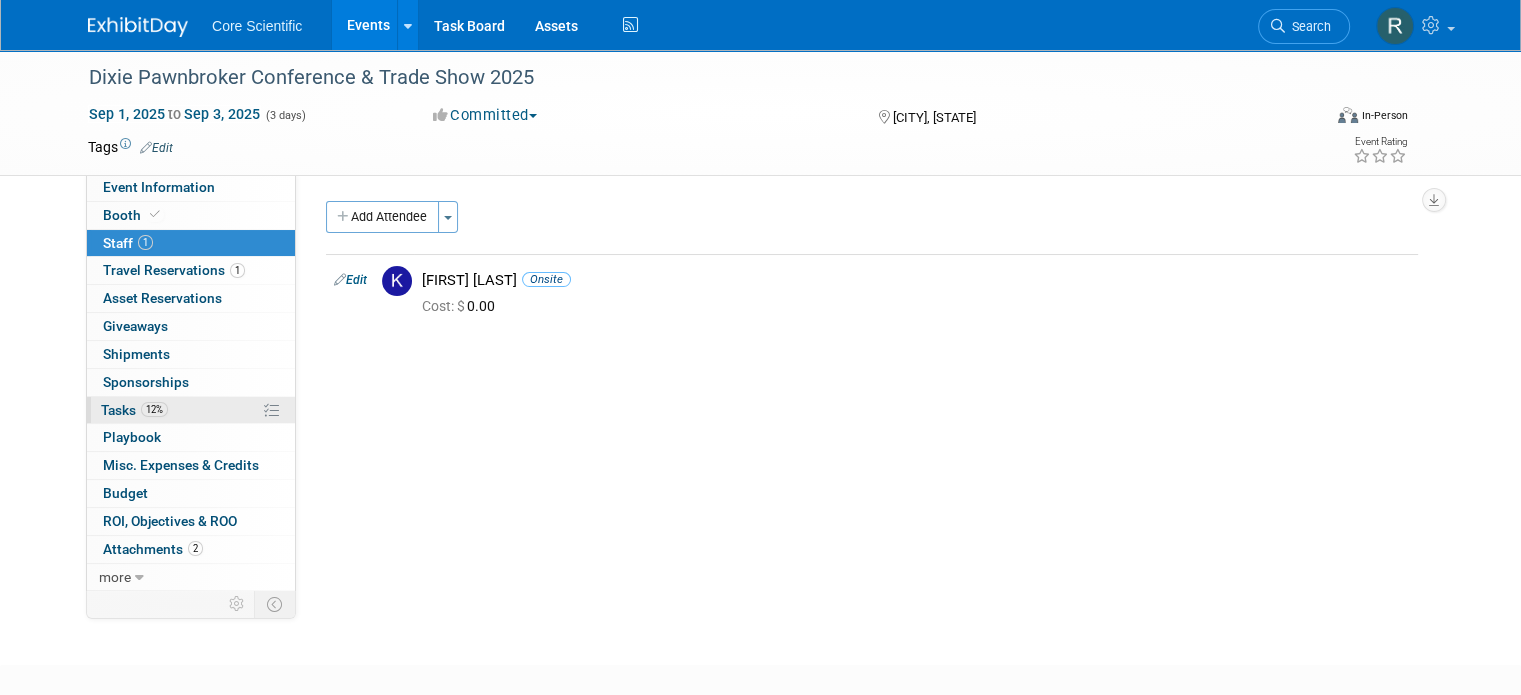 click on "12%" at bounding box center (154, 409) 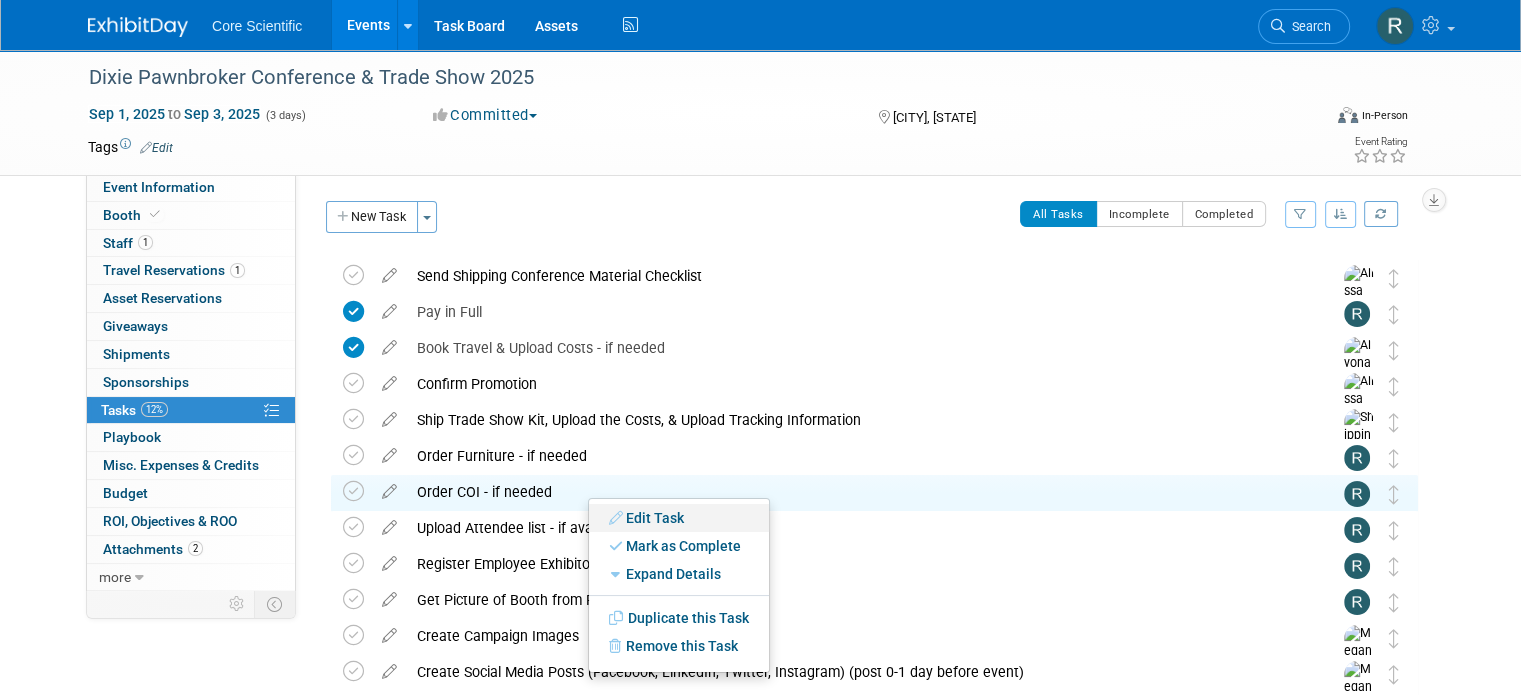 click on "Edit Task" at bounding box center [679, 518] 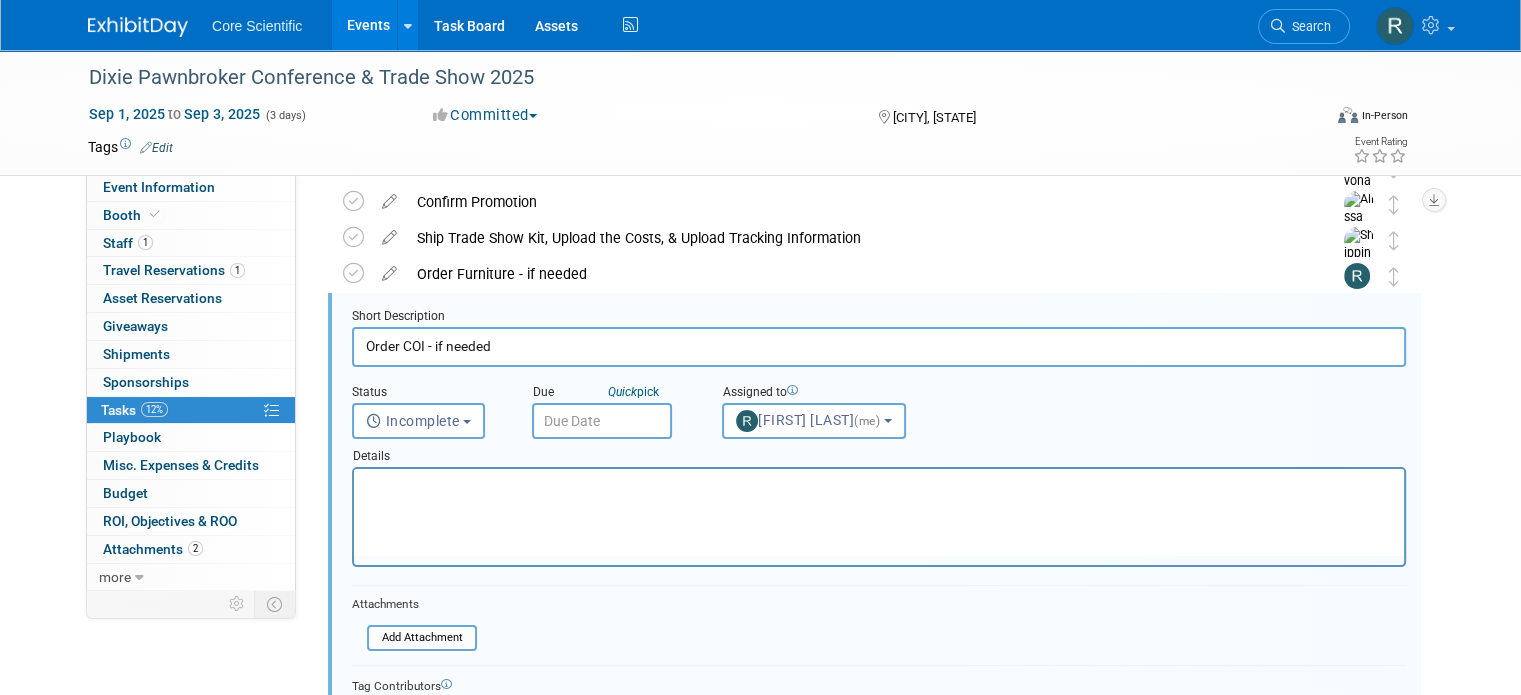 scroll, scrollTop: 0, scrollLeft: 0, axis: both 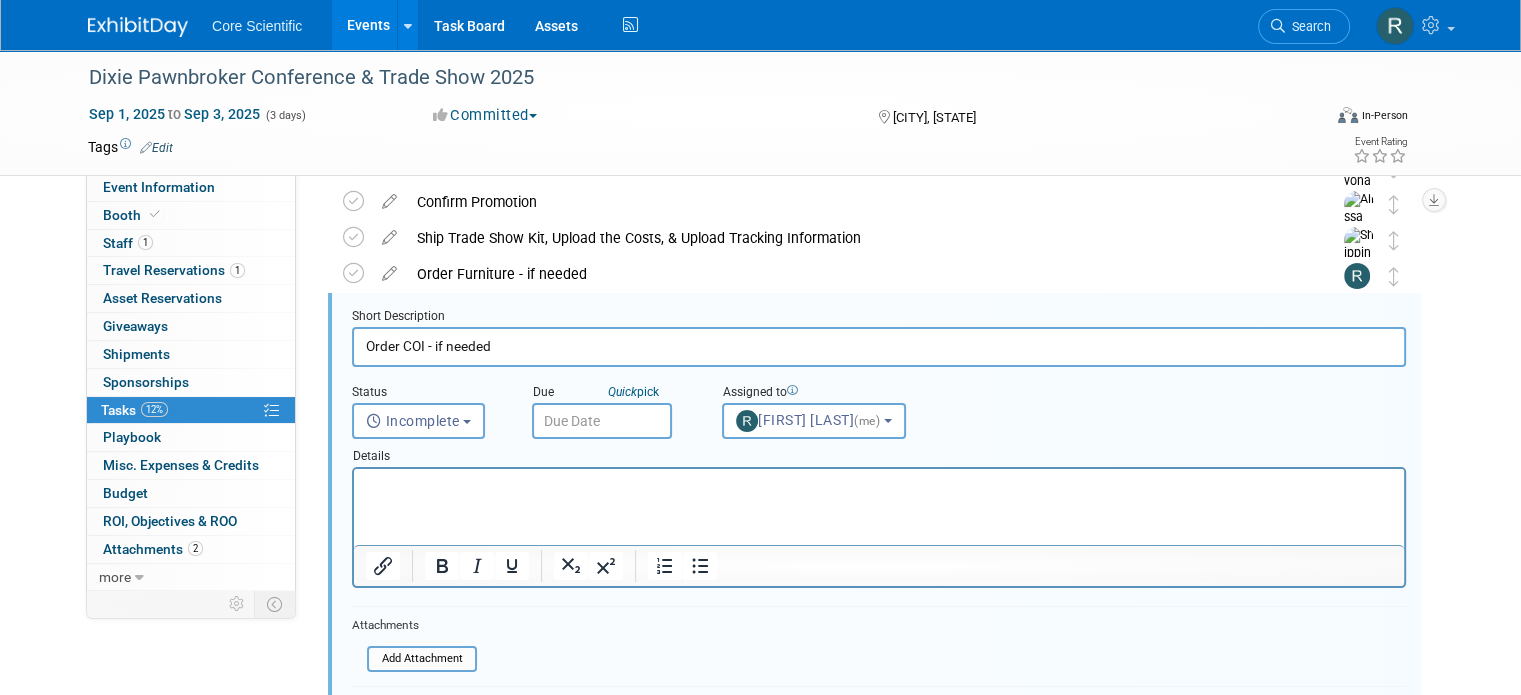 click at bounding box center (879, 486) 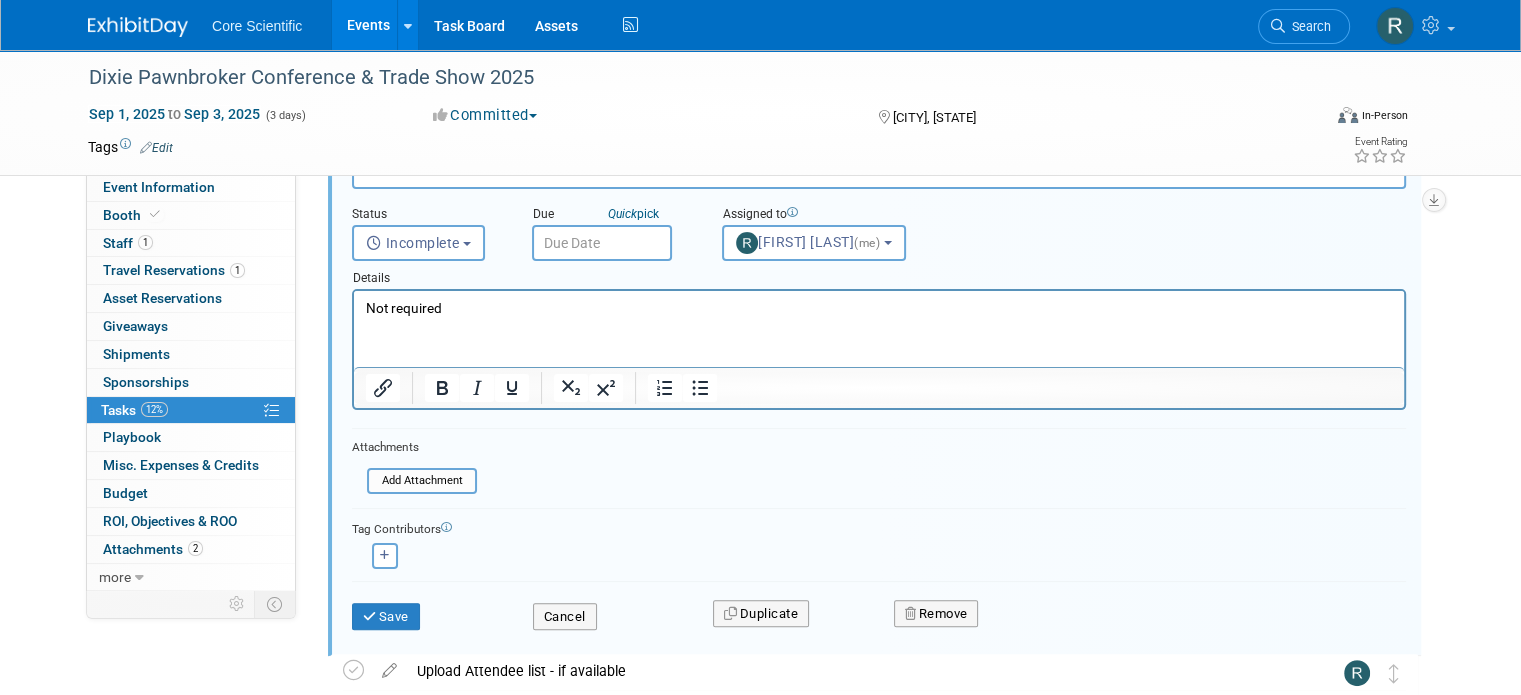 scroll, scrollTop: 382, scrollLeft: 0, axis: vertical 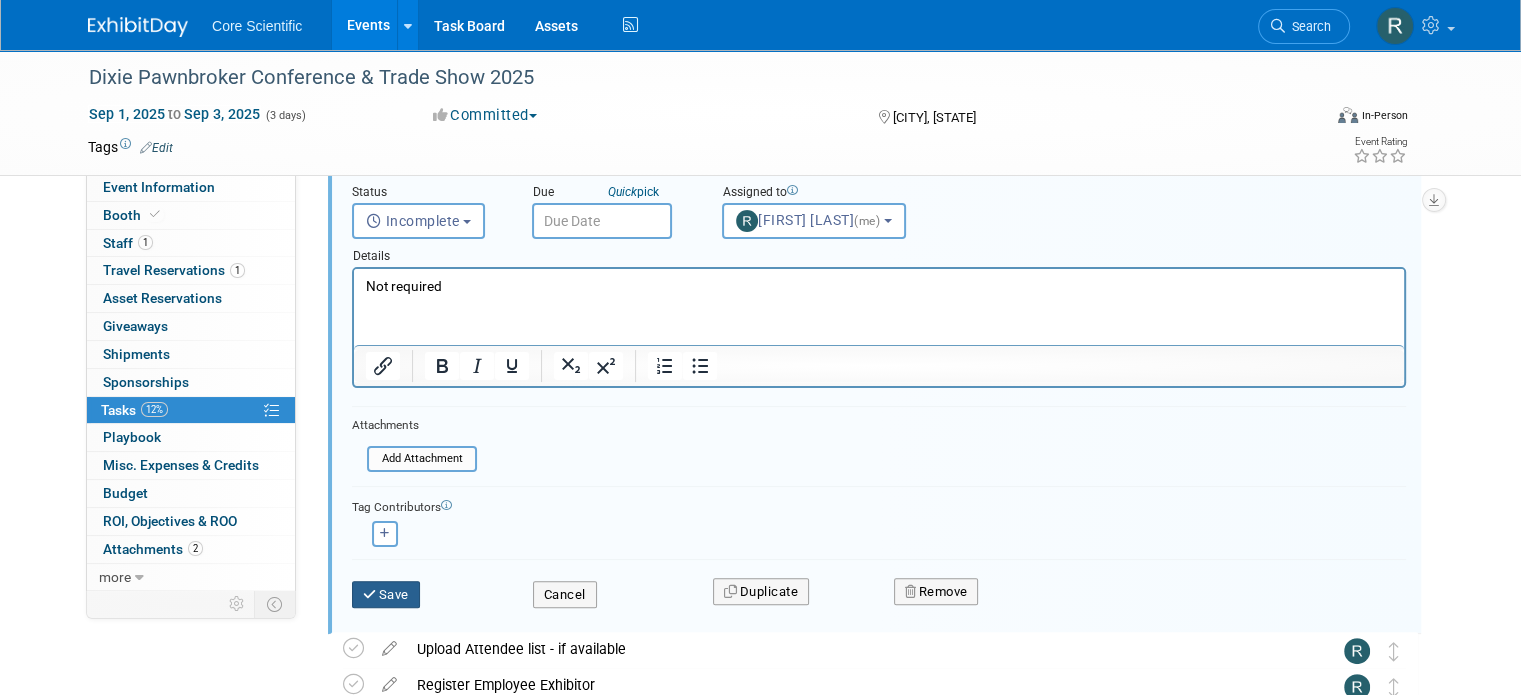 click on "Save" at bounding box center (386, 595) 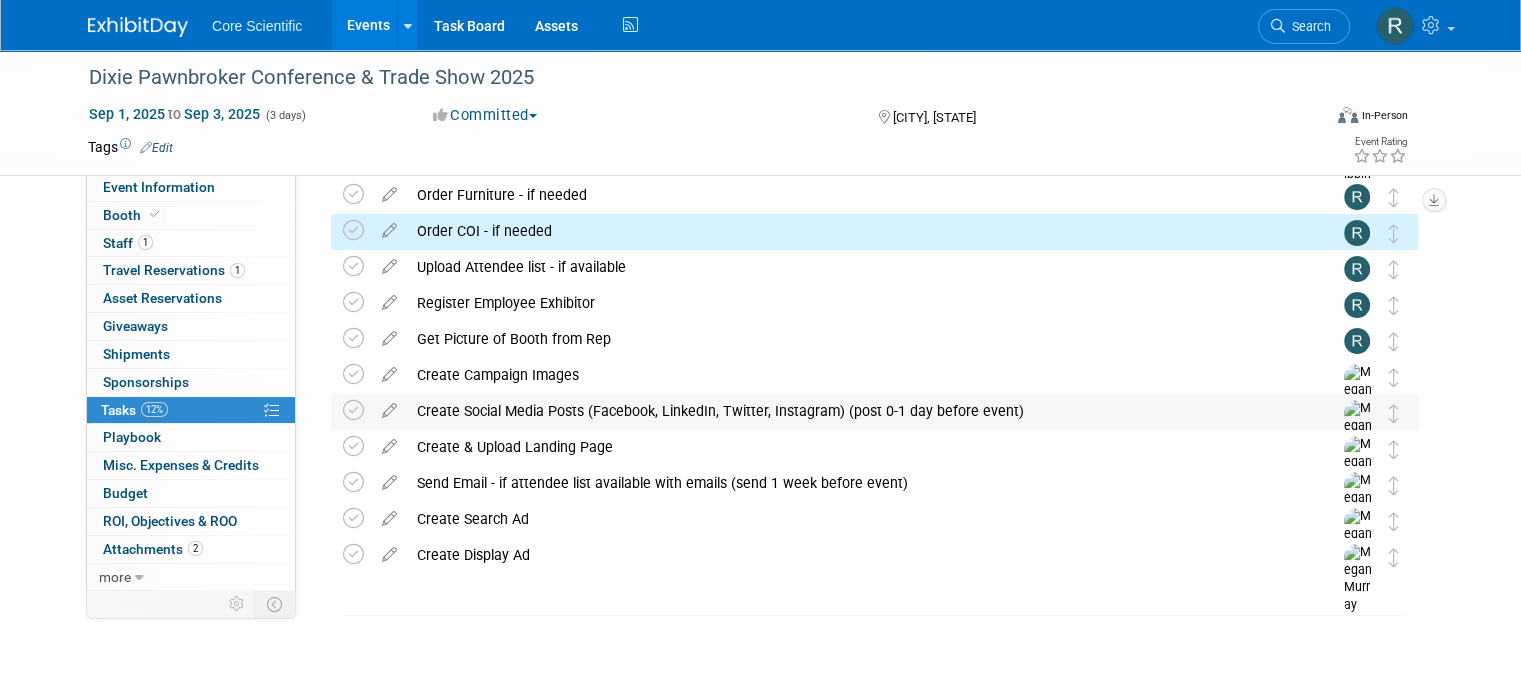 scroll, scrollTop: 161, scrollLeft: 0, axis: vertical 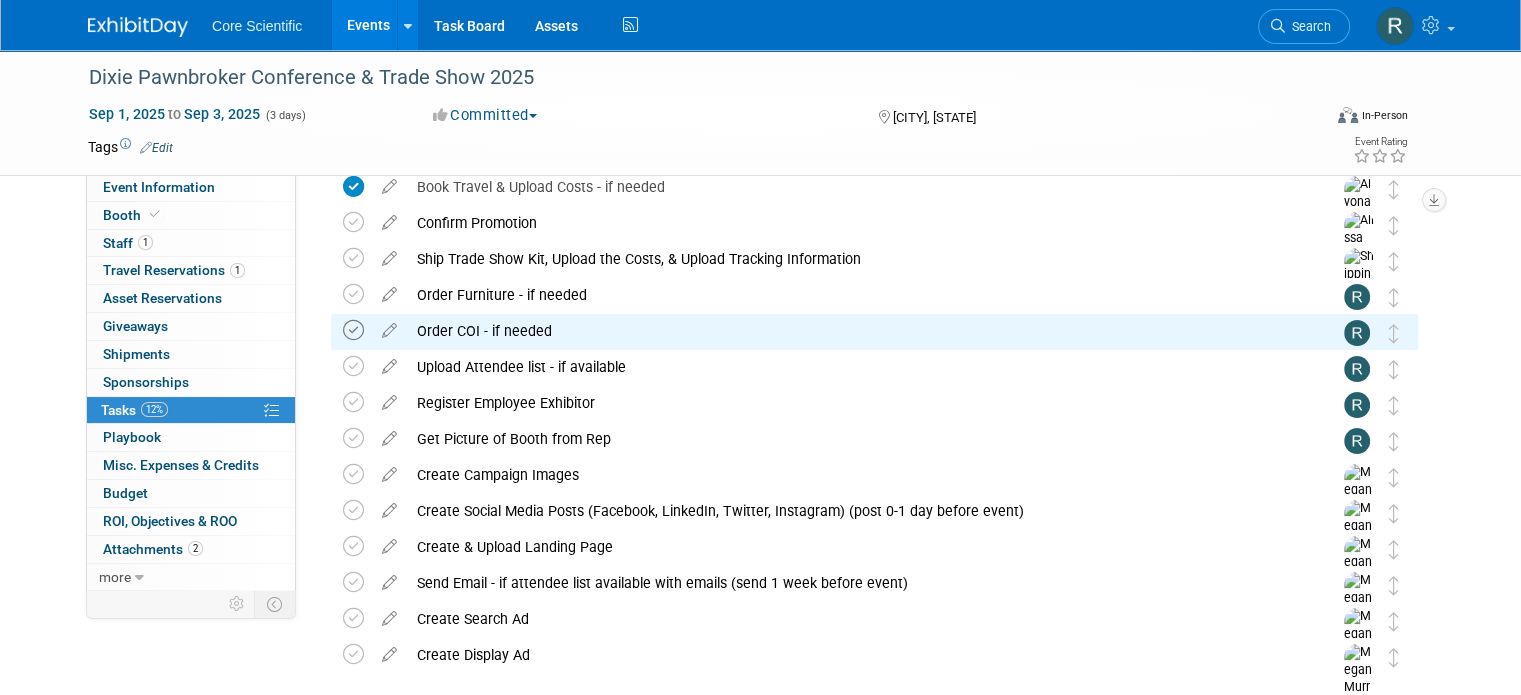 click at bounding box center (353, 330) 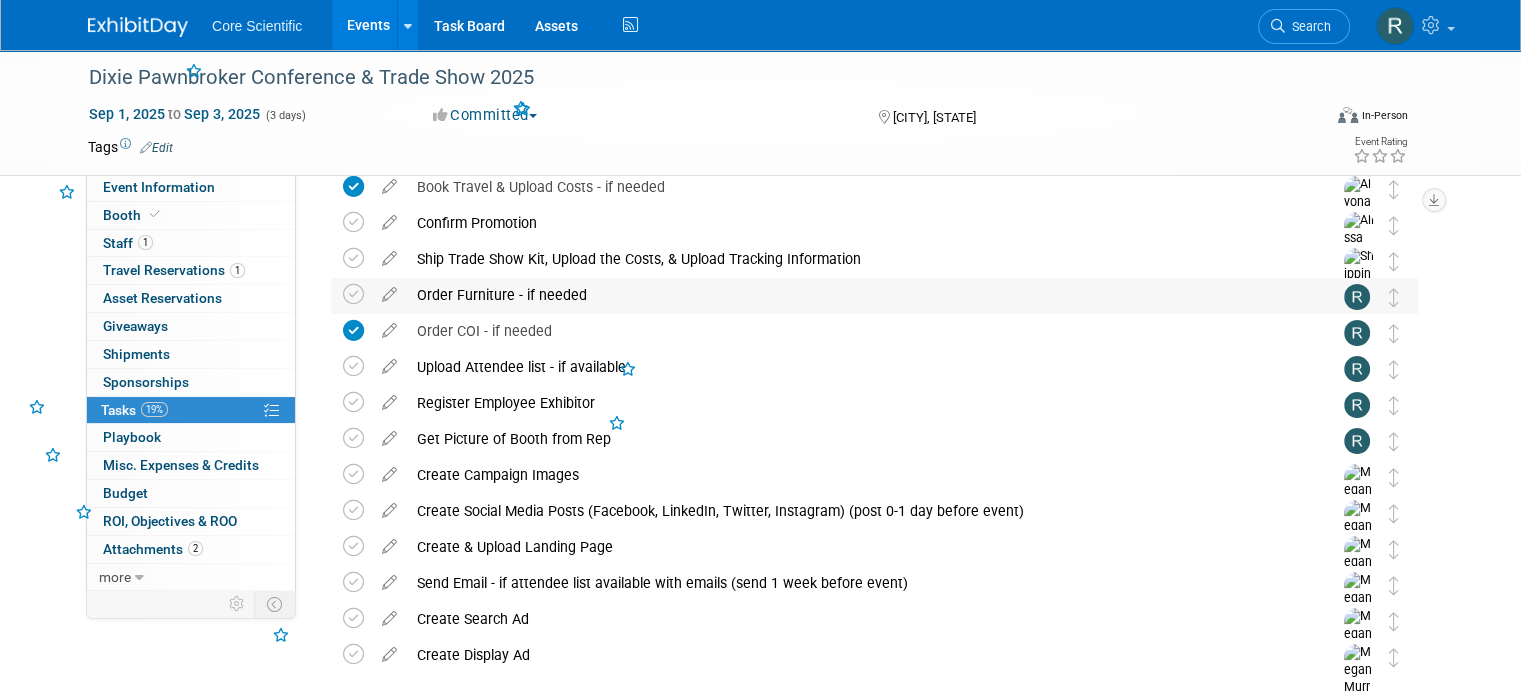 click on "Order Furniture - if needed" at bounding box center [855, 295] 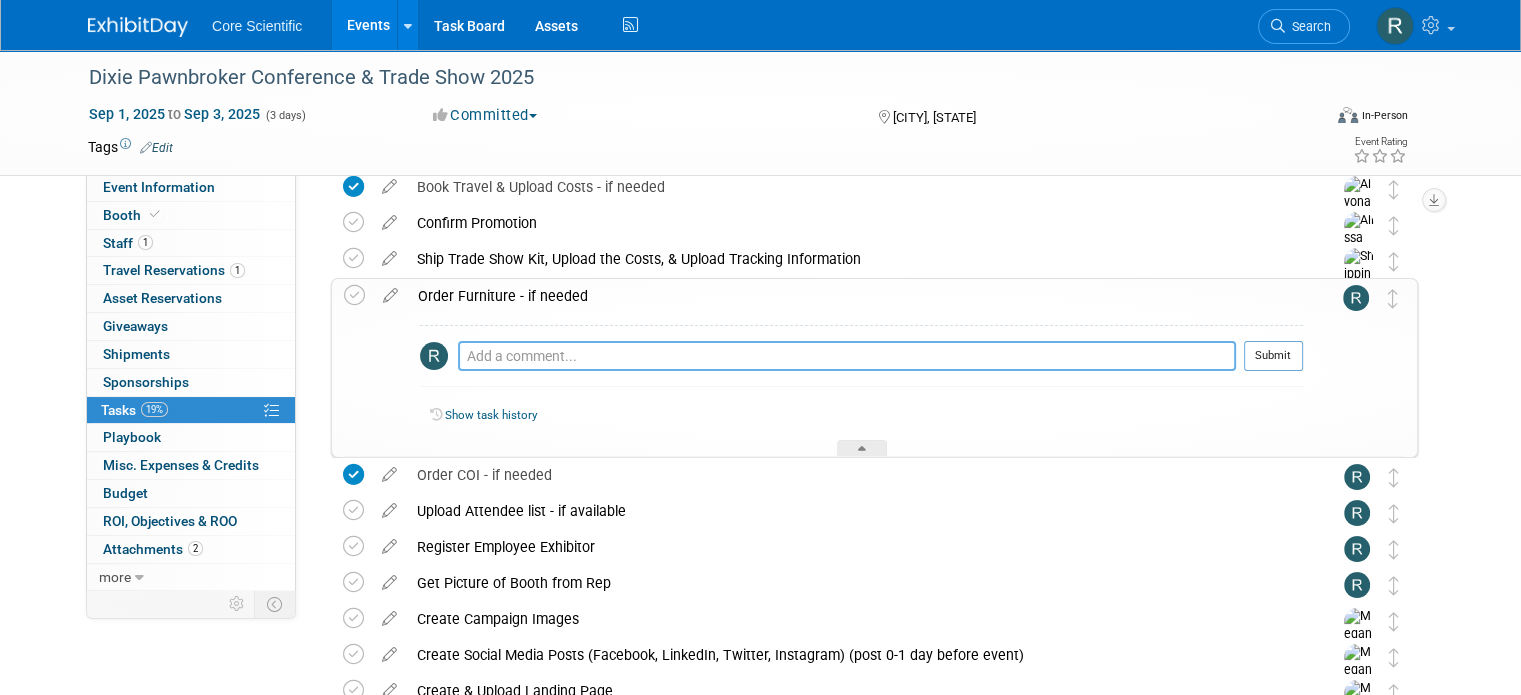 click at bounding box center [847, 356] 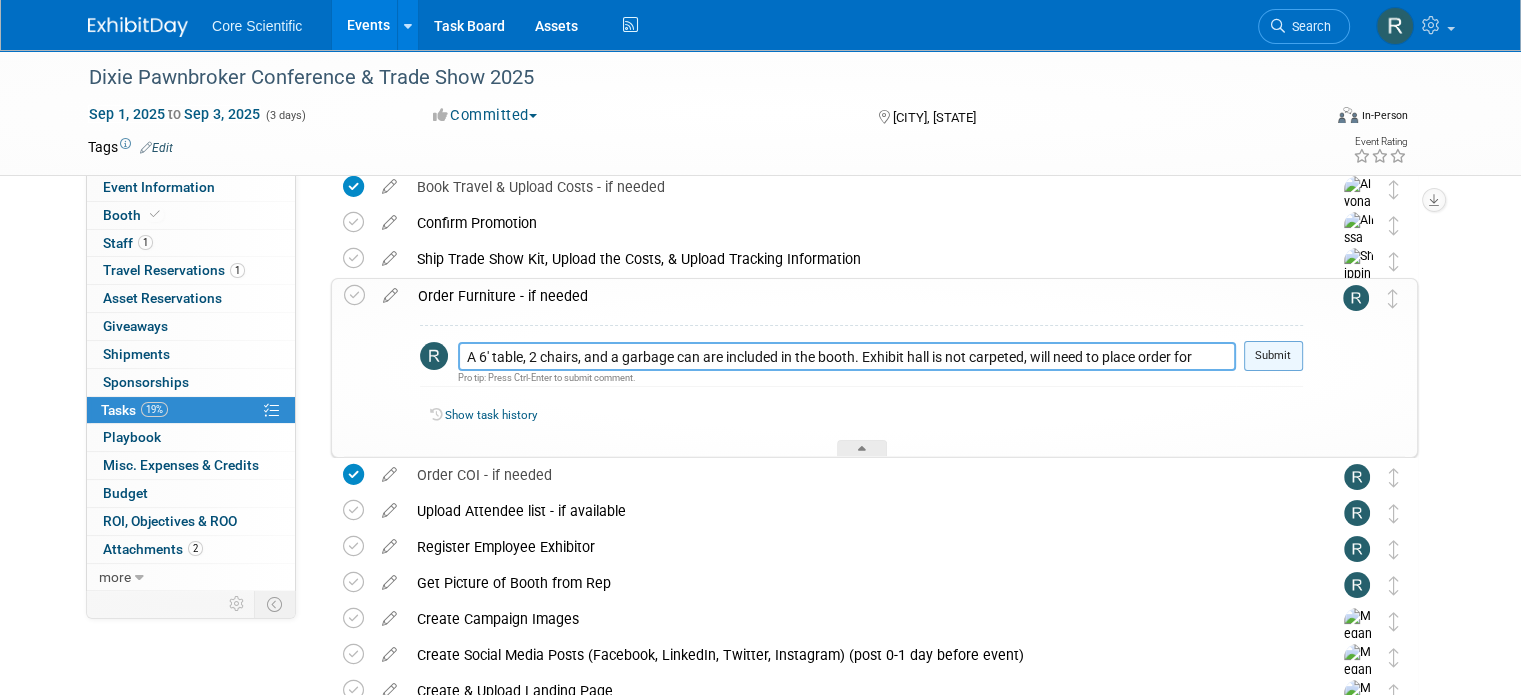 type on "A 6' table, 2 chairs, and a garbage can are included in the booth. Exhibit hall is not carpeted, will need to place order for" 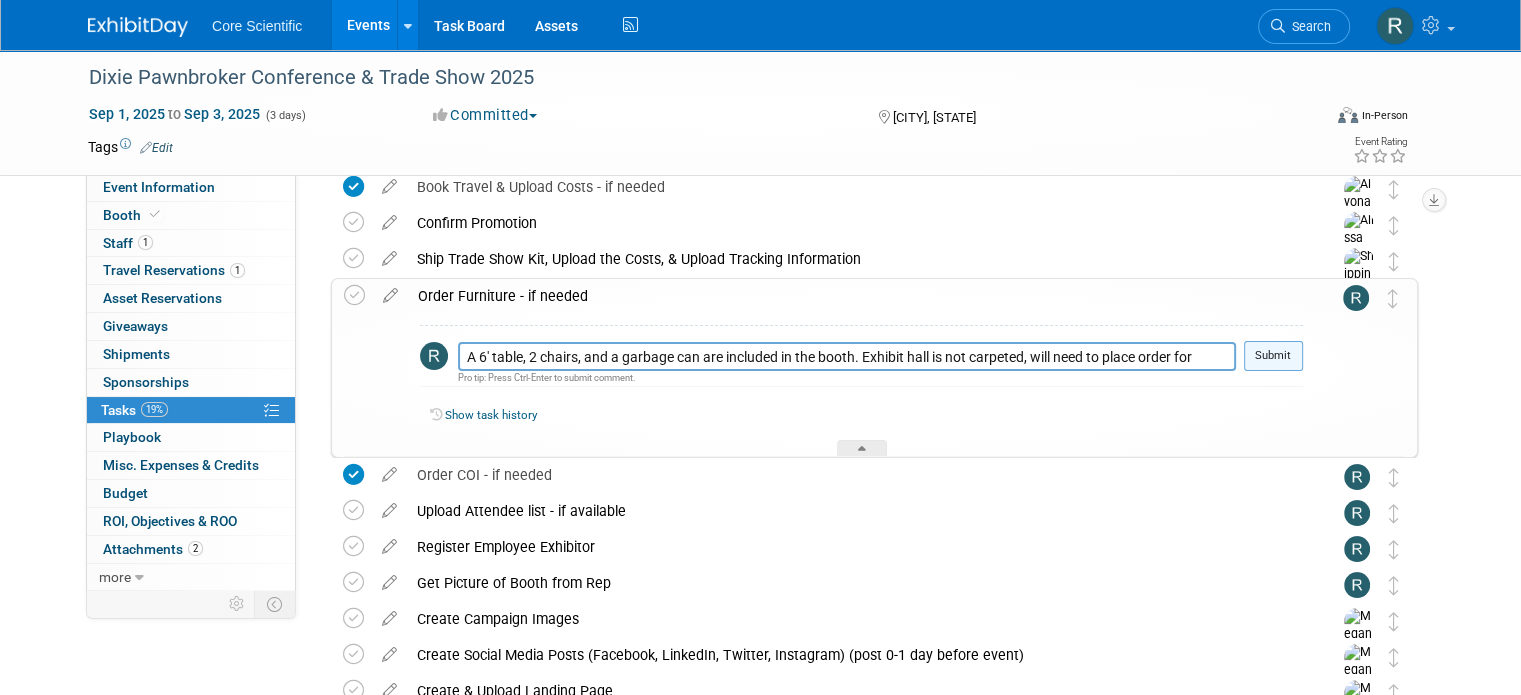 click on "Submit" at bounding box center [1273, 356] 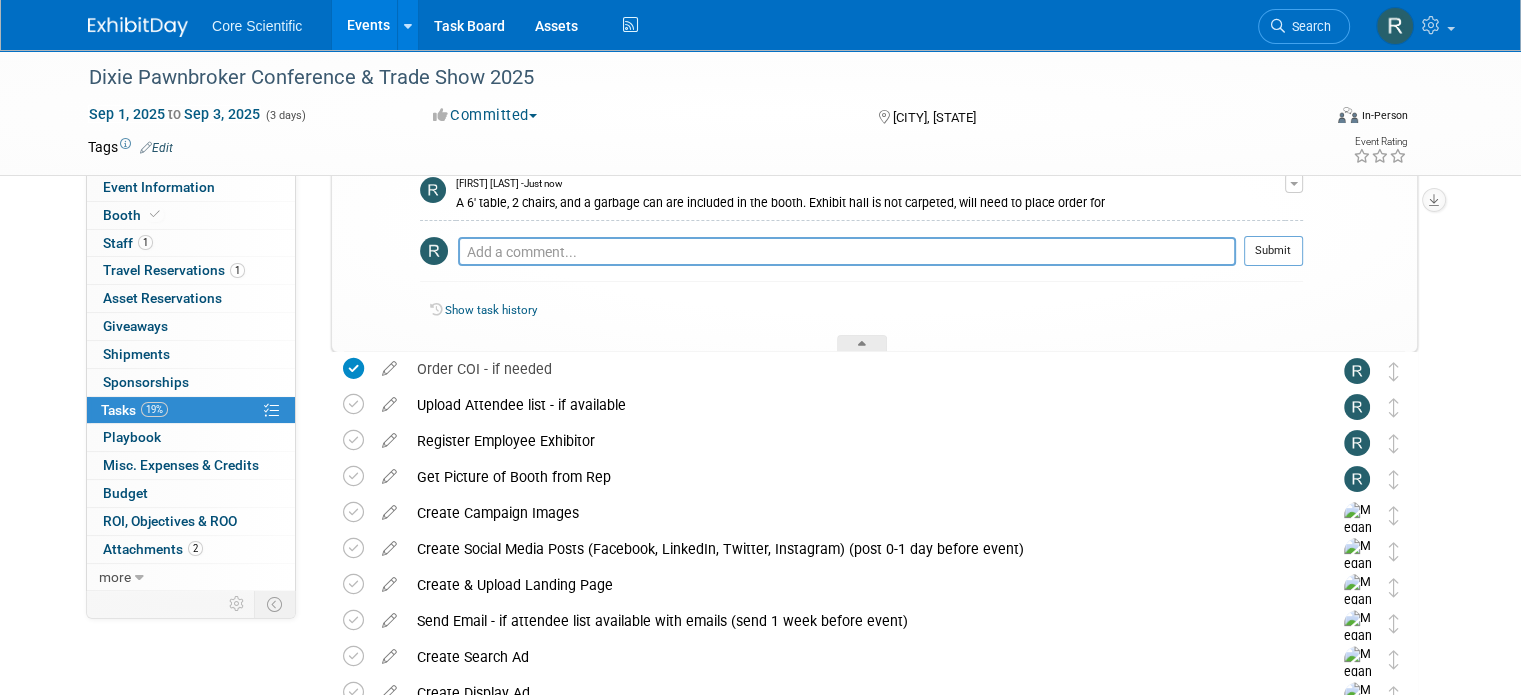 scroll, scrollTop: 400, scrollLeft: 0, axis: vertical 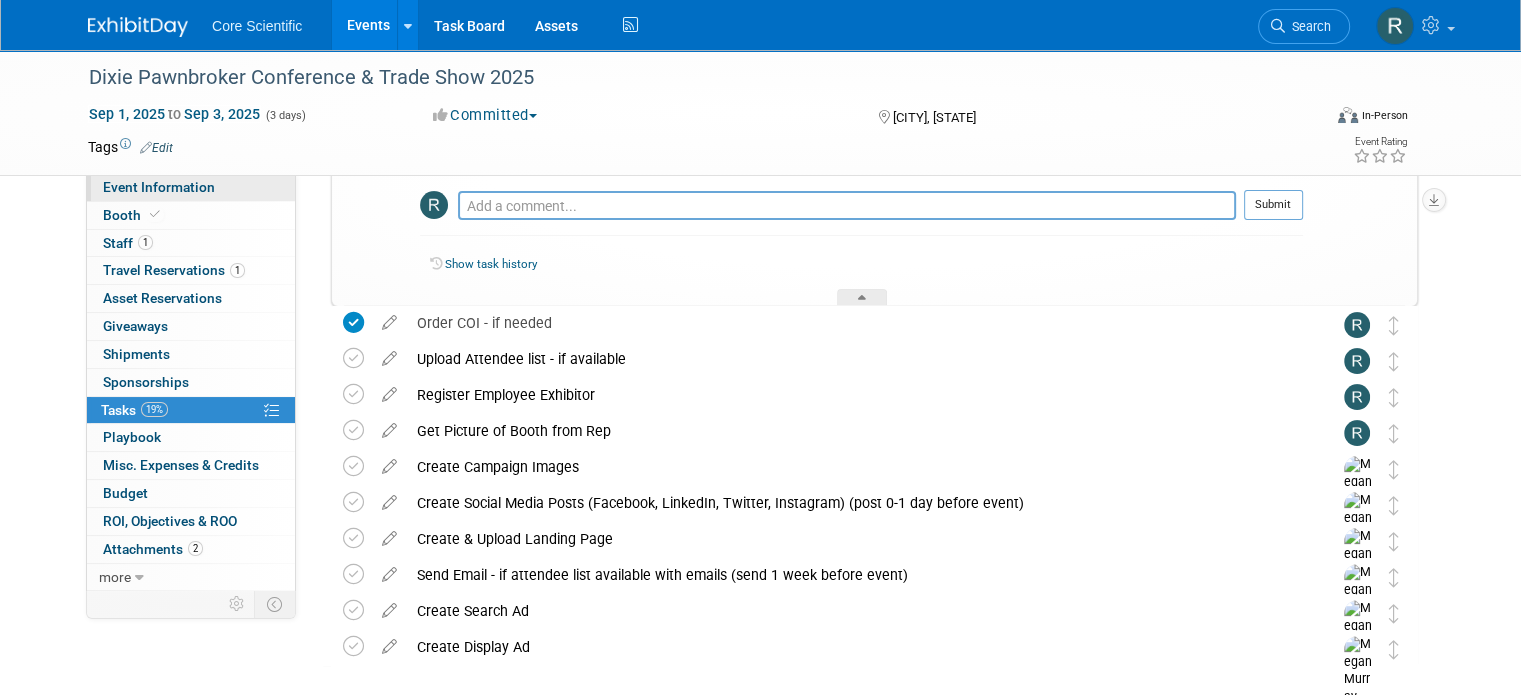 click on "Event Information" at bounding box center (191, 187) 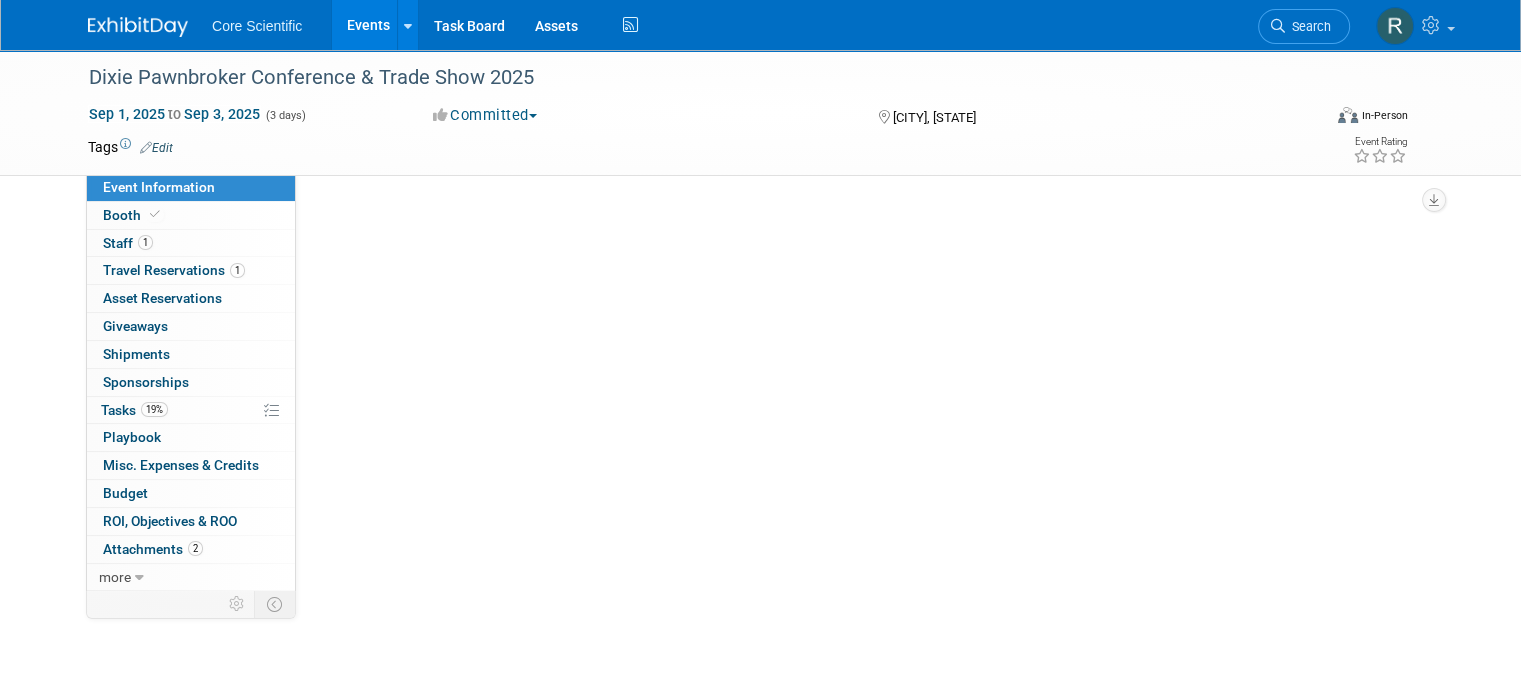 scroll, scrollTop: 0, scrollLeft: 0, axis: both 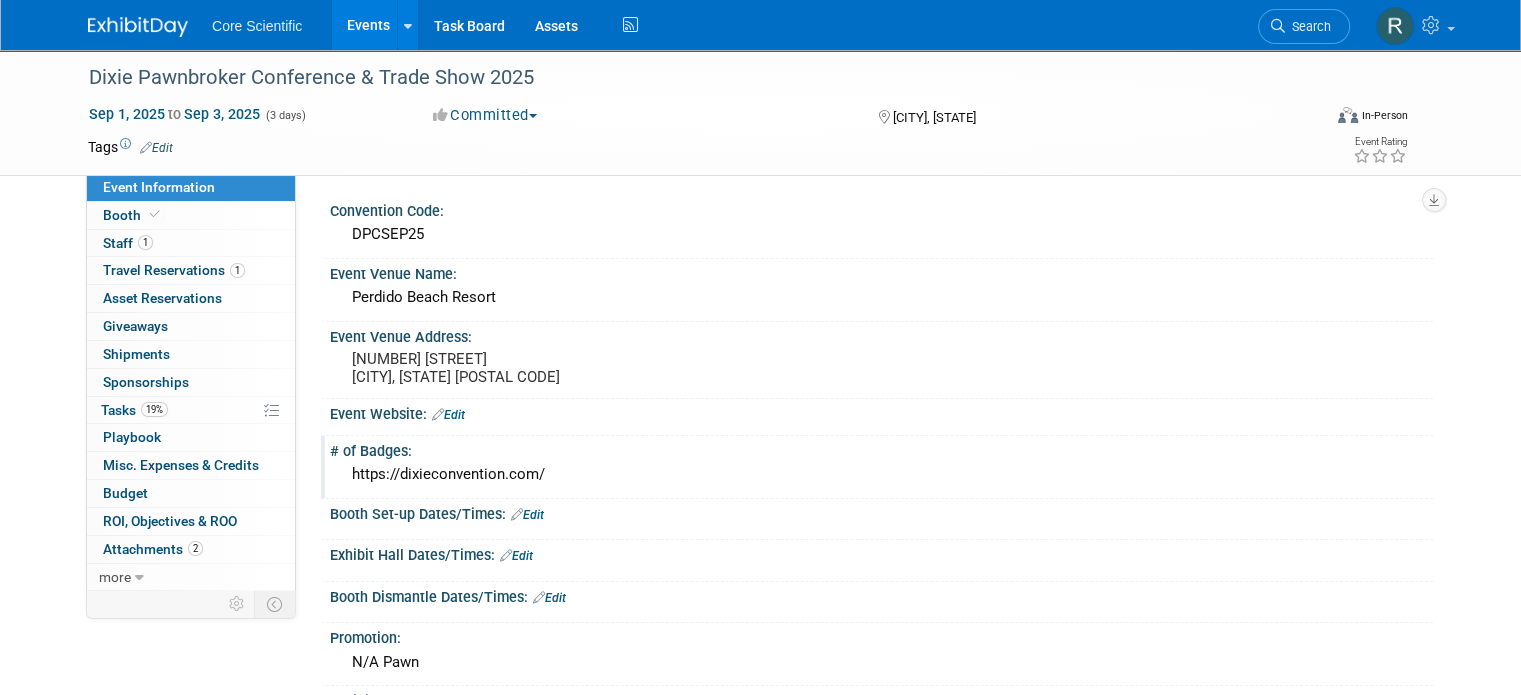 drag, startPoint x: 529, startPoint y: 479, endPoint x: 315, endPoint y: 471, distance: 214.14948 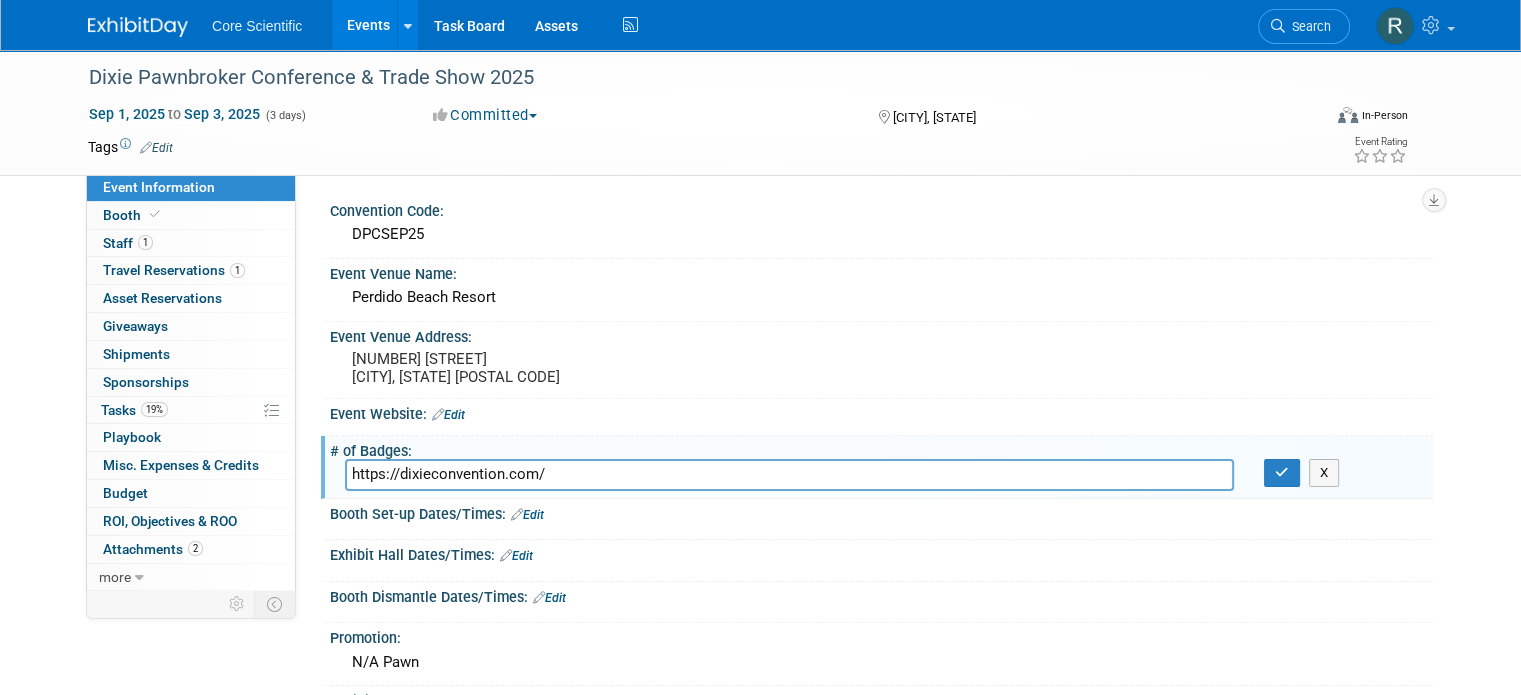 scroll, scrollTop: 0, scrollLeft: 0, axis: both 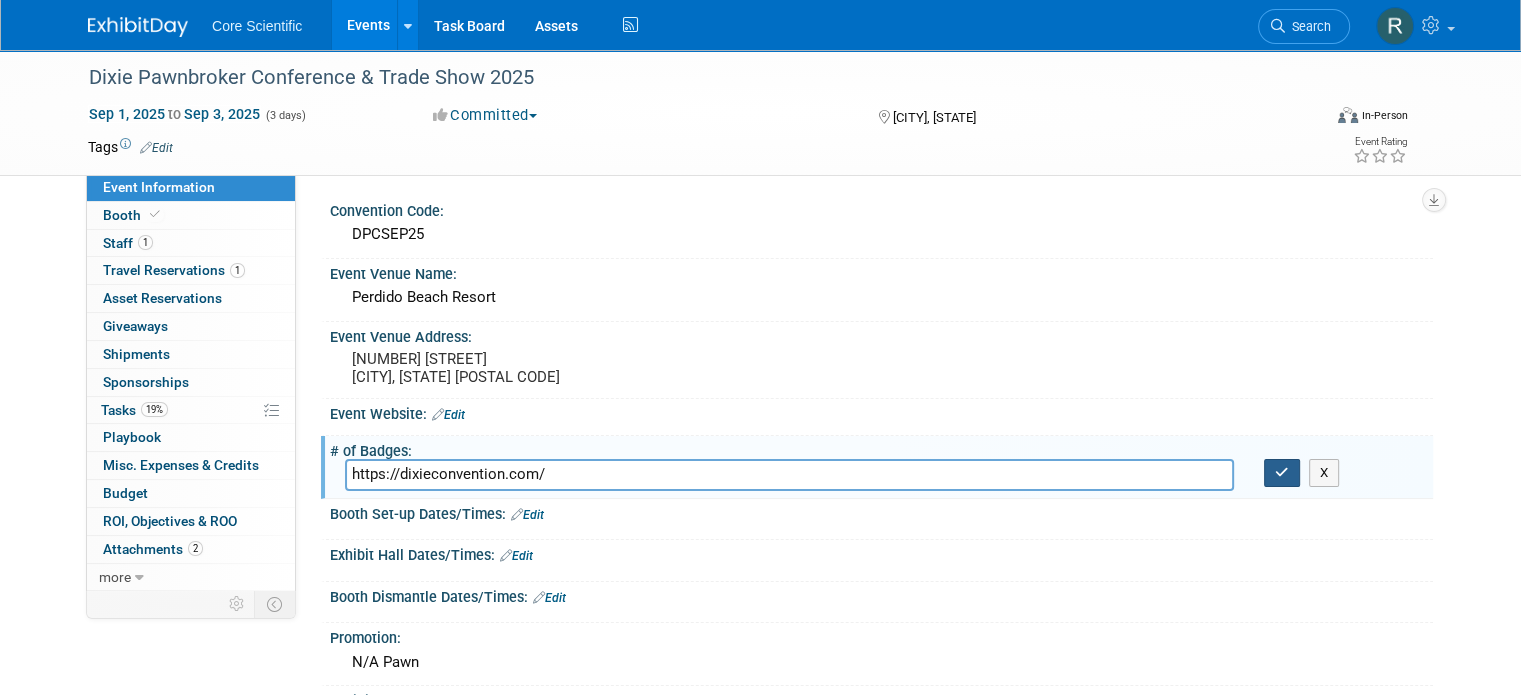 click at bounding box center [1282, 473] 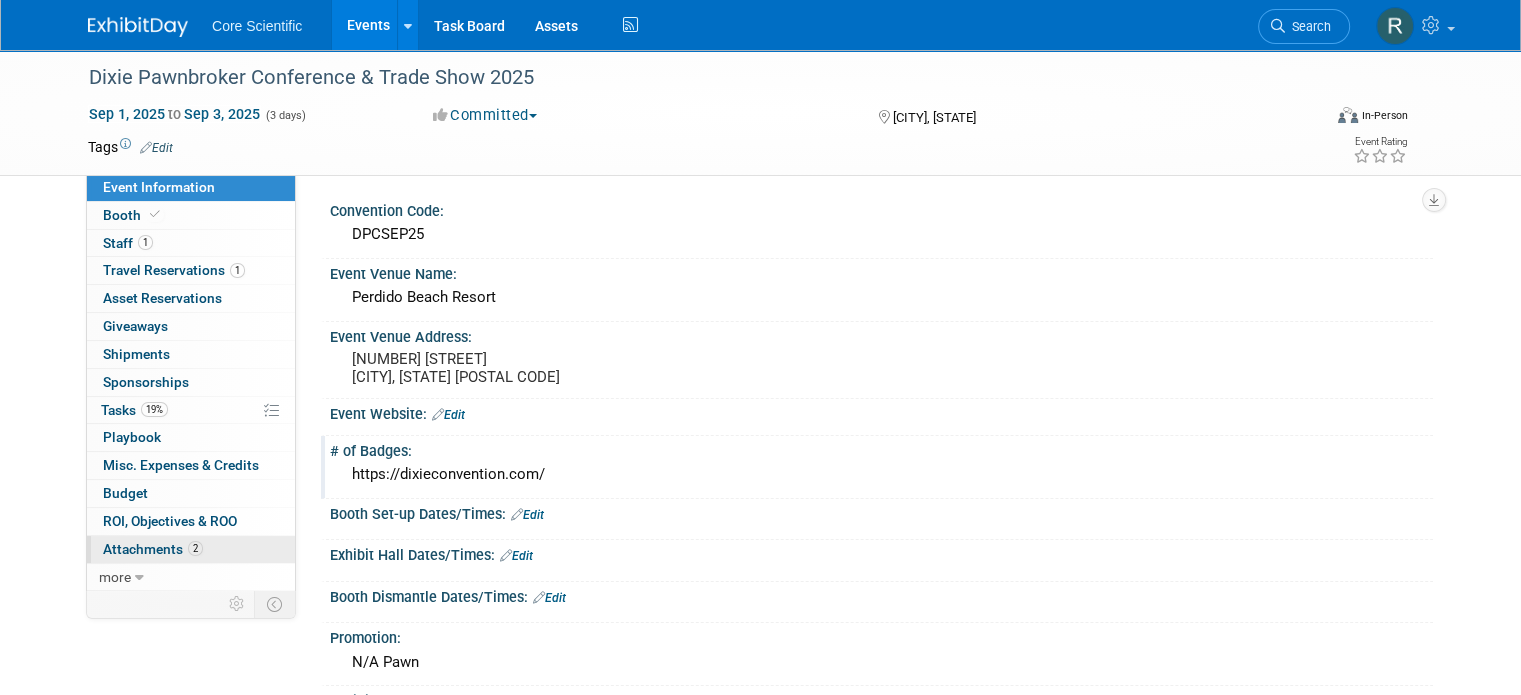 click on "2" at bounding box center (195, 548) 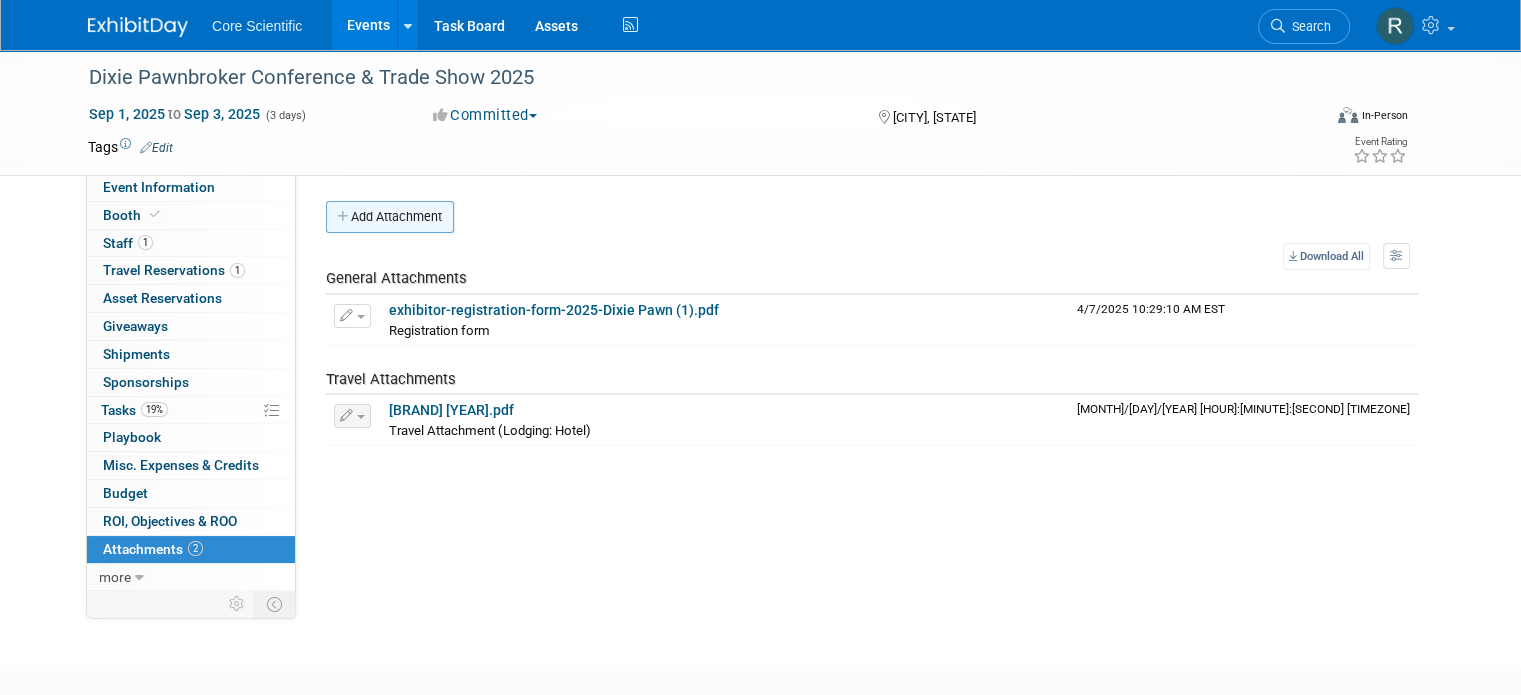 click on "Add Attachment" at bounding box center (390, 217) 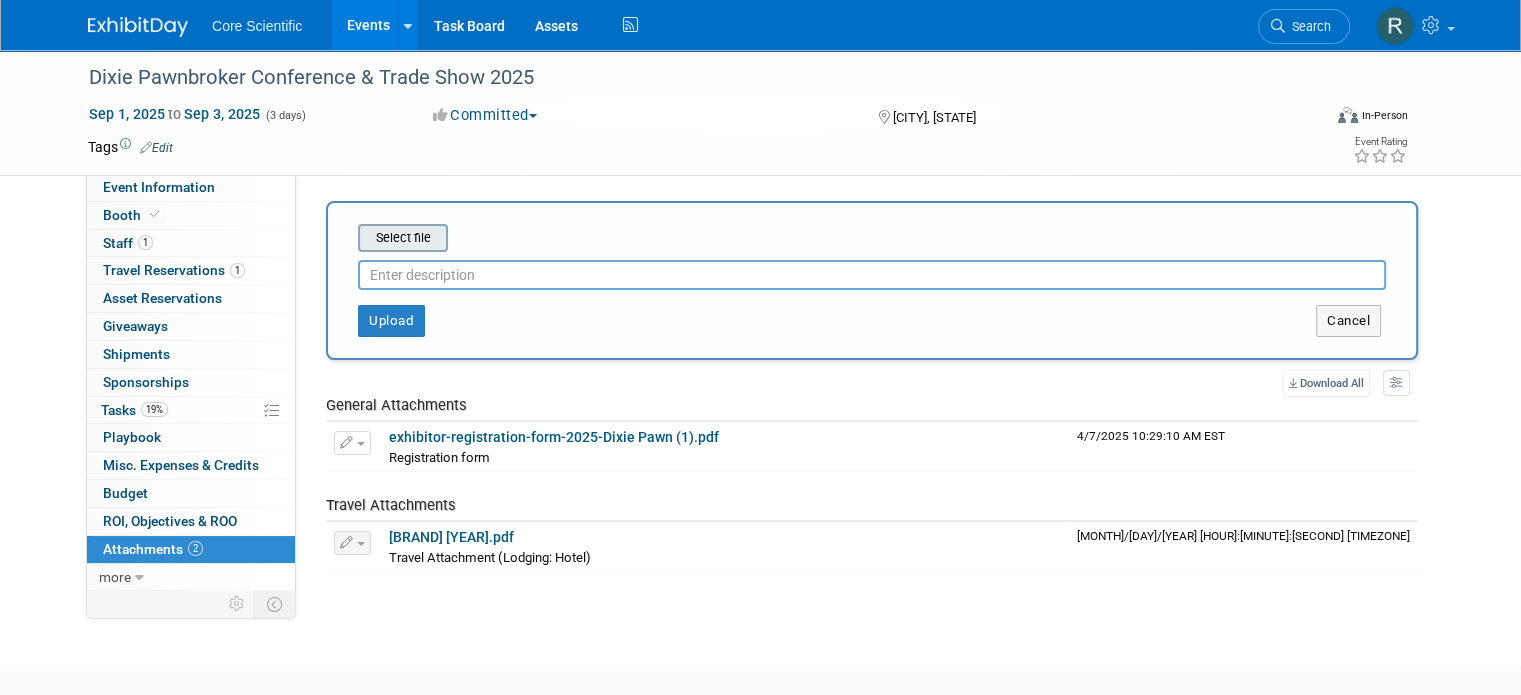 click at bounding box center [327, 238] 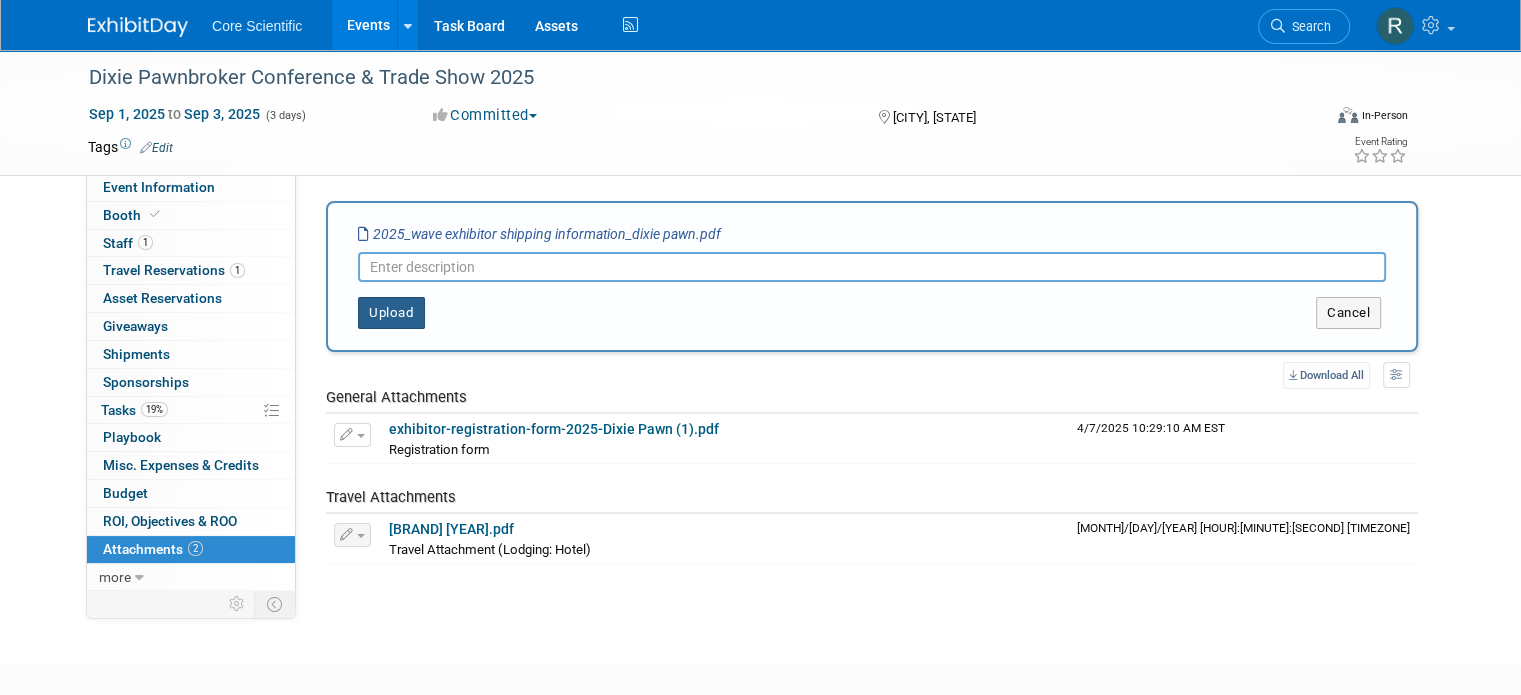 click on "Upload" at bounding box center (391, 313) 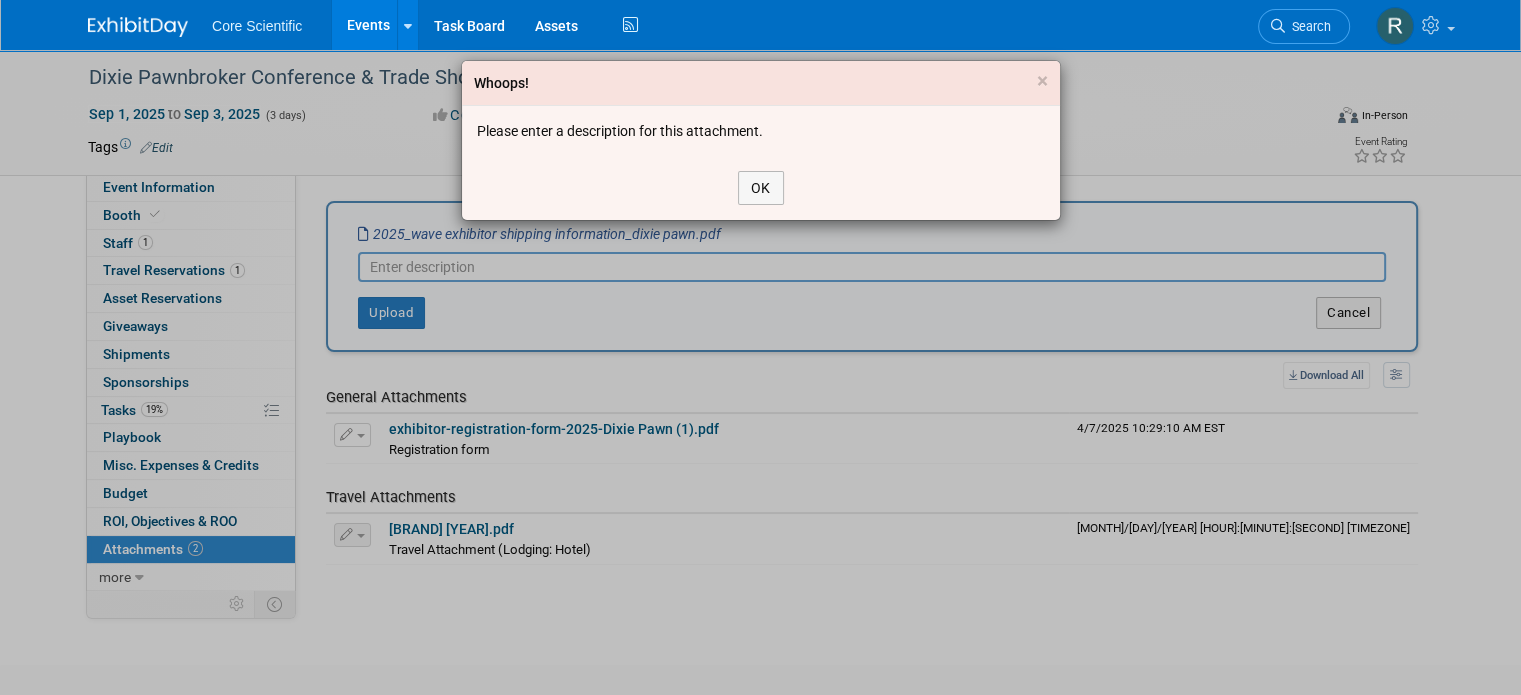 click on "OK" at bounding box center (761, 188) 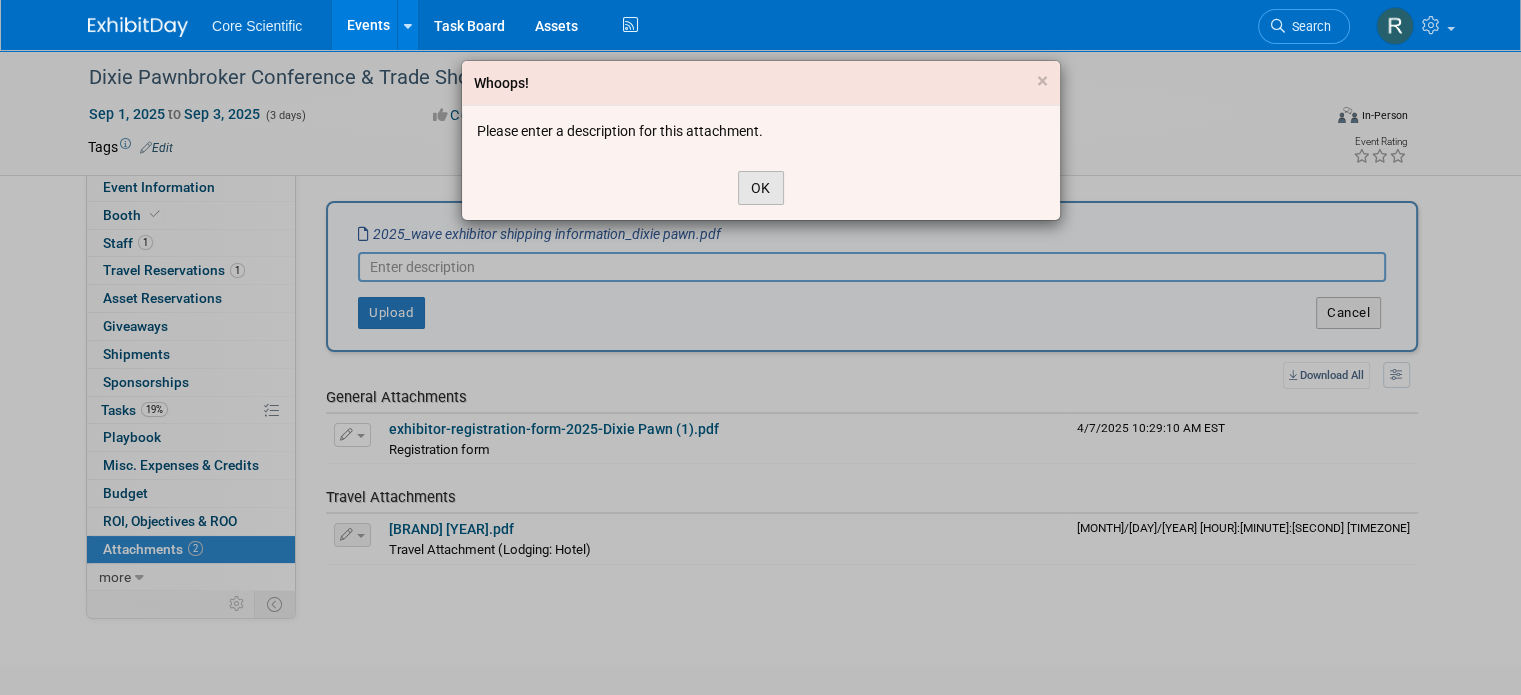 click on "OK" at bounding box center [761, 188] 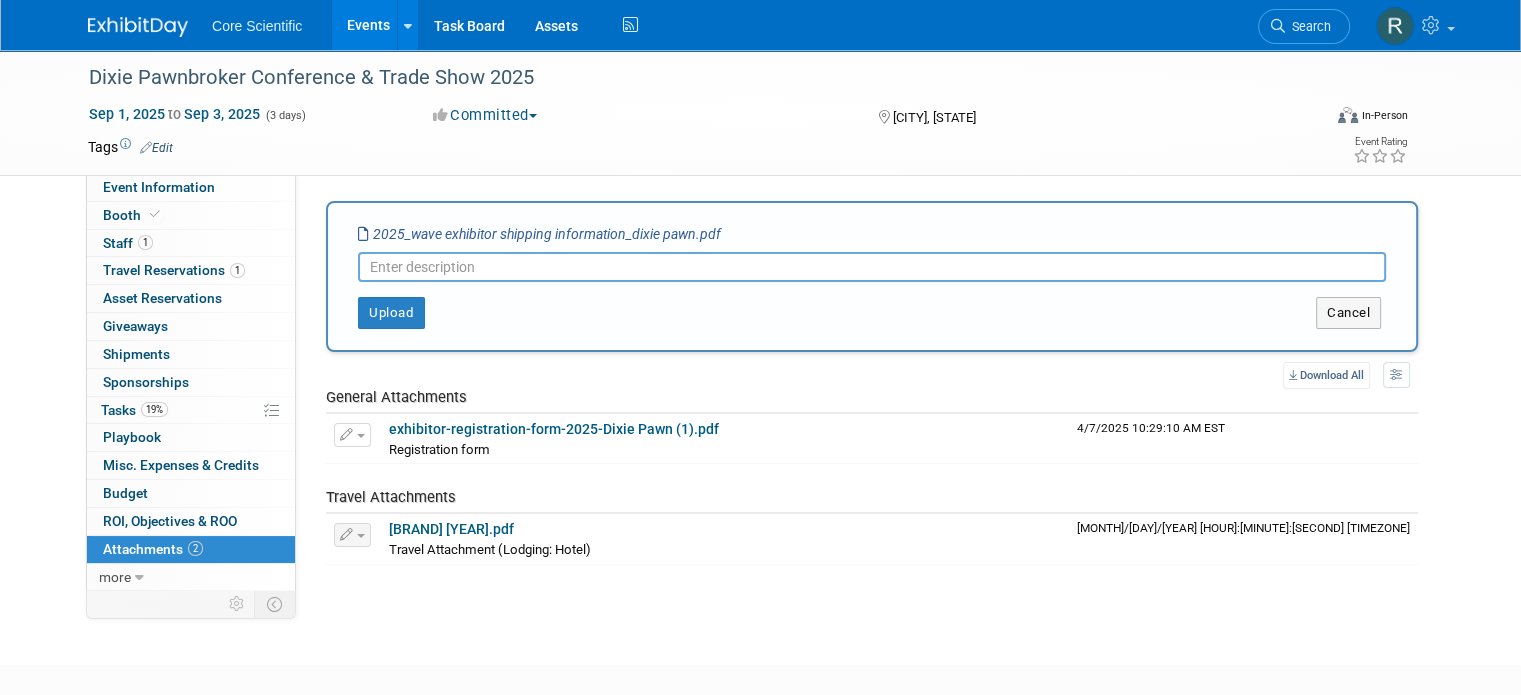 click at bounding box center (872, 267) 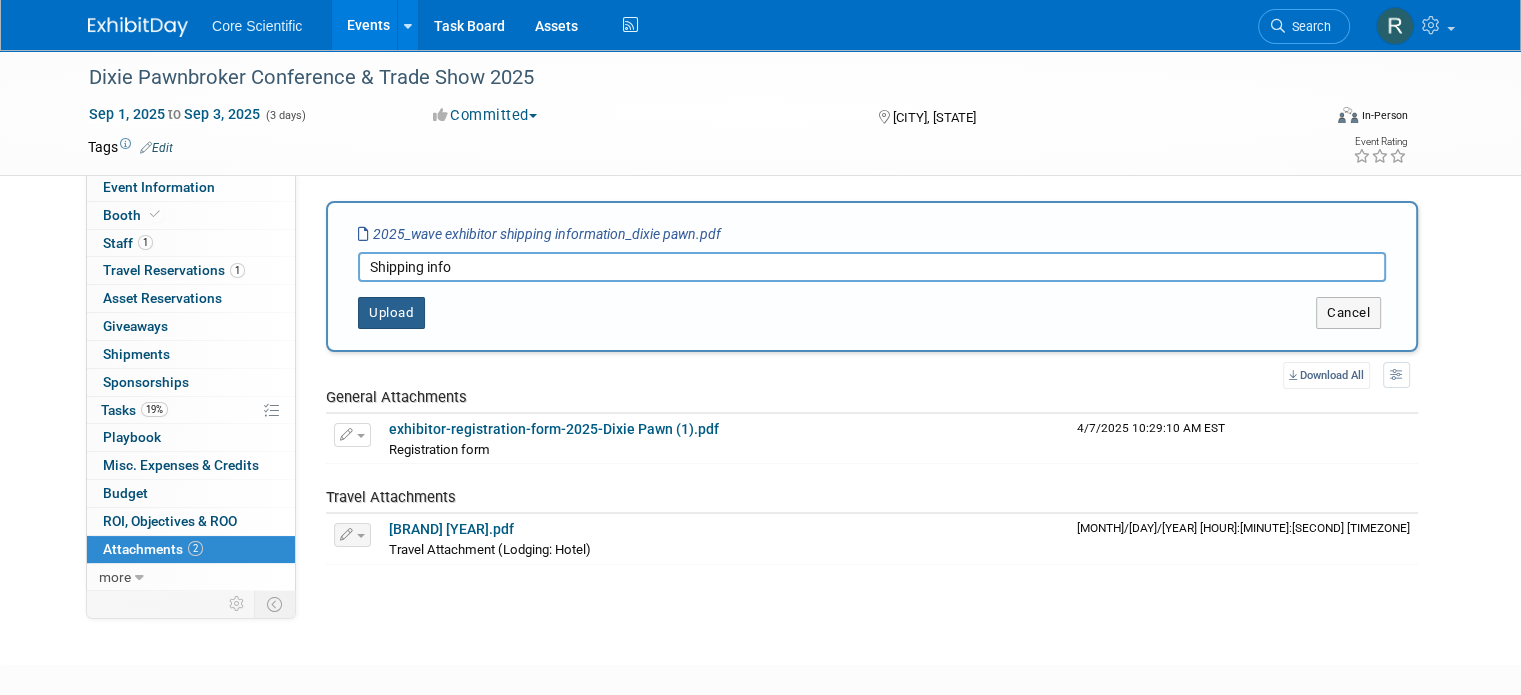 click on "Upload" at bounding box center [391, 313] 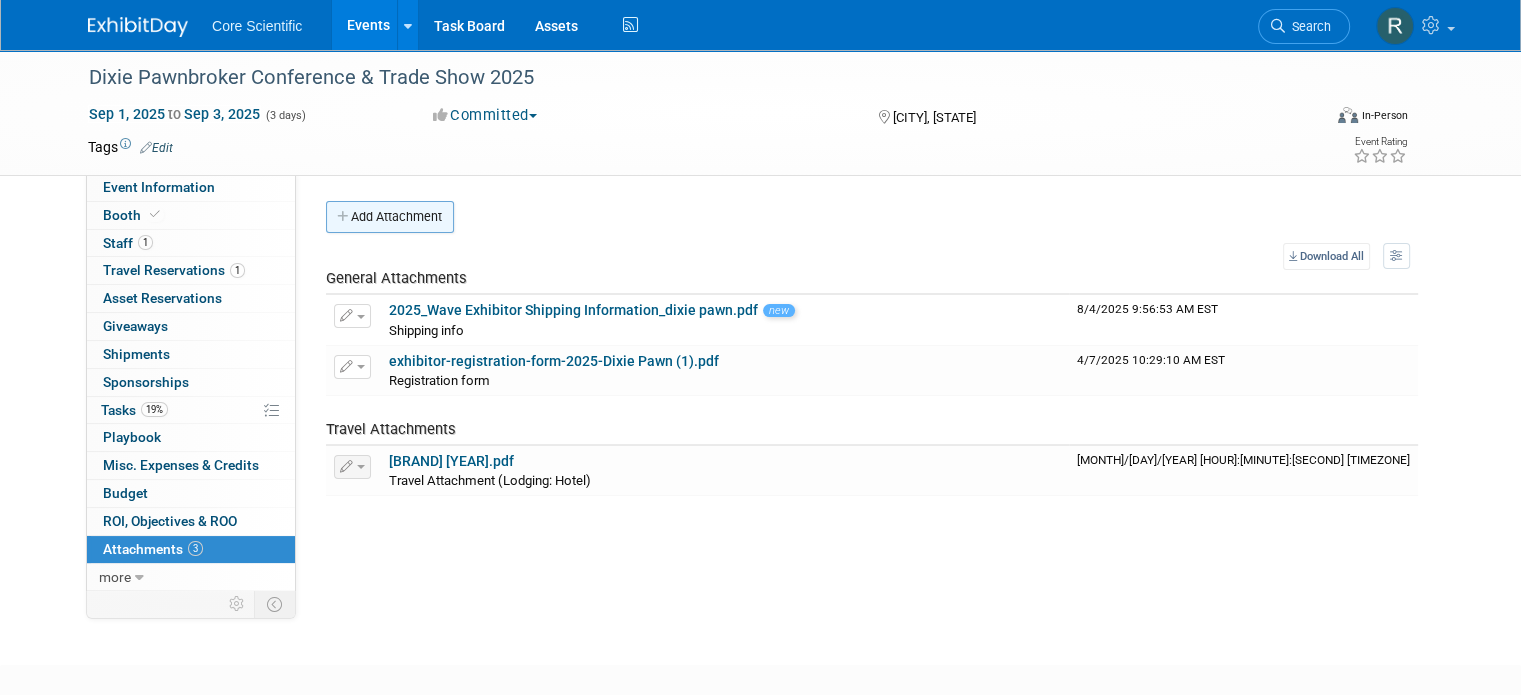 click on "Add Attachment" at bounding box center [390, 217] 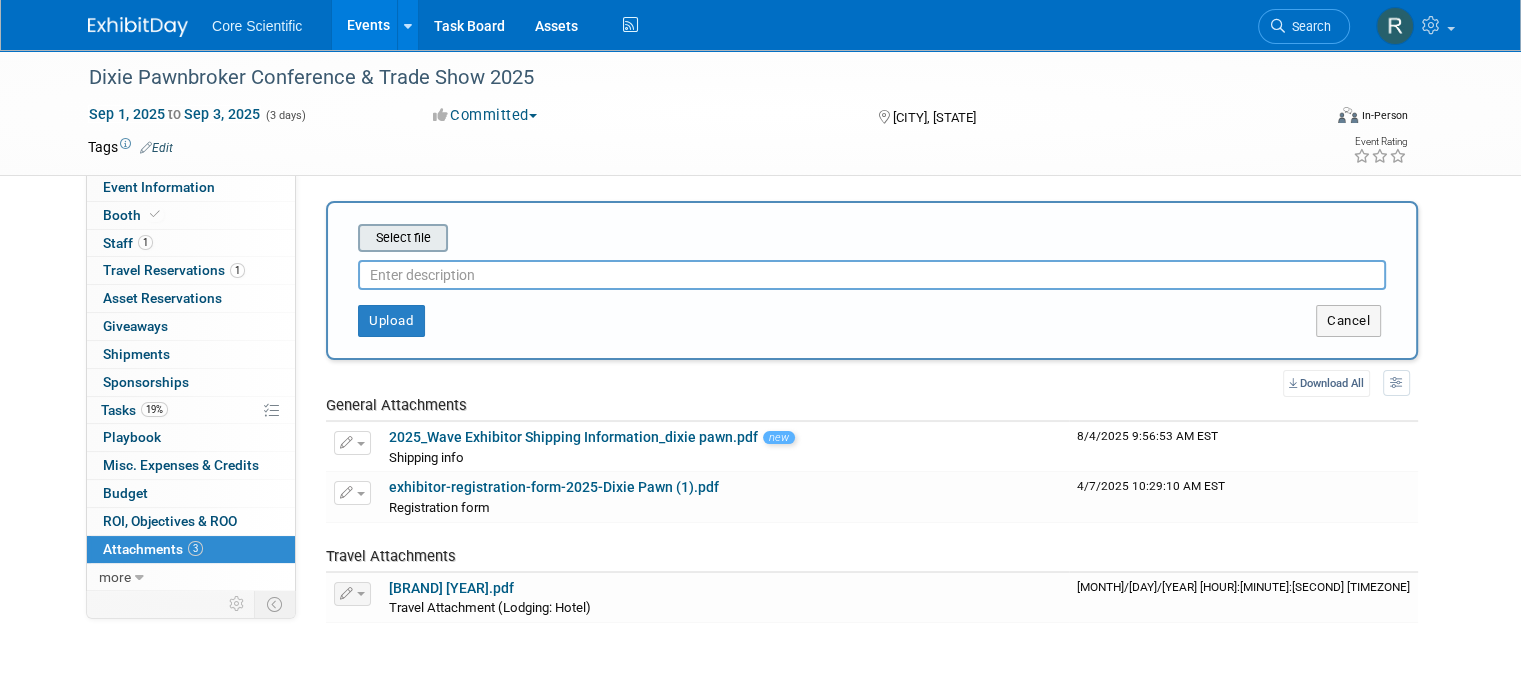 click at bounding box center [327, 238] 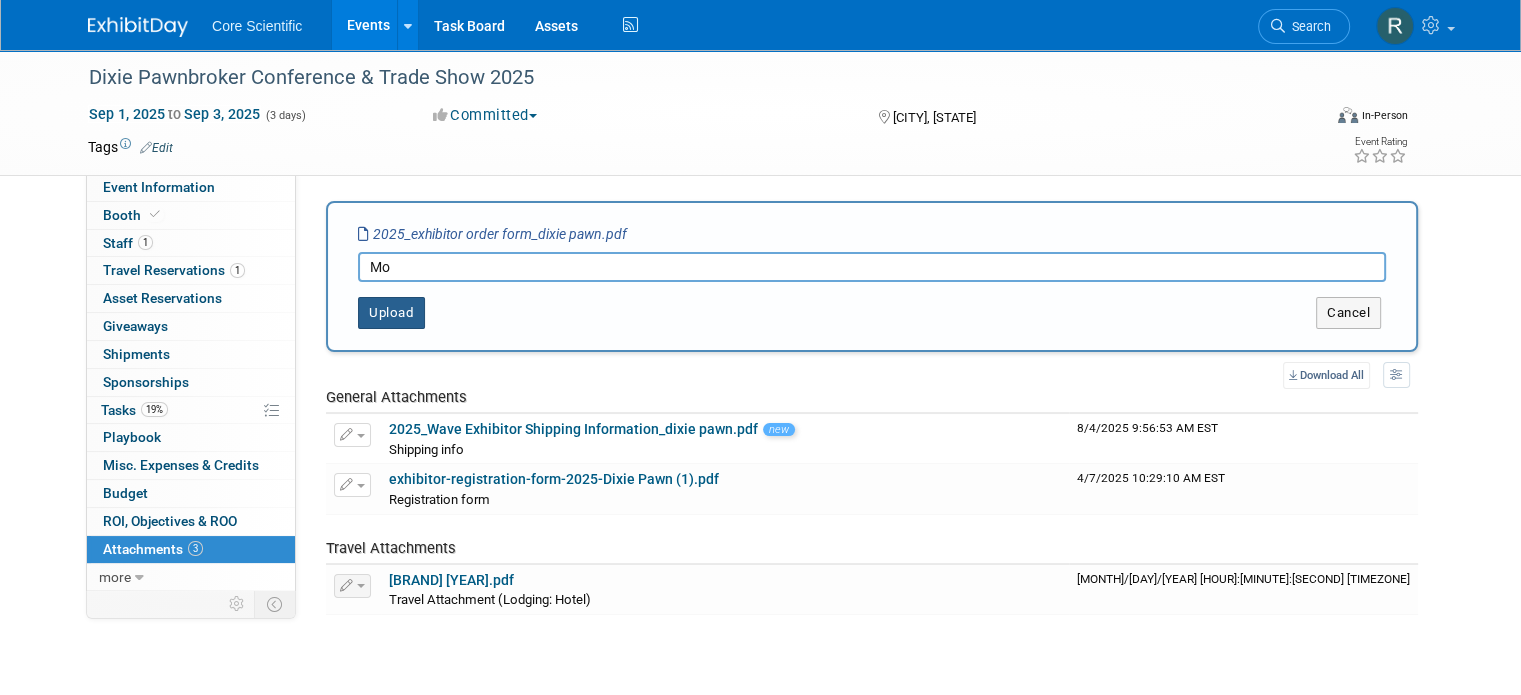 type on "M" 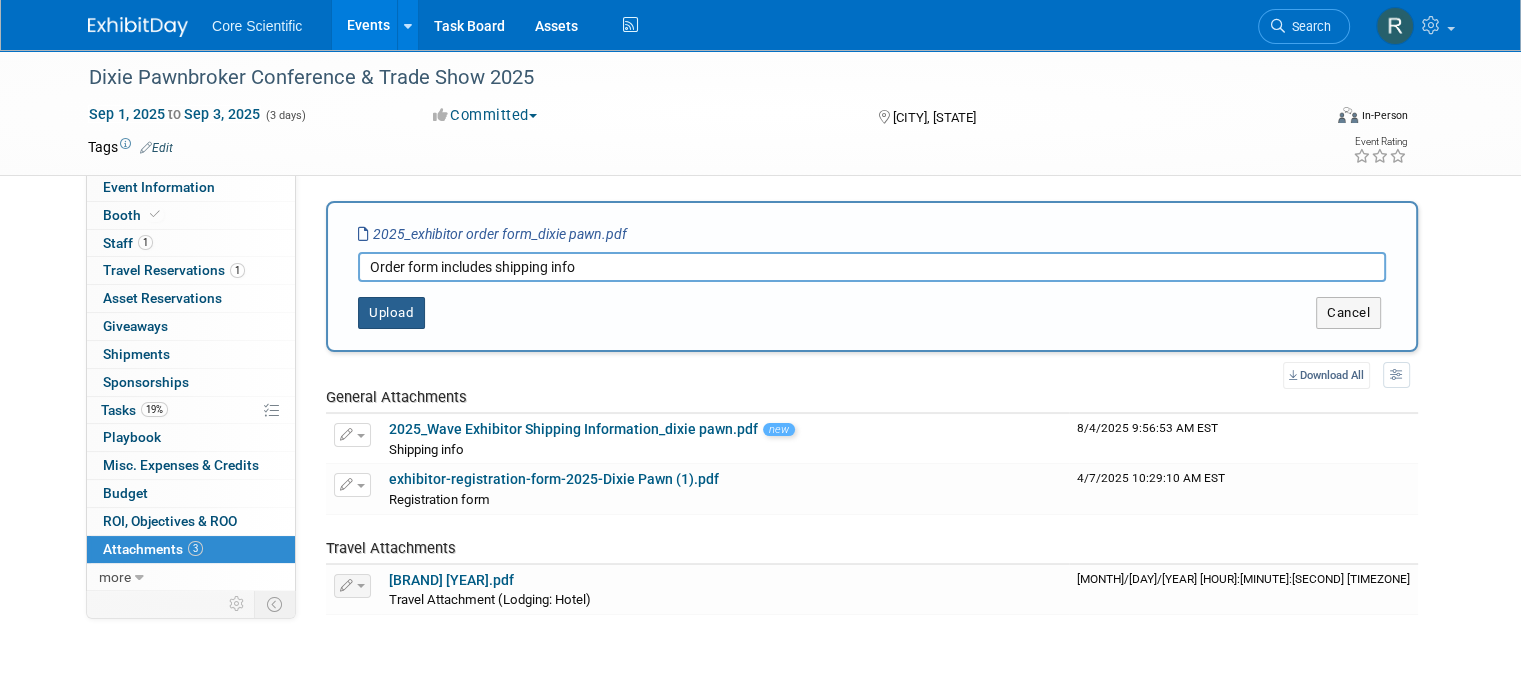 type on "Order form includes shipping info" 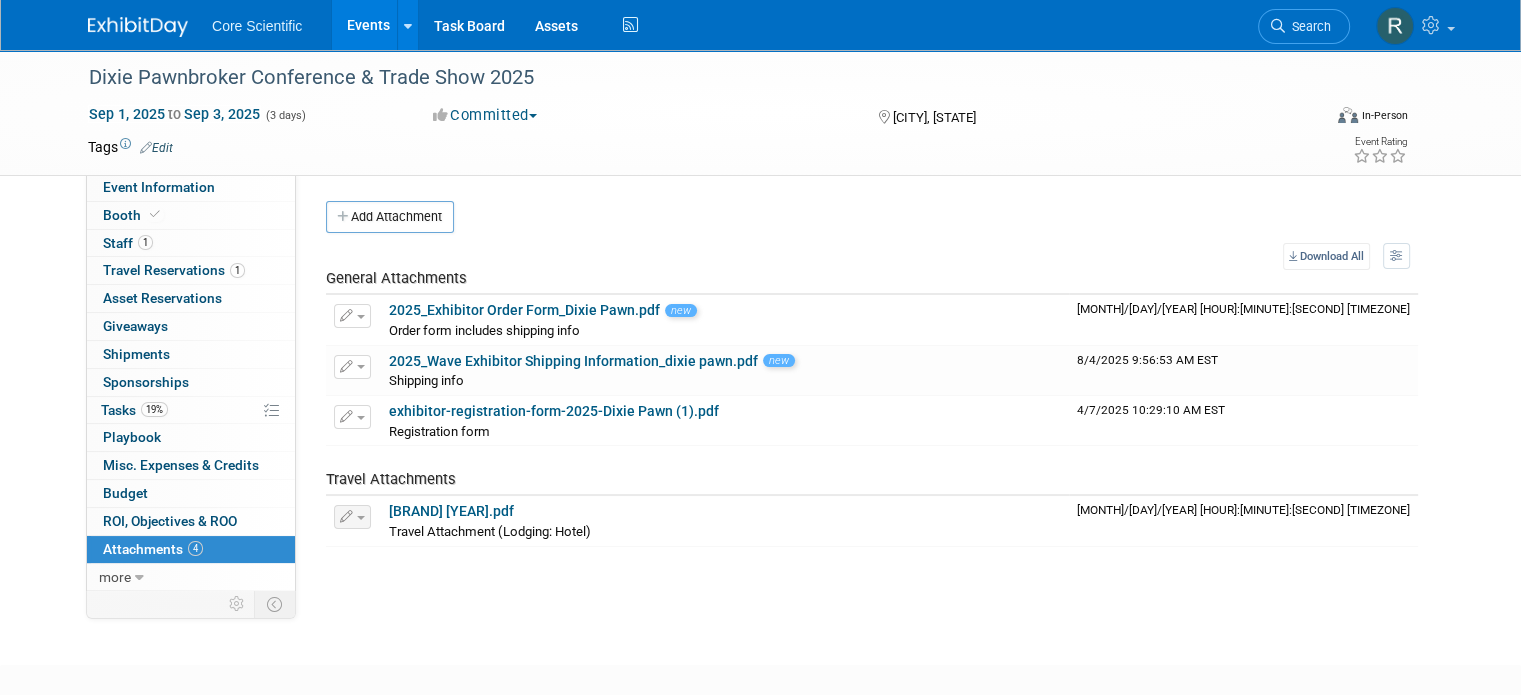 click at bounding box center (138, 27) 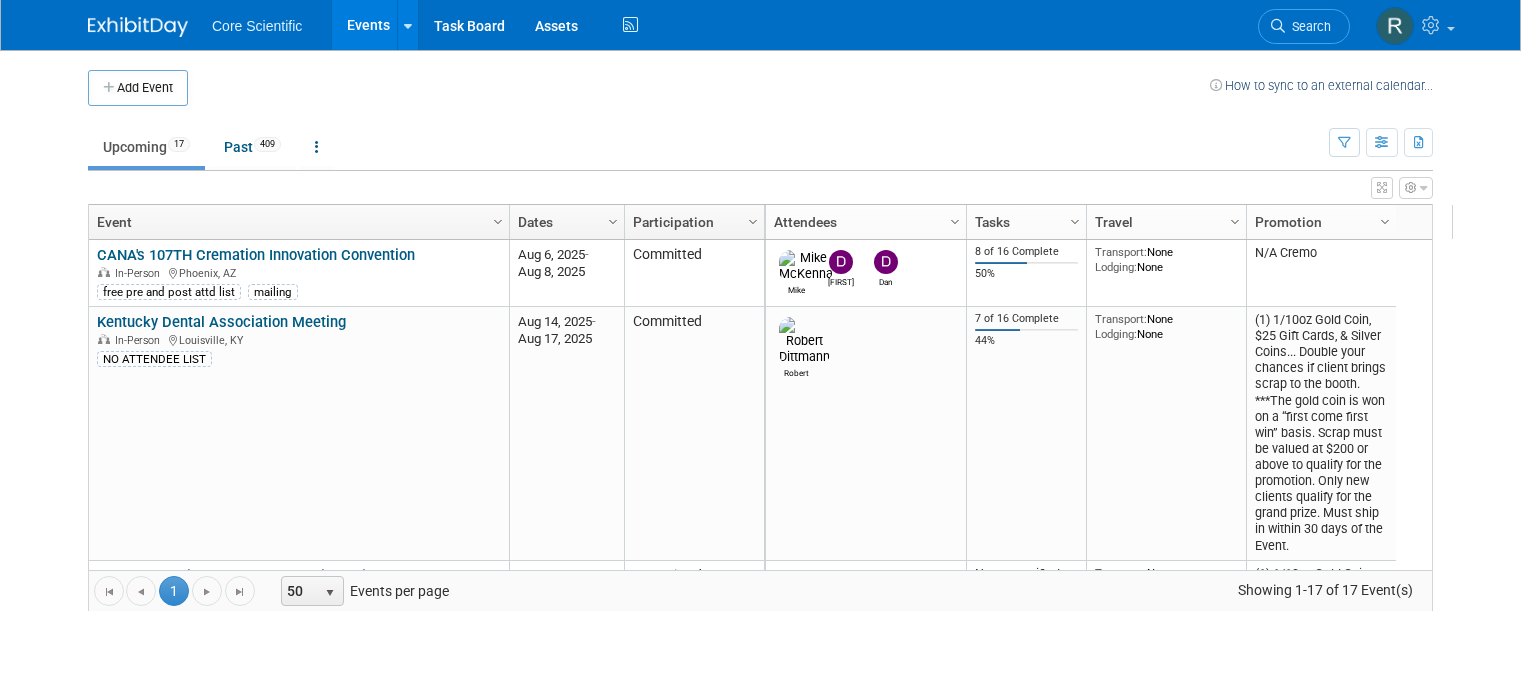 scroll, scrollTop: 0, scrollLeft: 0, axis: both 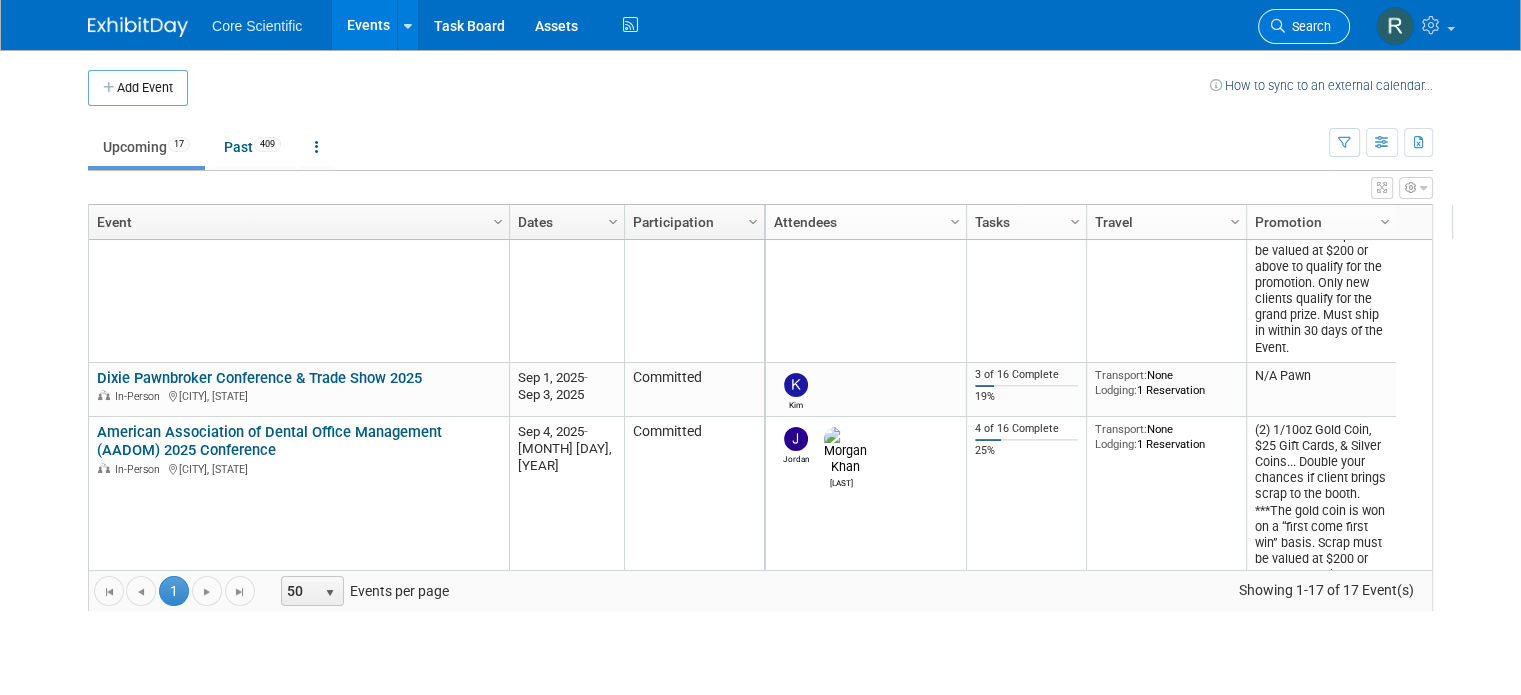 click on "Search" at bounding box center (1308, 26) 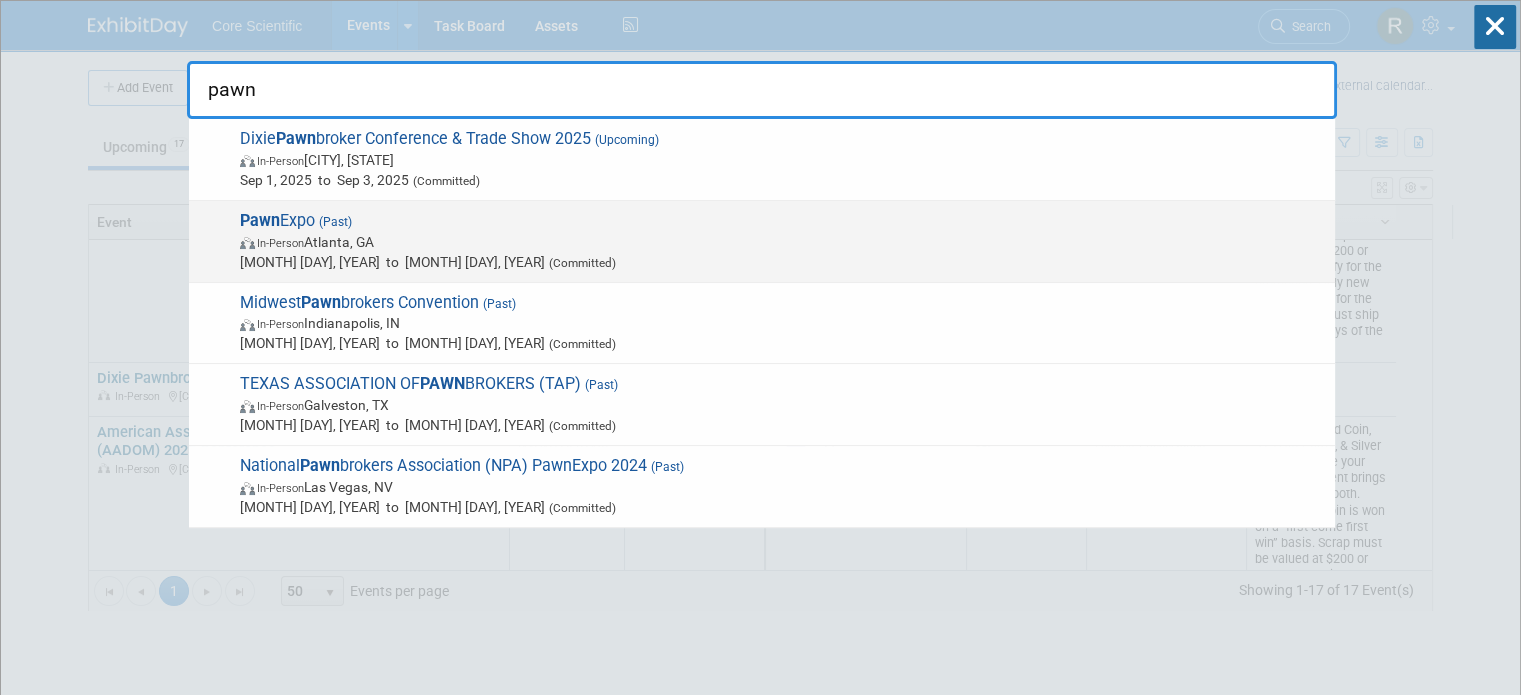 type on "pawn" 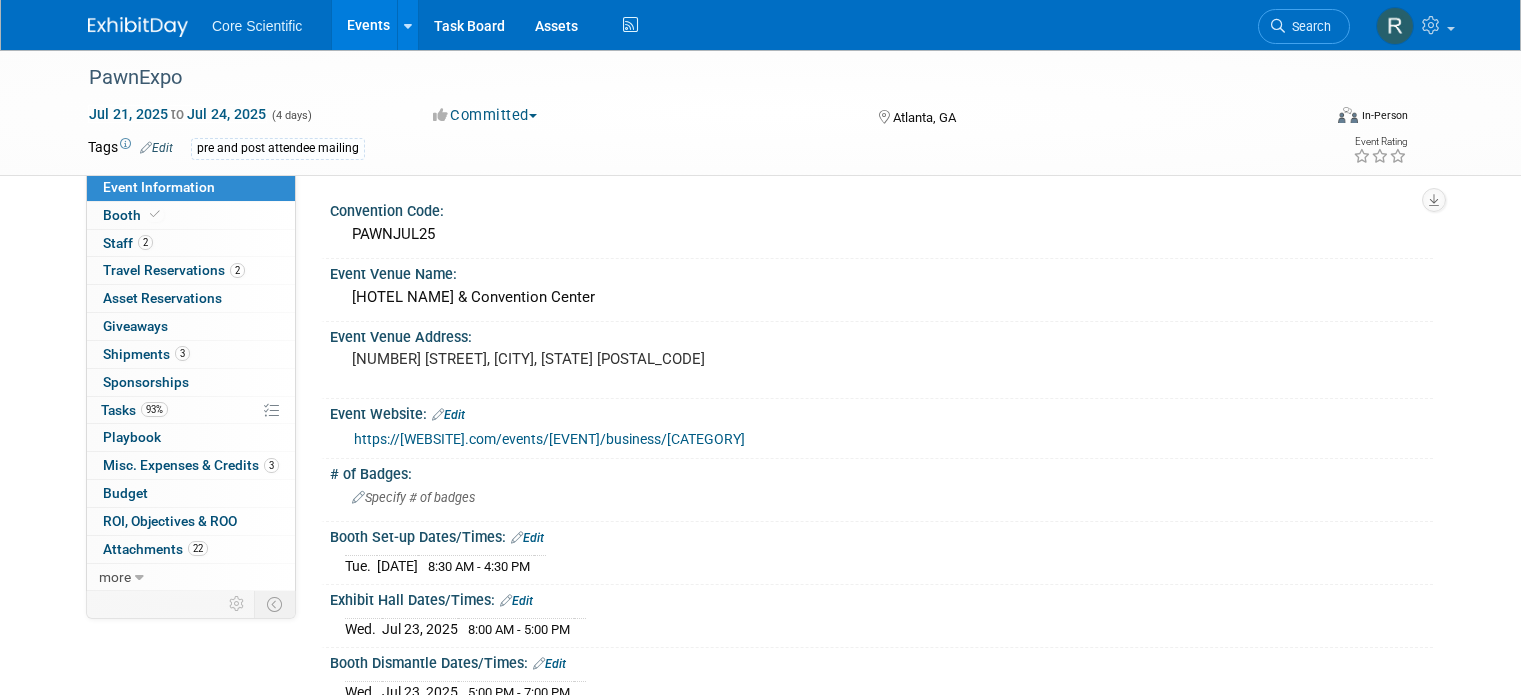 scroll, scrollTop: 0, scrollLeft: 0, axis: both 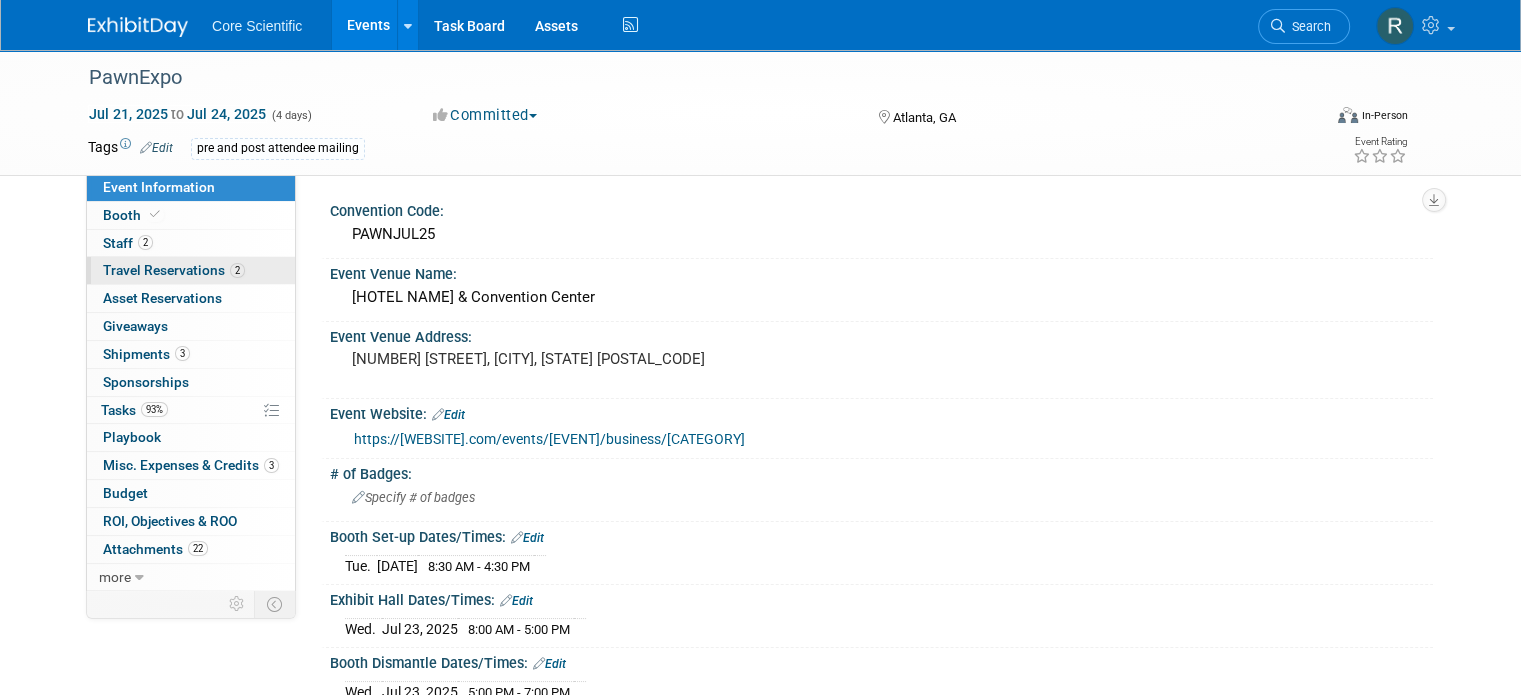click on "2
Travel Reservations 2" at bounding box center (191, 270) 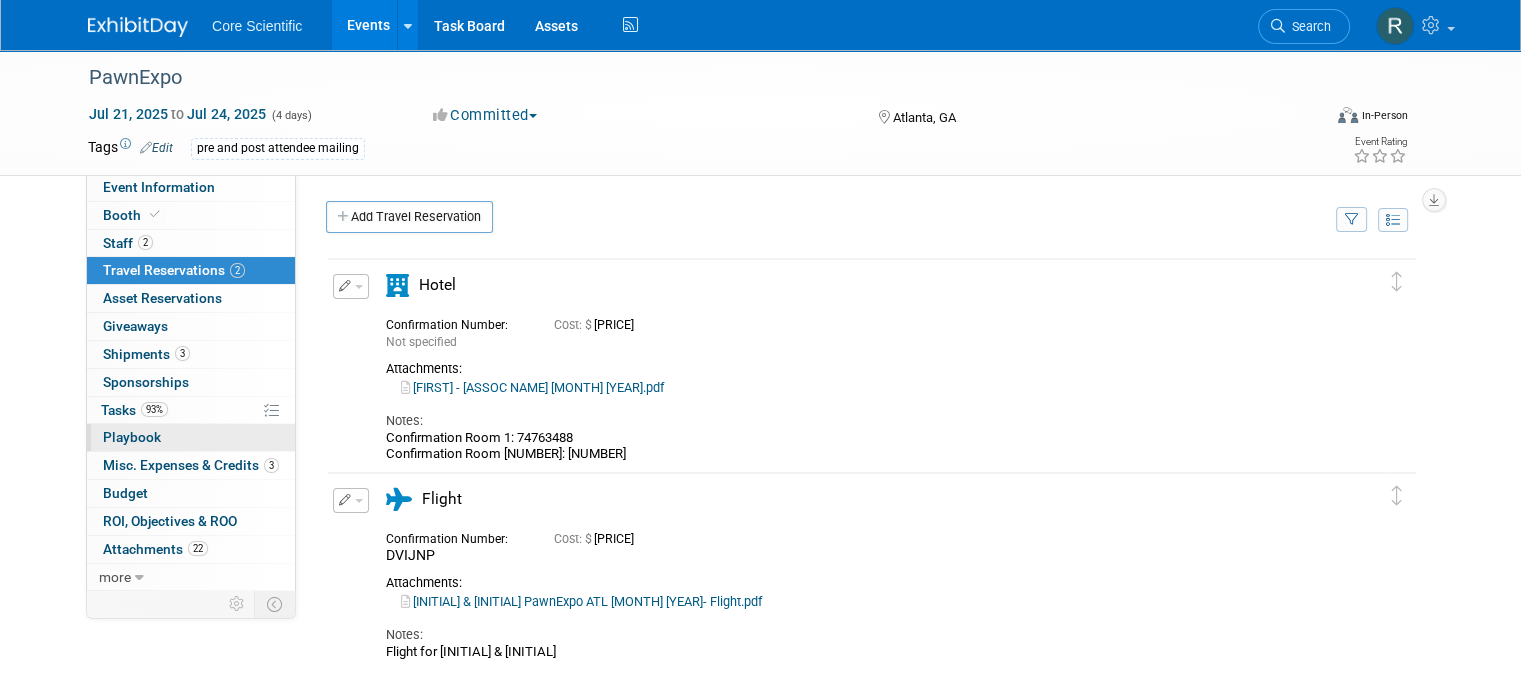 click on "0
Playbook 0" at bounding box center (191, 437) 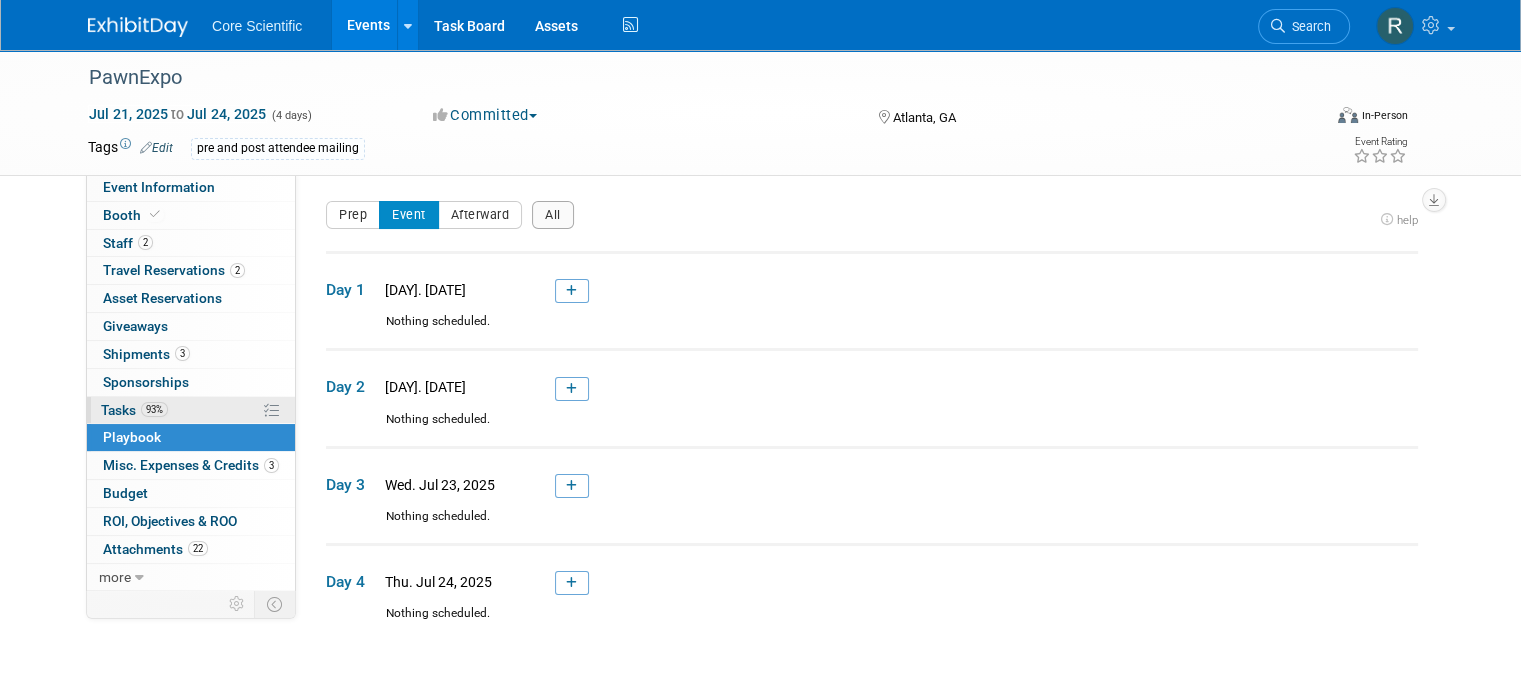 click on "93%
Tasks 93%" at bounding box center [191, 410] 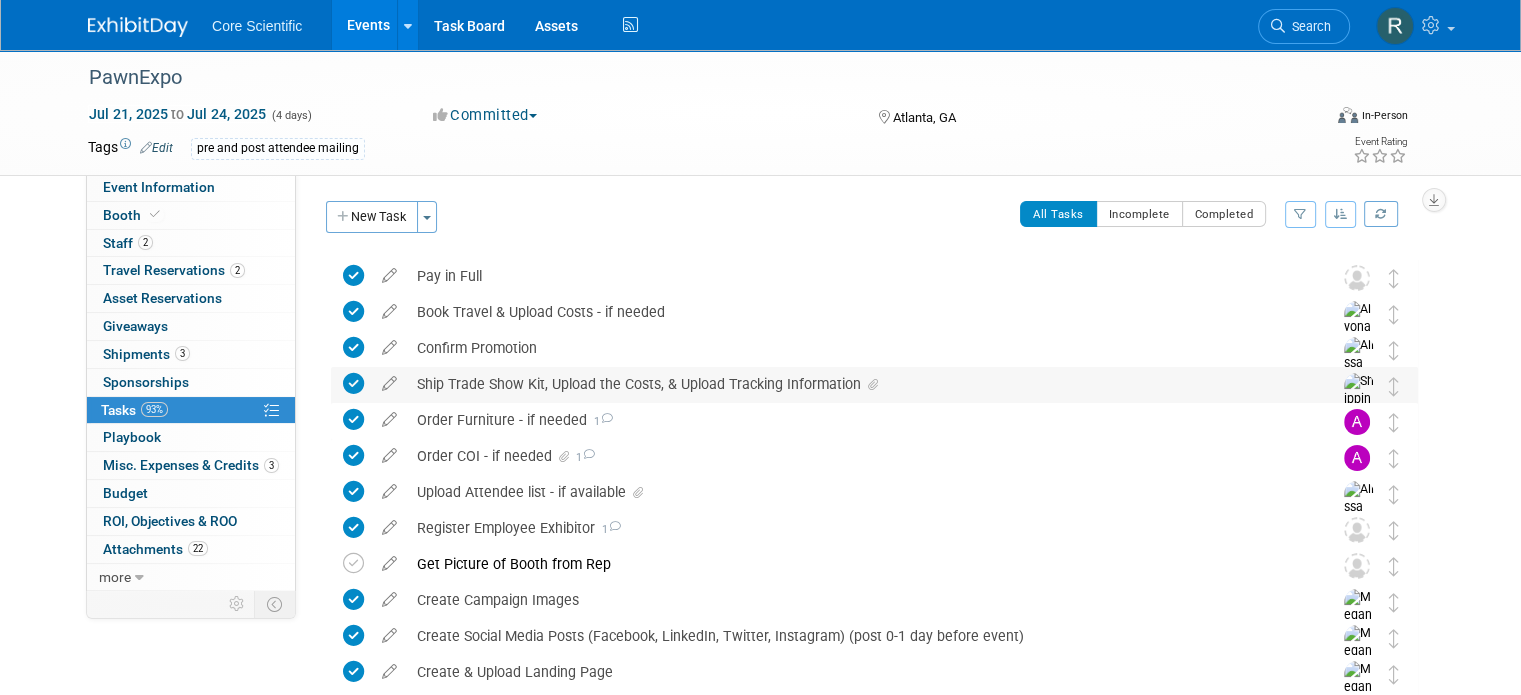 click at bounding box center (873, 385) 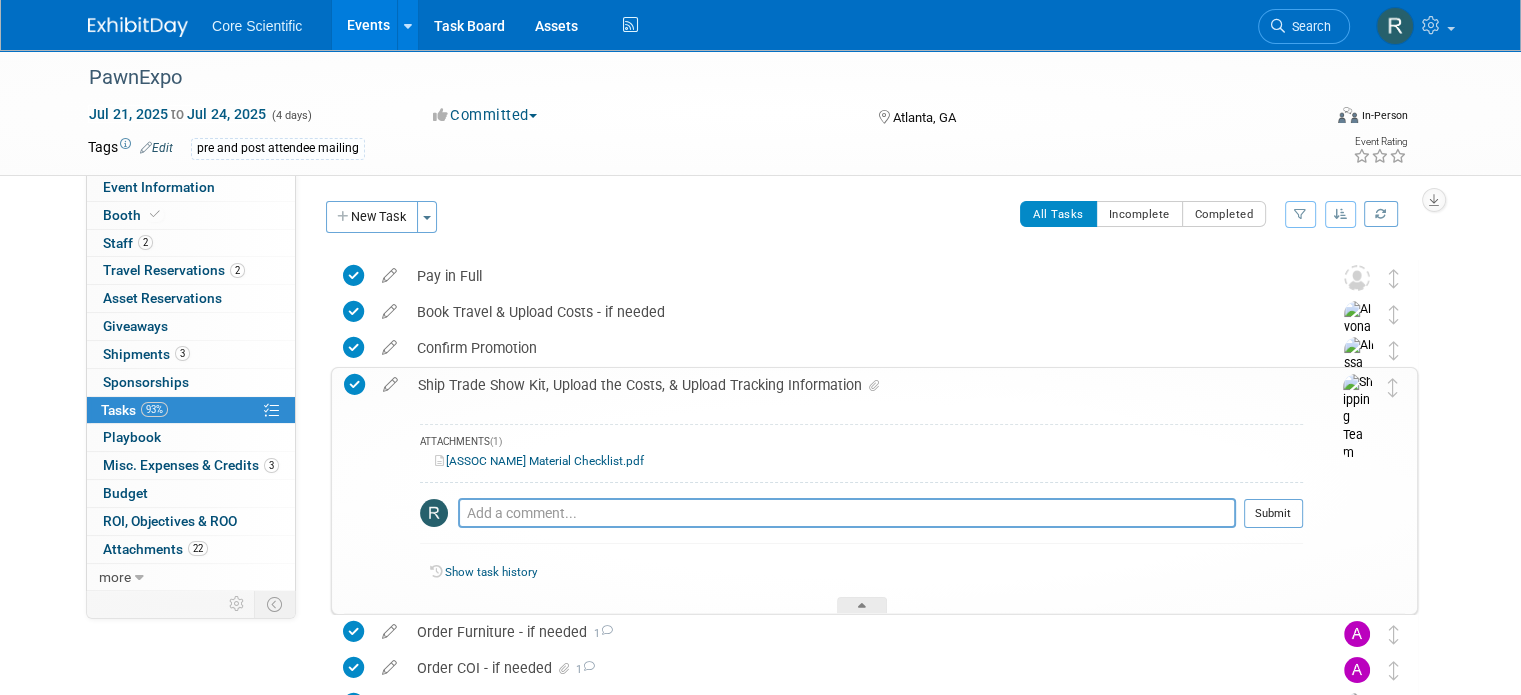 click at bounding box center (874, 386) 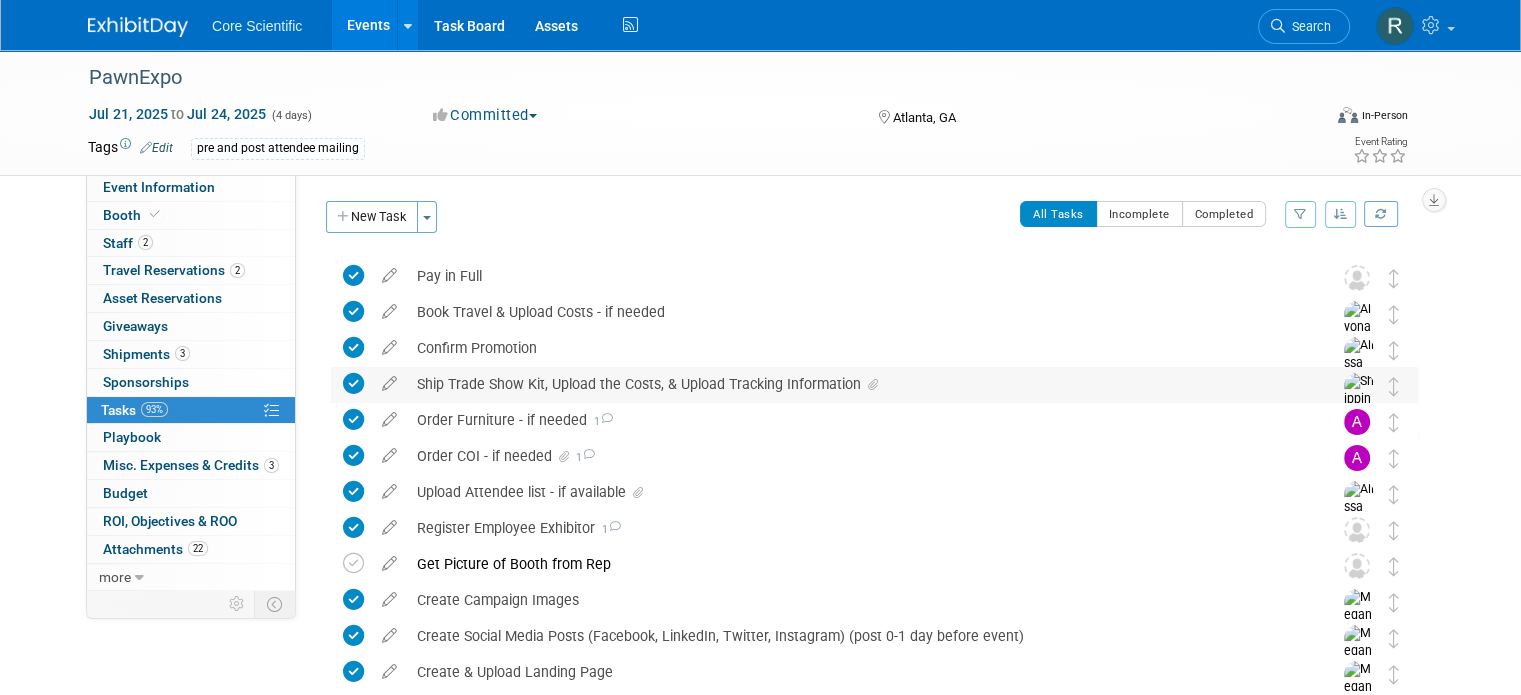 click at bounding box center [873, 385] 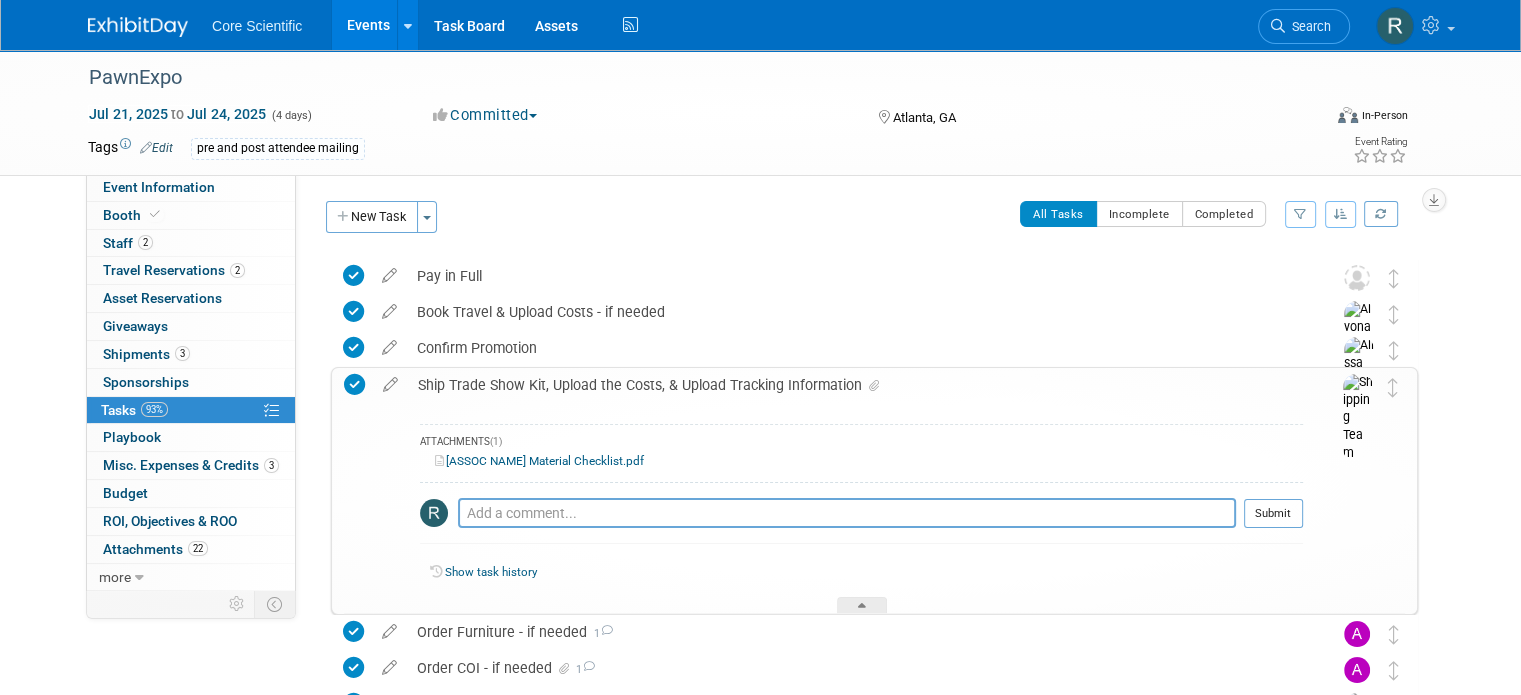 click on "PawnExpo Material Checklist.pdf" at bounding box center [539, 461] 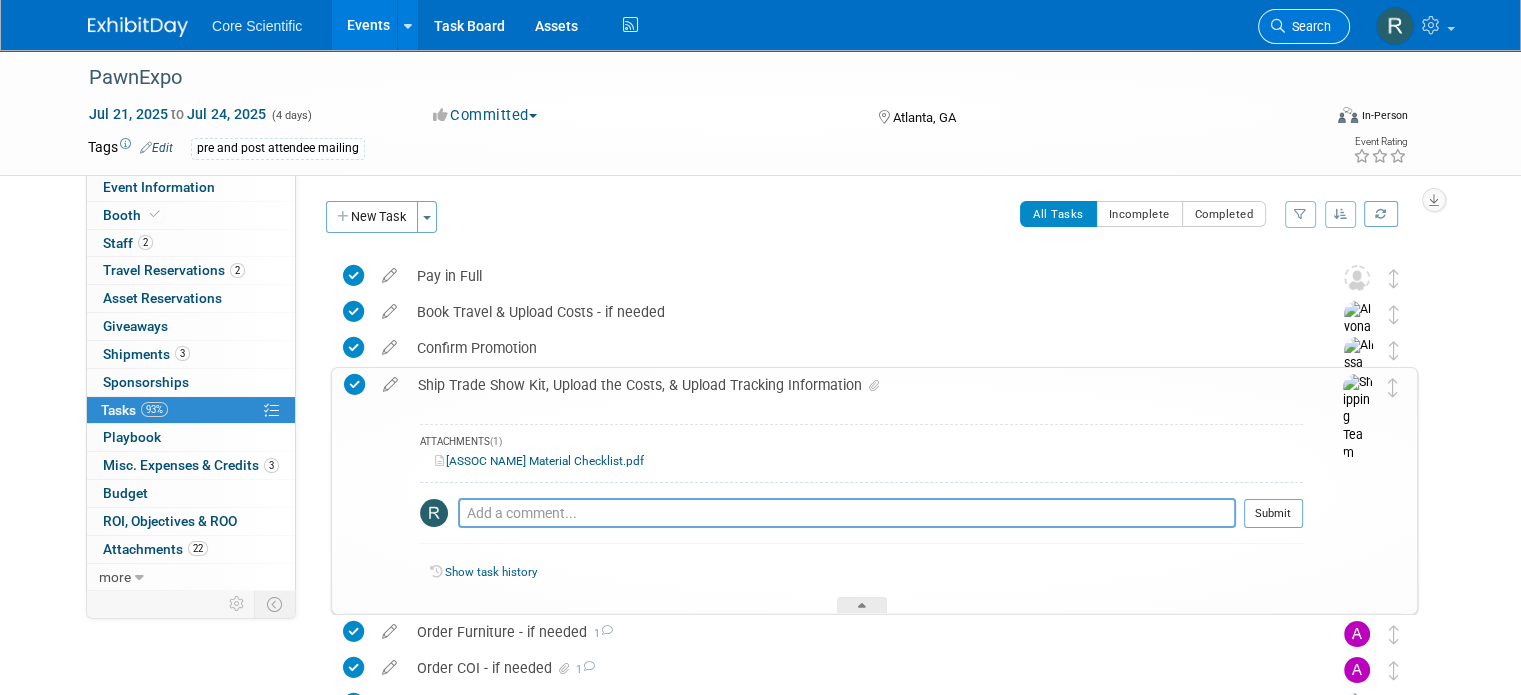 click on "Search" at bounding box center [1308, 26] 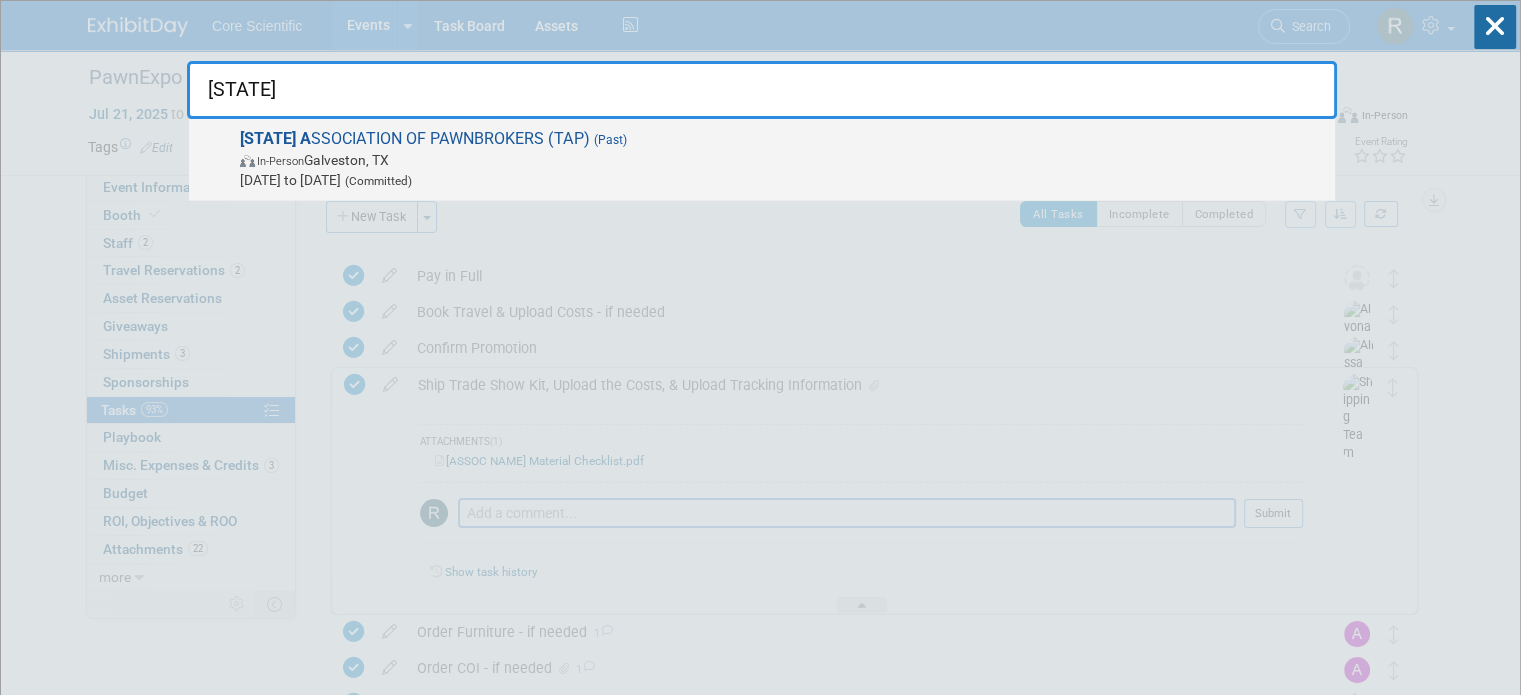 type on "texas a" 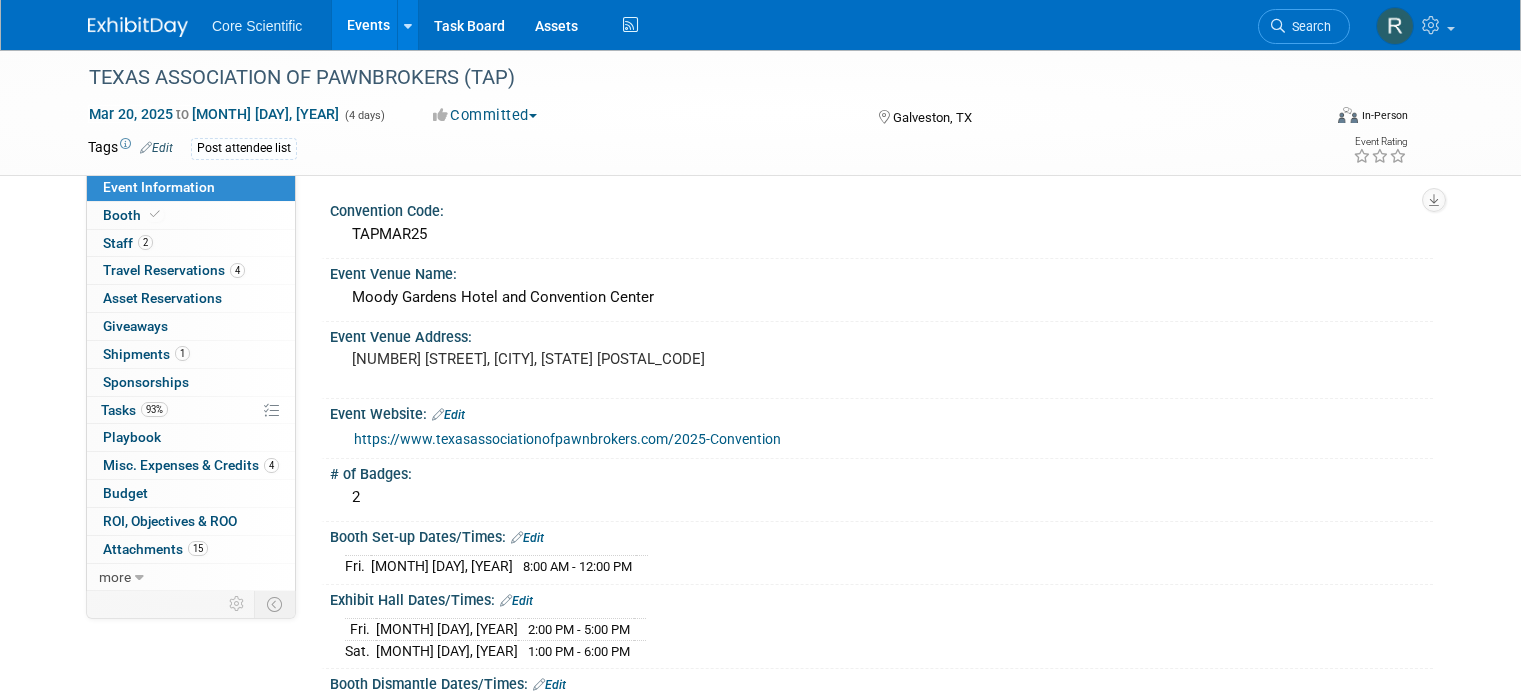 scroll, scrollTop: 0, scrollLeft: 0, axis: both 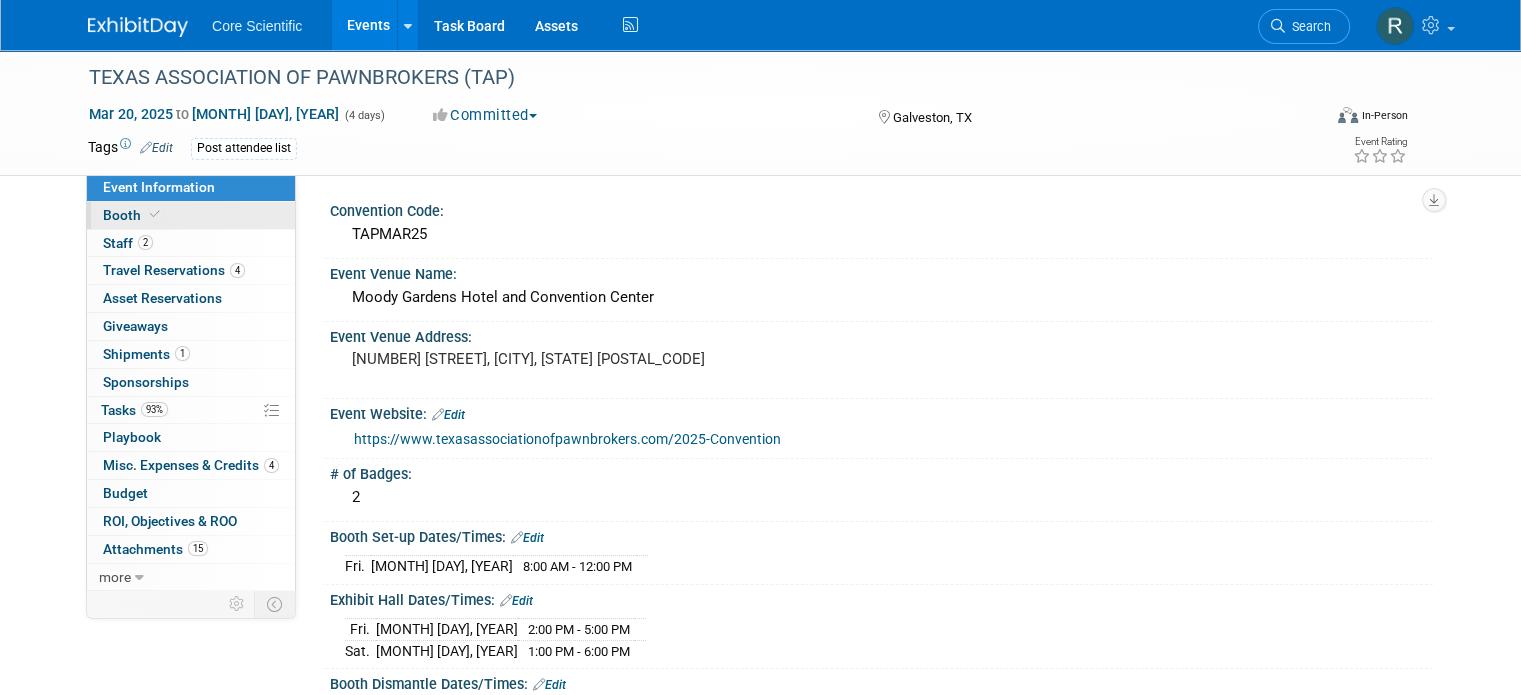 click on "Booth" at bounding box center [191, 215] 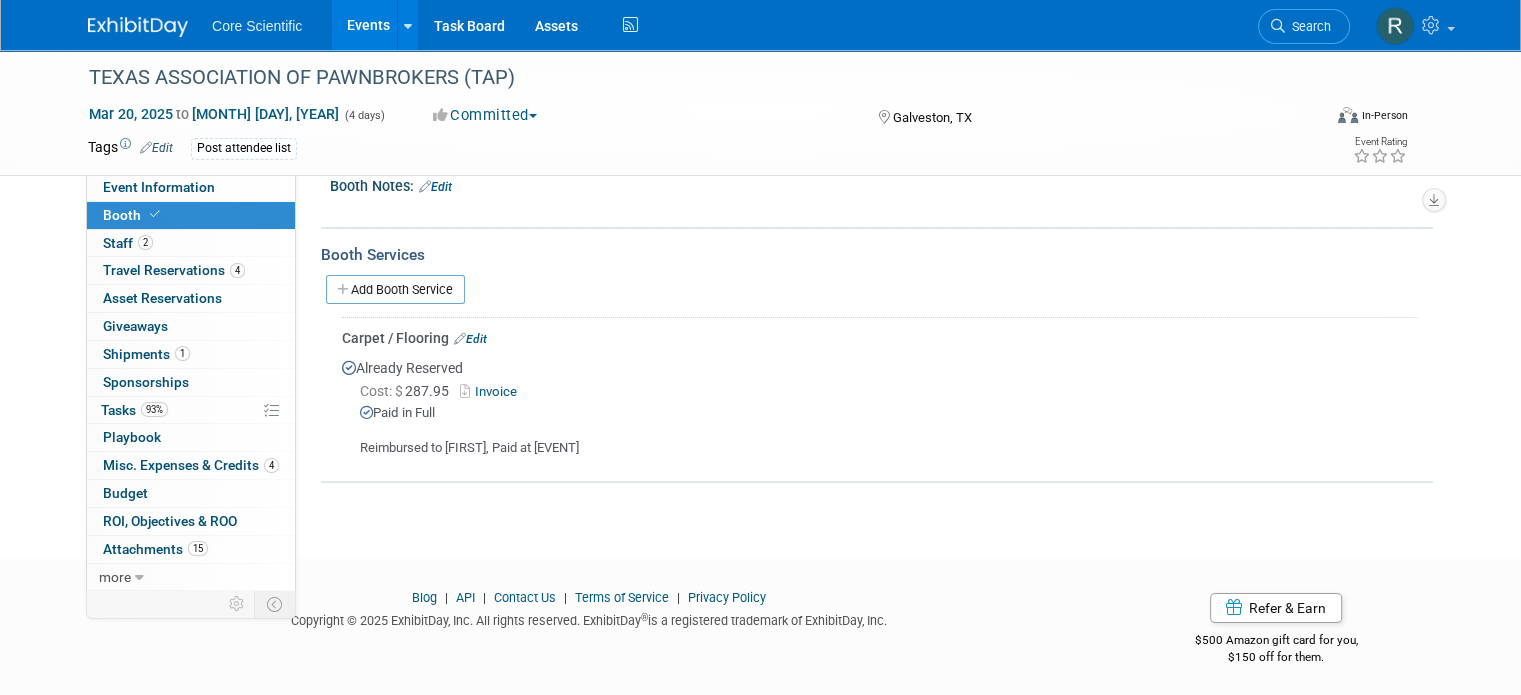 scroll, scrollTop: 0, scrollLeft: 0, axis: both 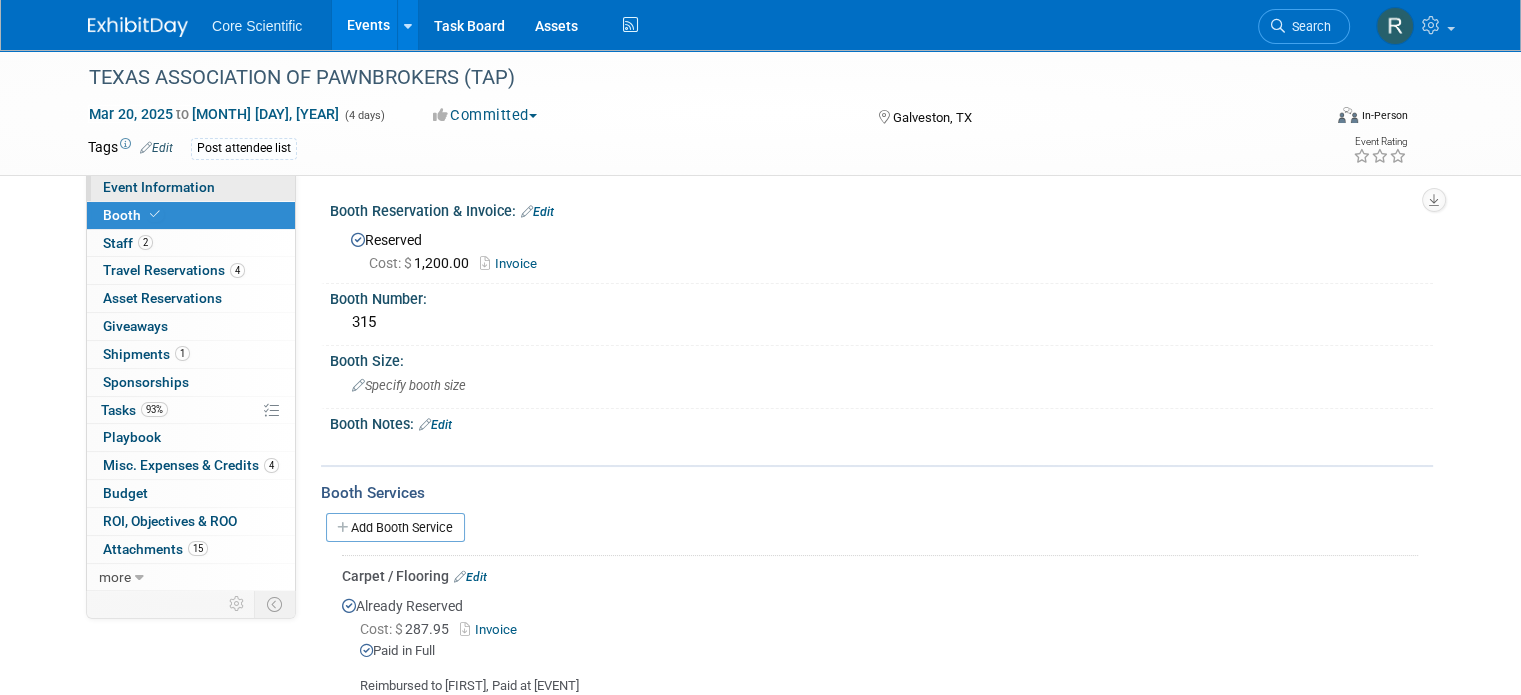 click on "Event Information" at bounding box center (191, 187) 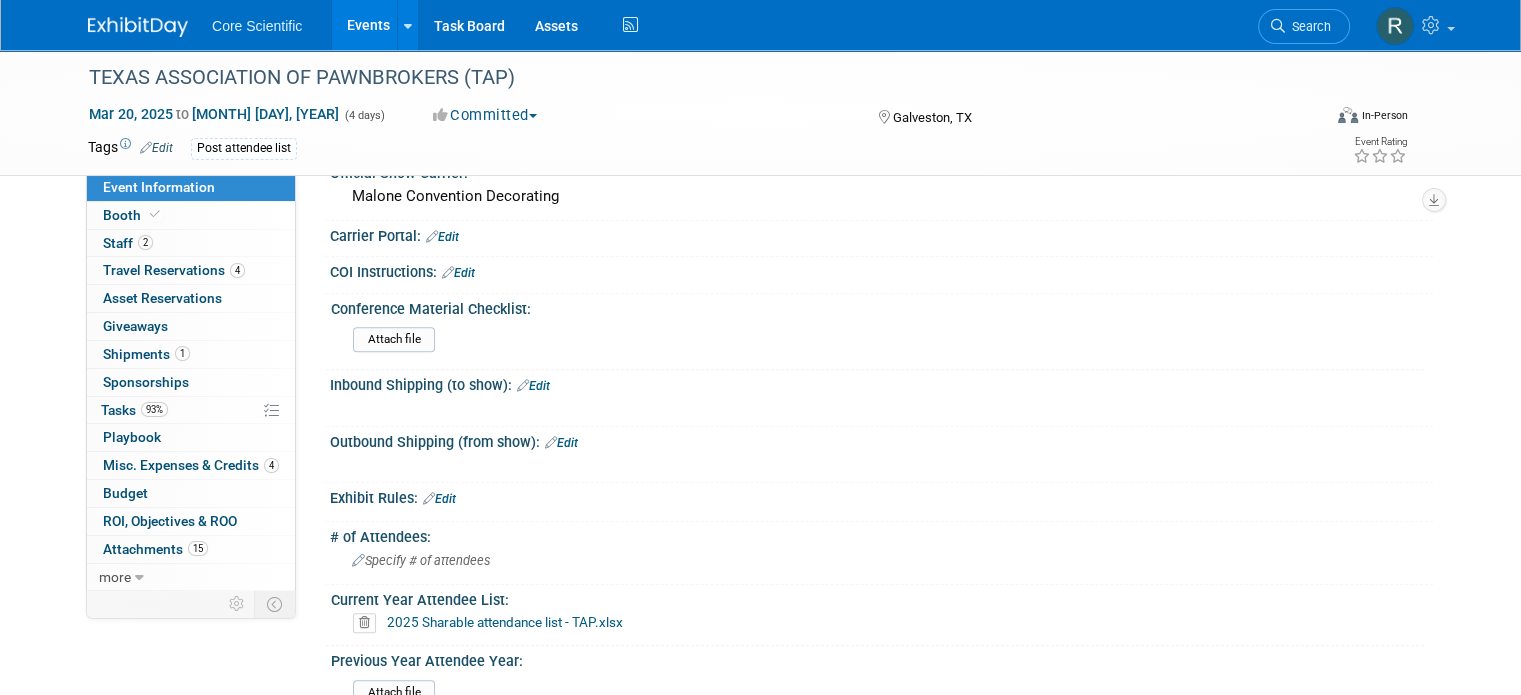 scroll, scrollTop: 461, scrollLeft: 0, axis: vertical 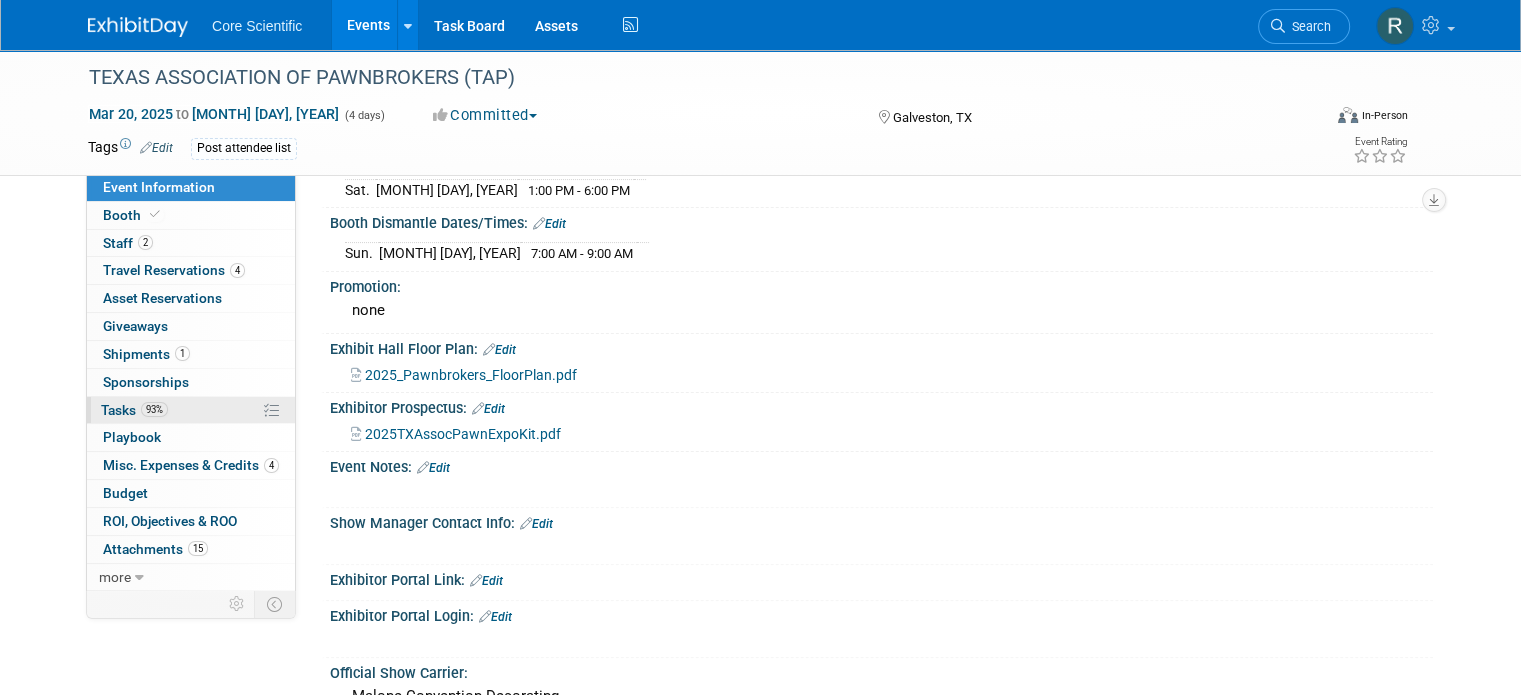click on "93%" at bounding box center (154, 409) 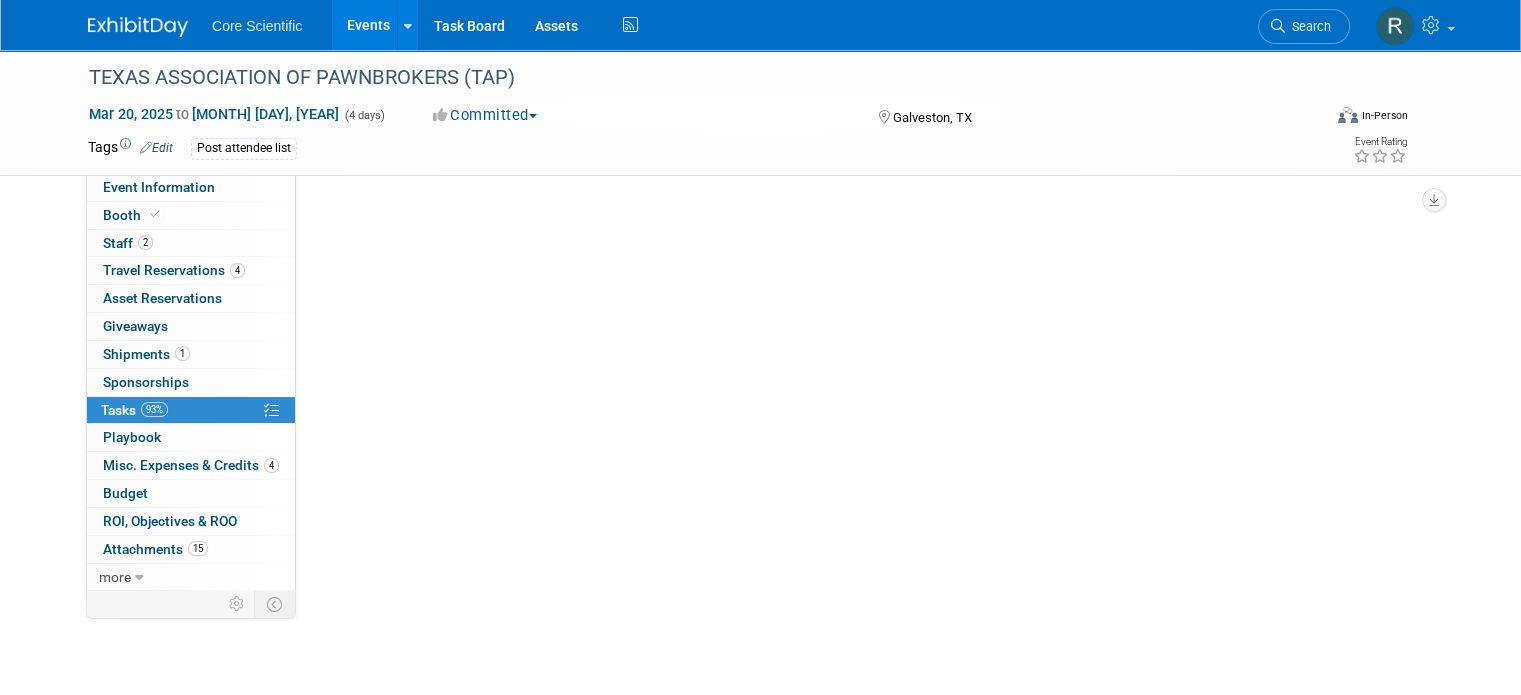 scroll, scrollTop: 0, scrollLeft: 0, axis: both 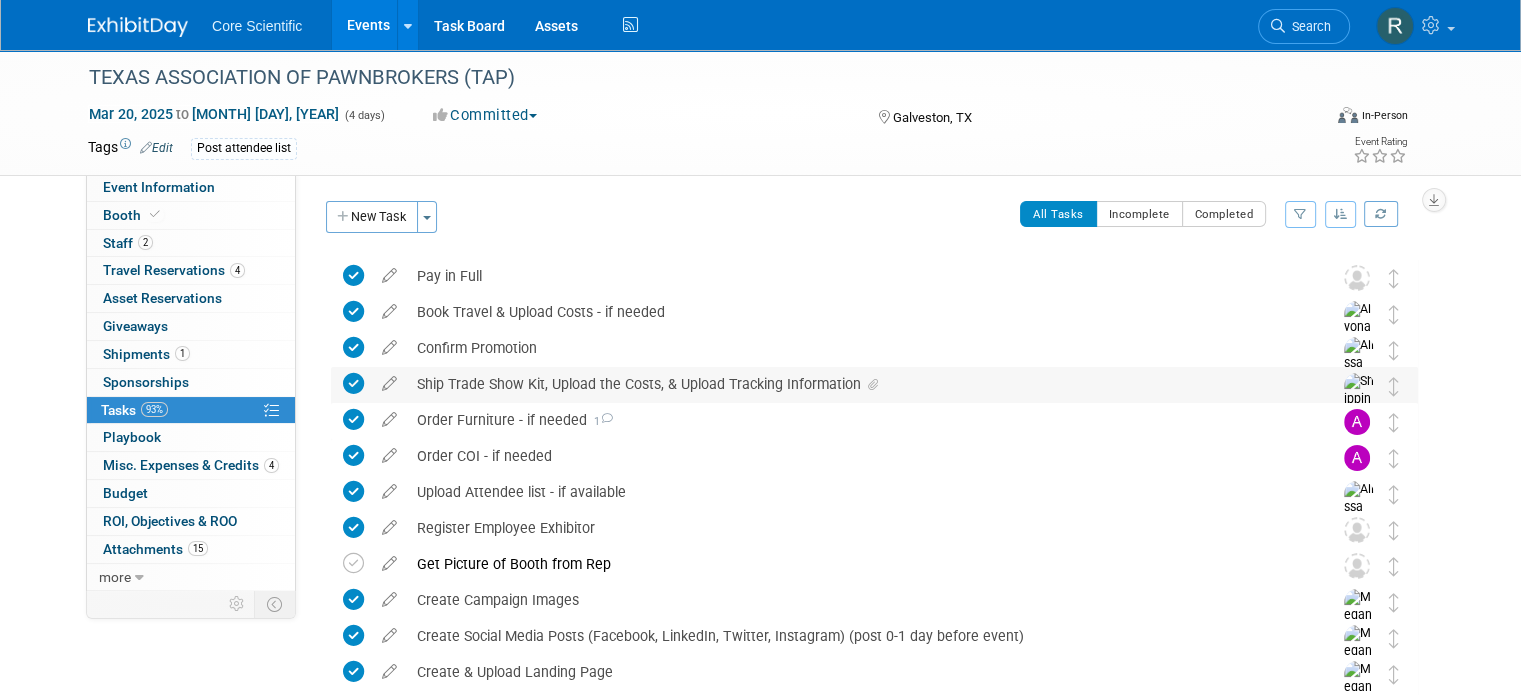 click at bounding box center (873, 385) 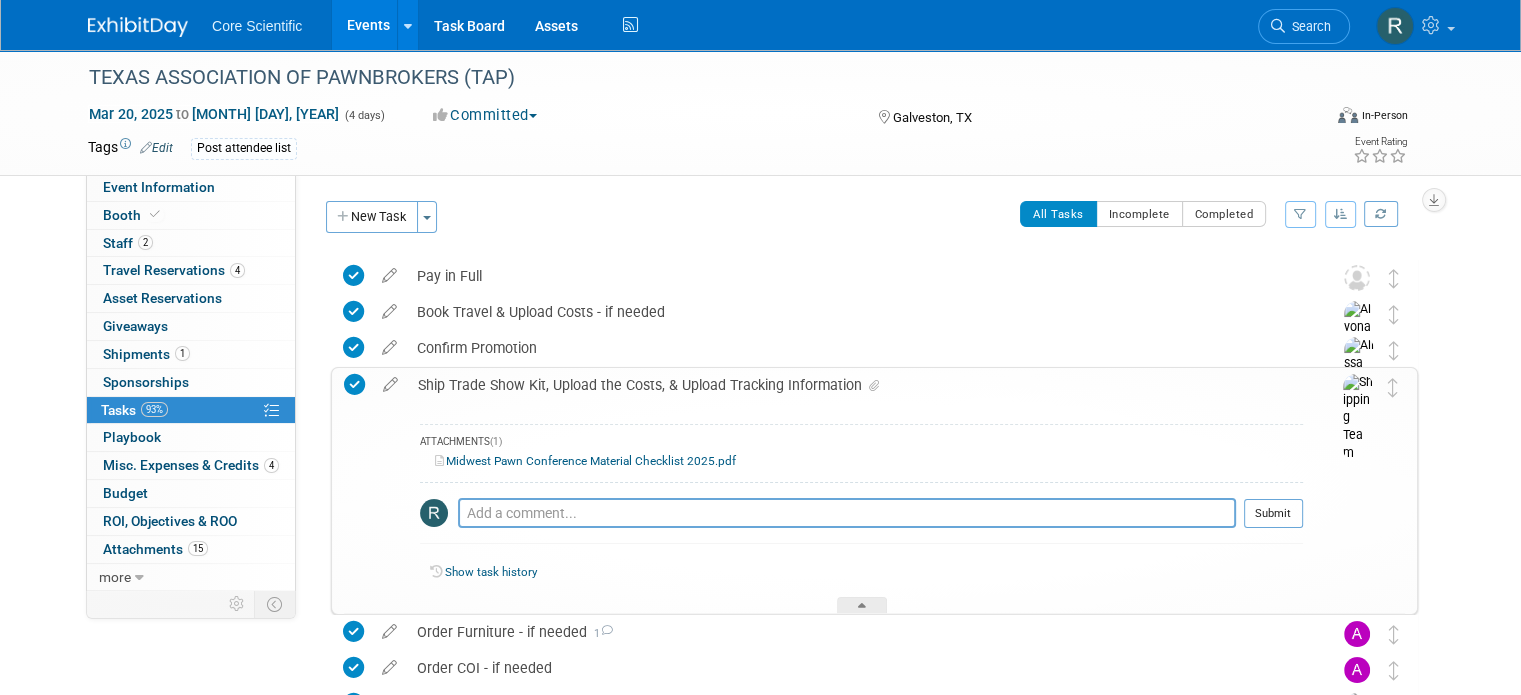 click on "Midwest Pawn Conference Material Checklist 2025.pdf" at bounding box center (585, 461) 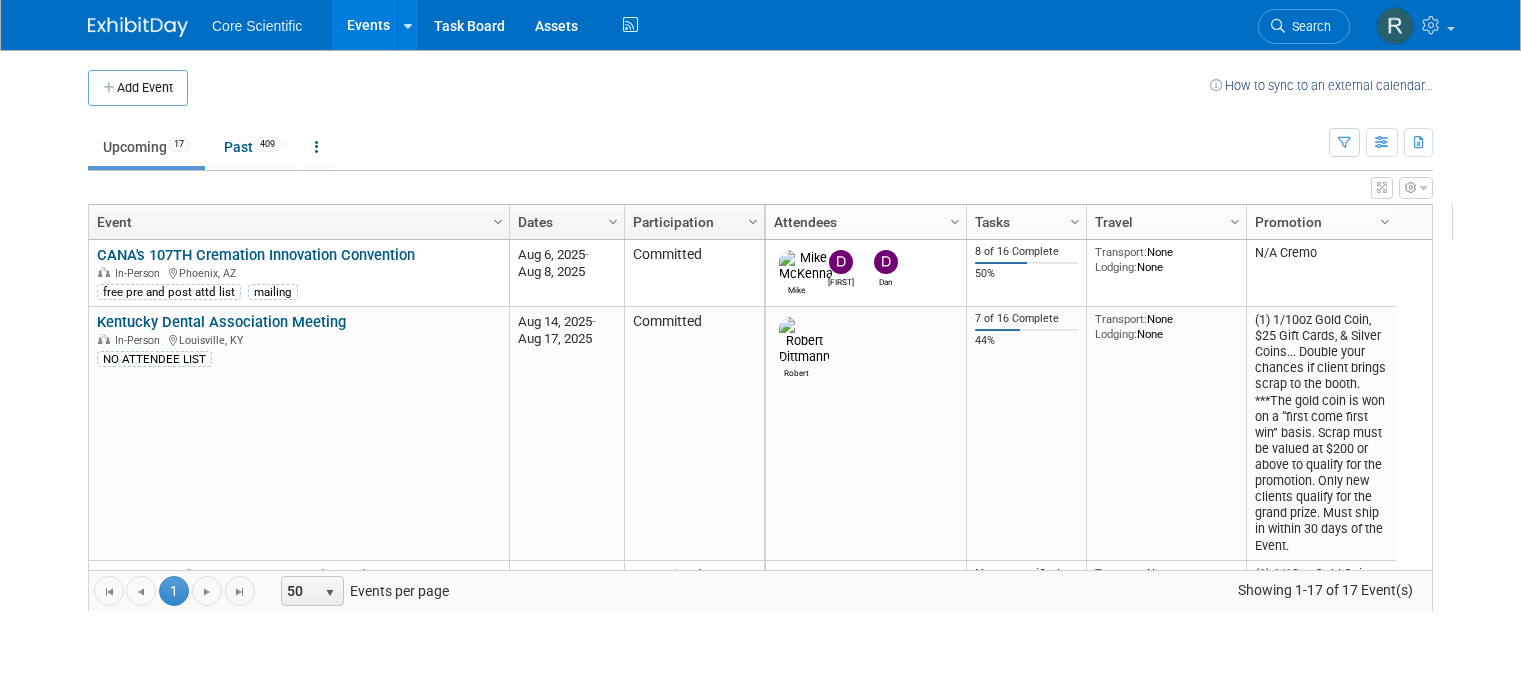 scroll, scrollTop: 0, scrollLeft: 0, axis: both 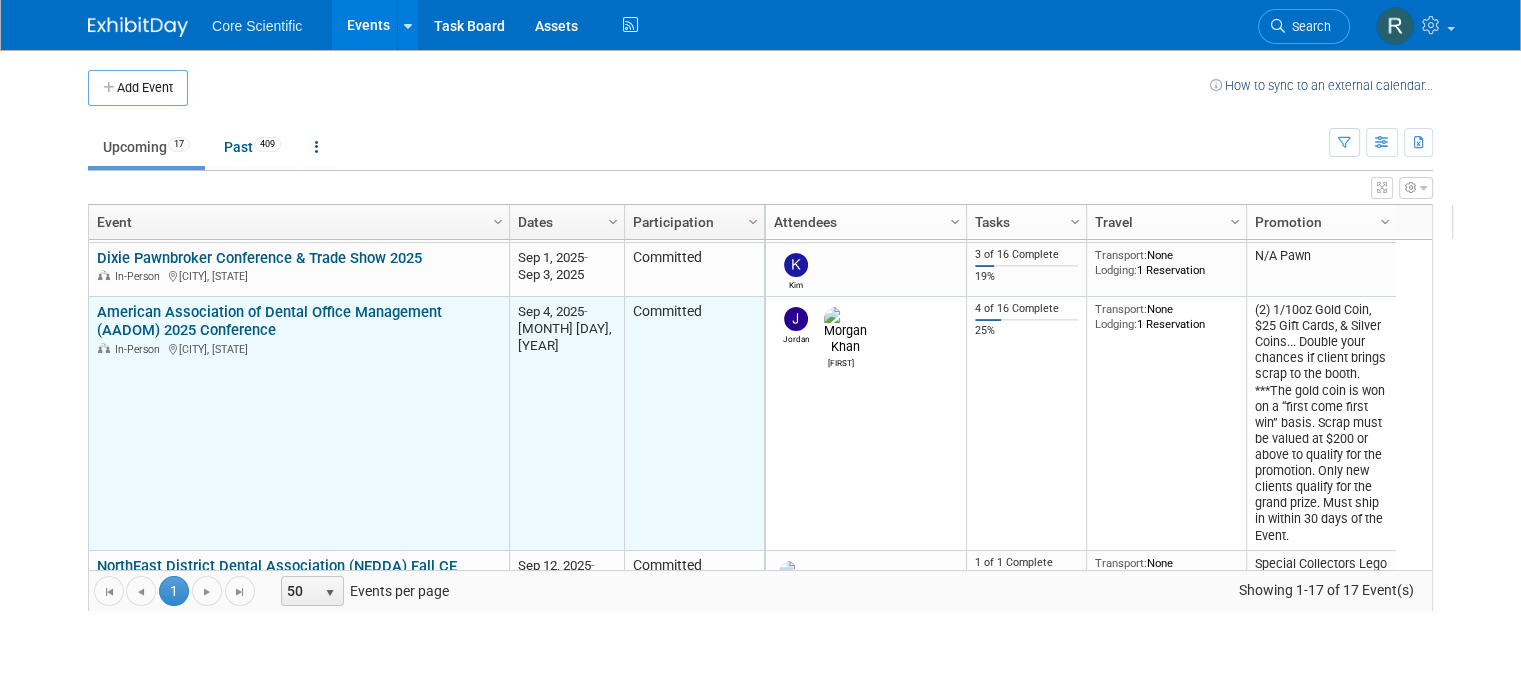 click on "American Association of Dental Office Management (AADOM) 2025 Conference" at bounding box center (269, 321) 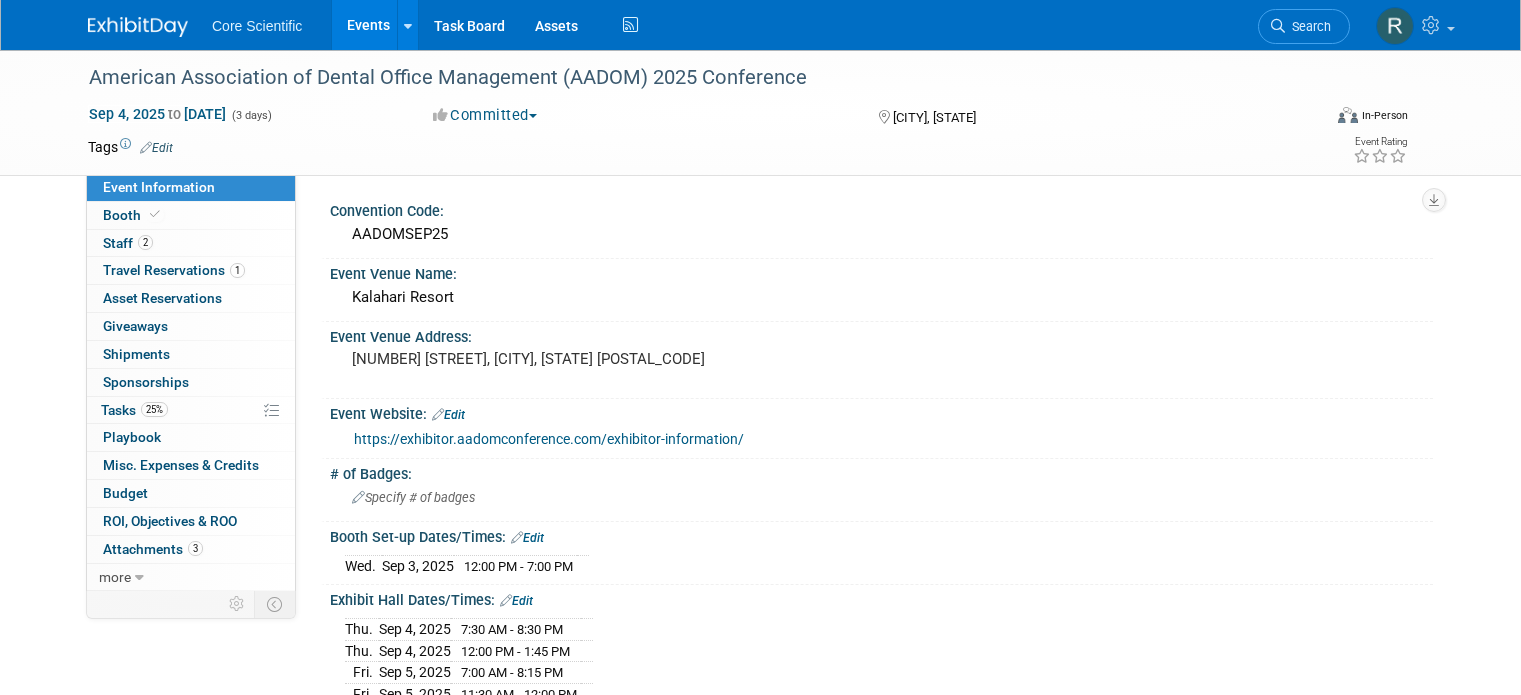 scroll, scrollTop: 0, scrollLeft: 0, axis: both 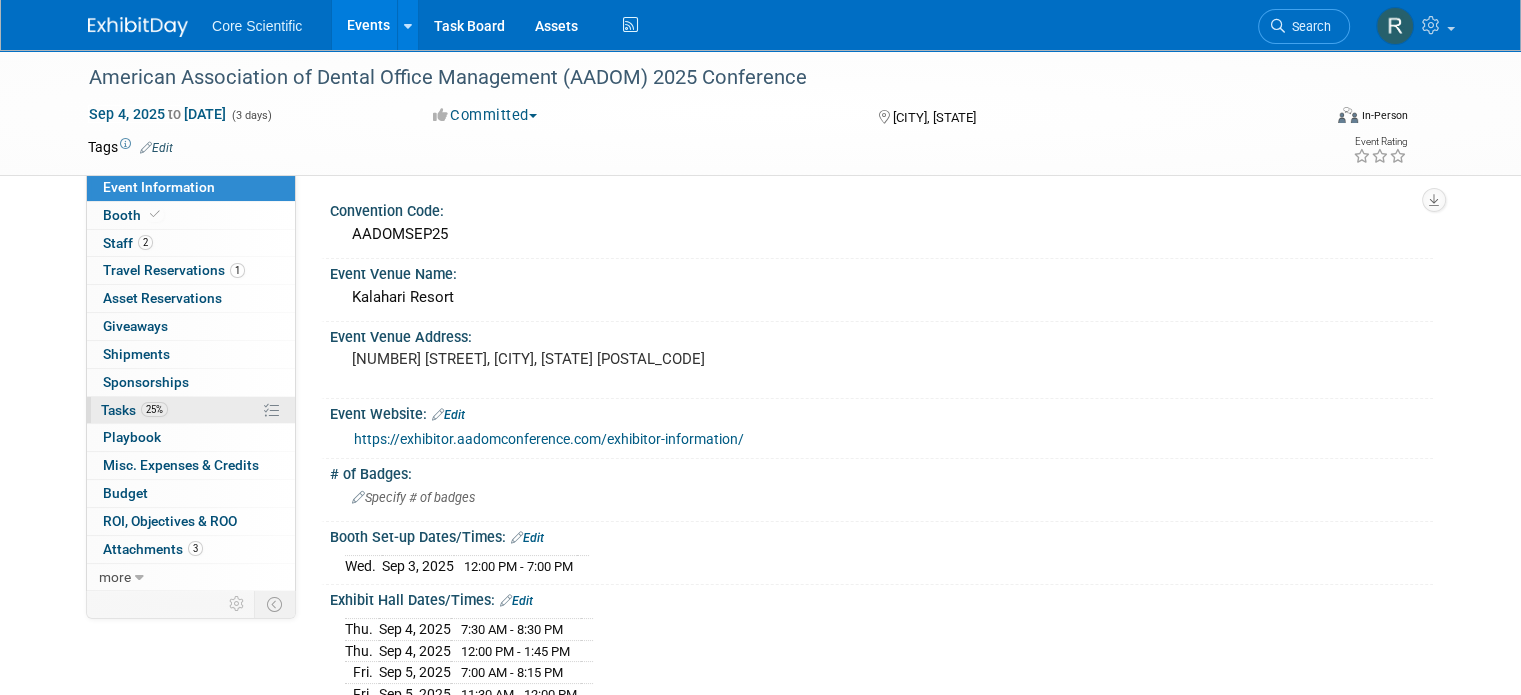 click on "Tasks 25%" at bounding box center [134, 410] 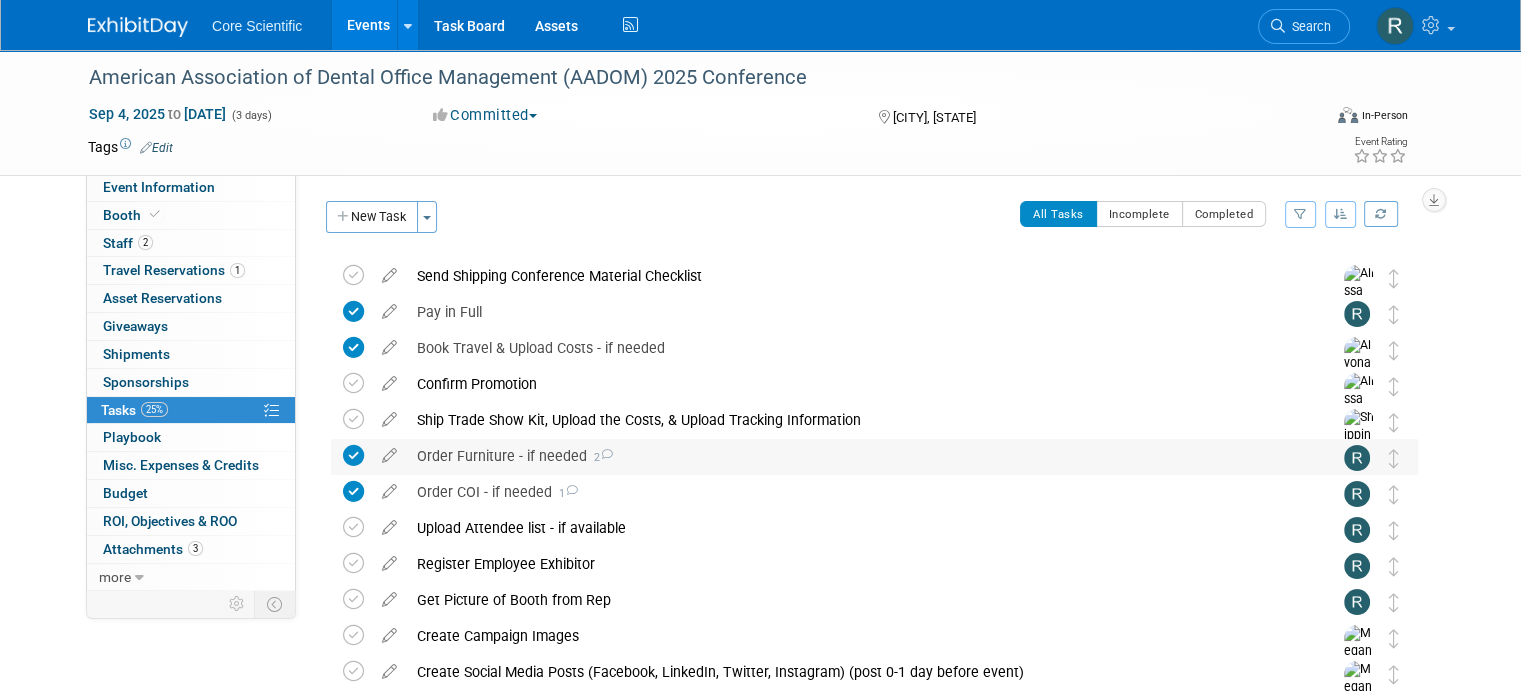 click on "2" at bounding box center (600, 457) 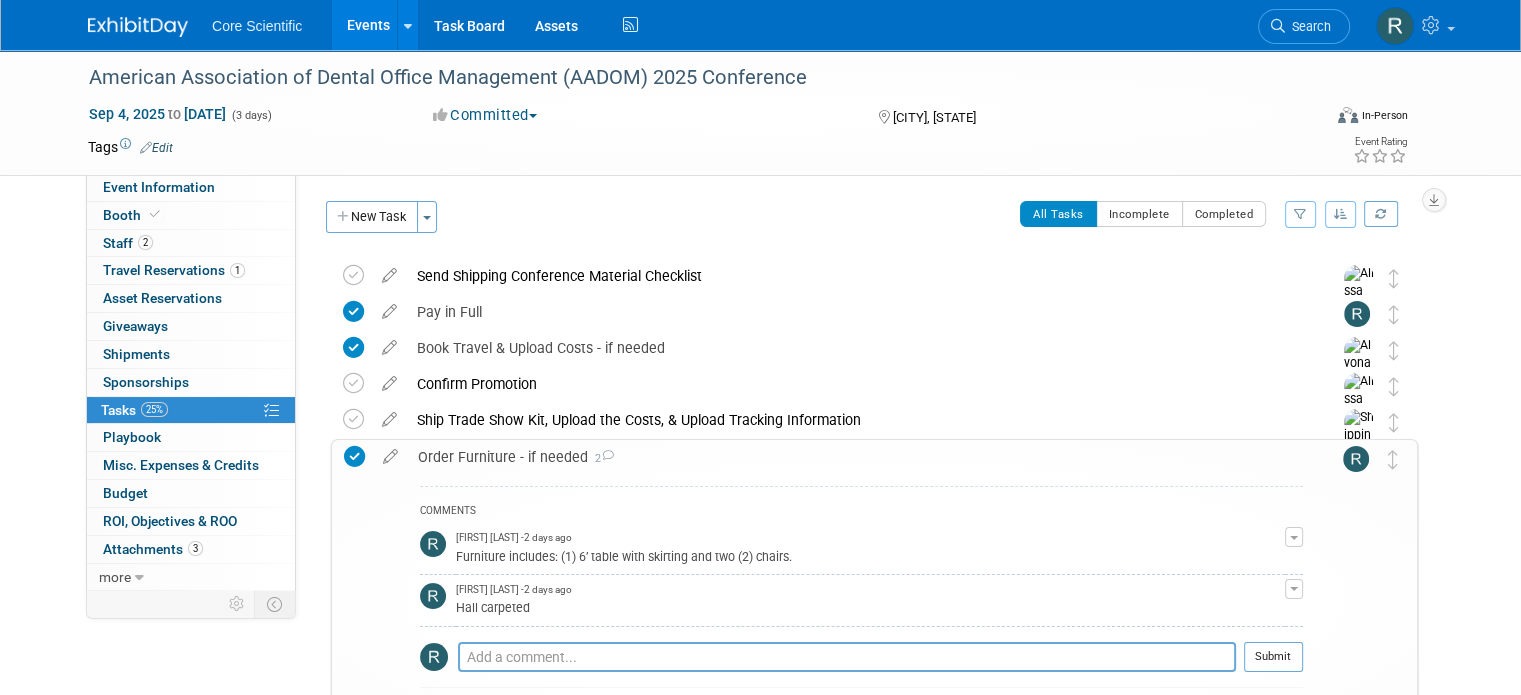 click at bounding box center [607, 455] 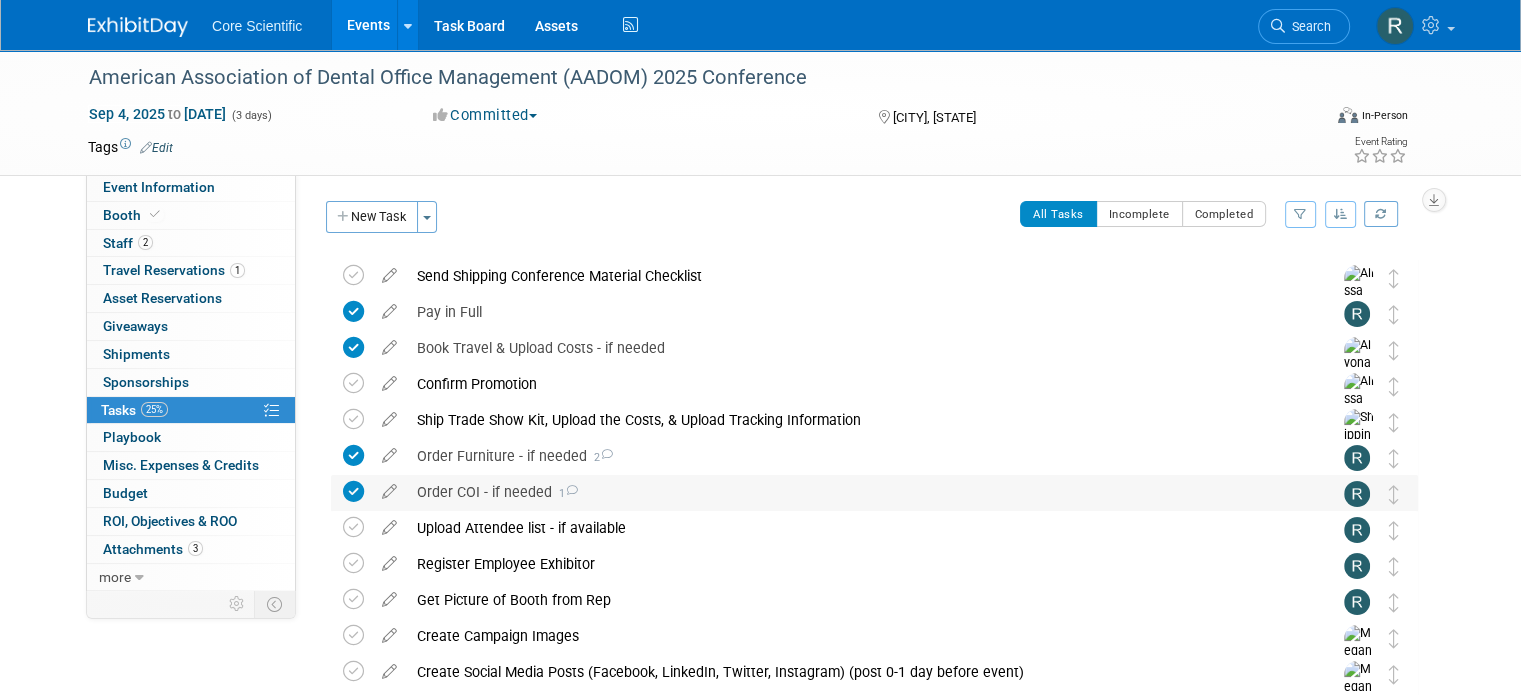 click at bounding box center (571, 490) 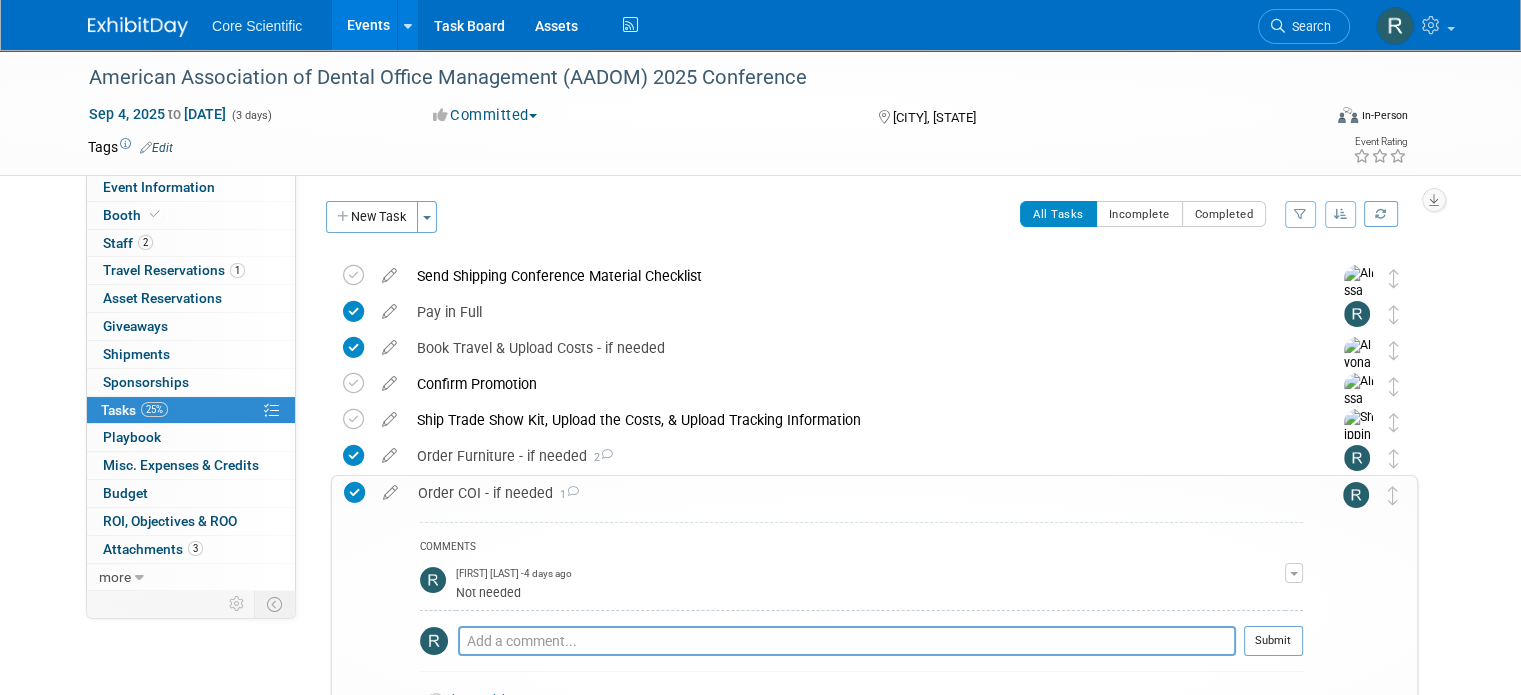 click at bounding box center (572, 491) 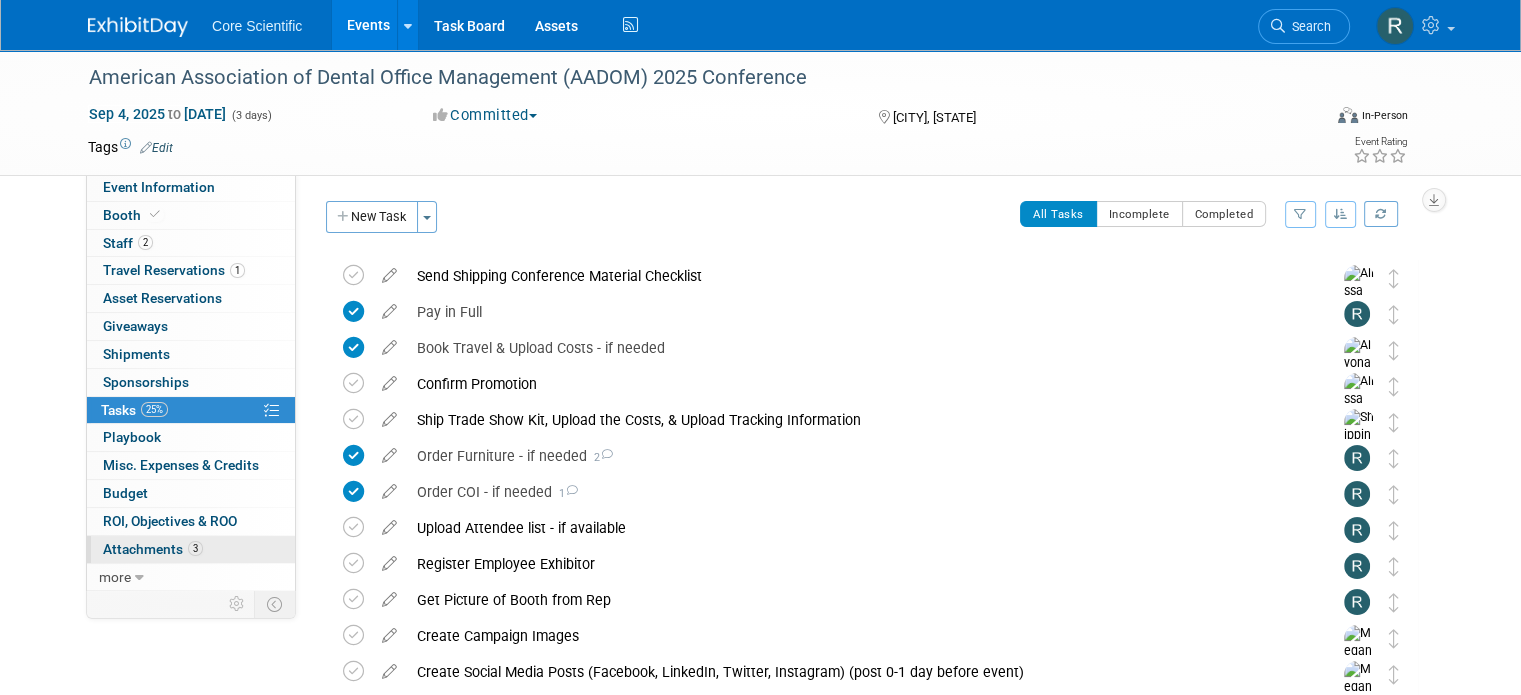click on "3" at bounding box center (195, 548) 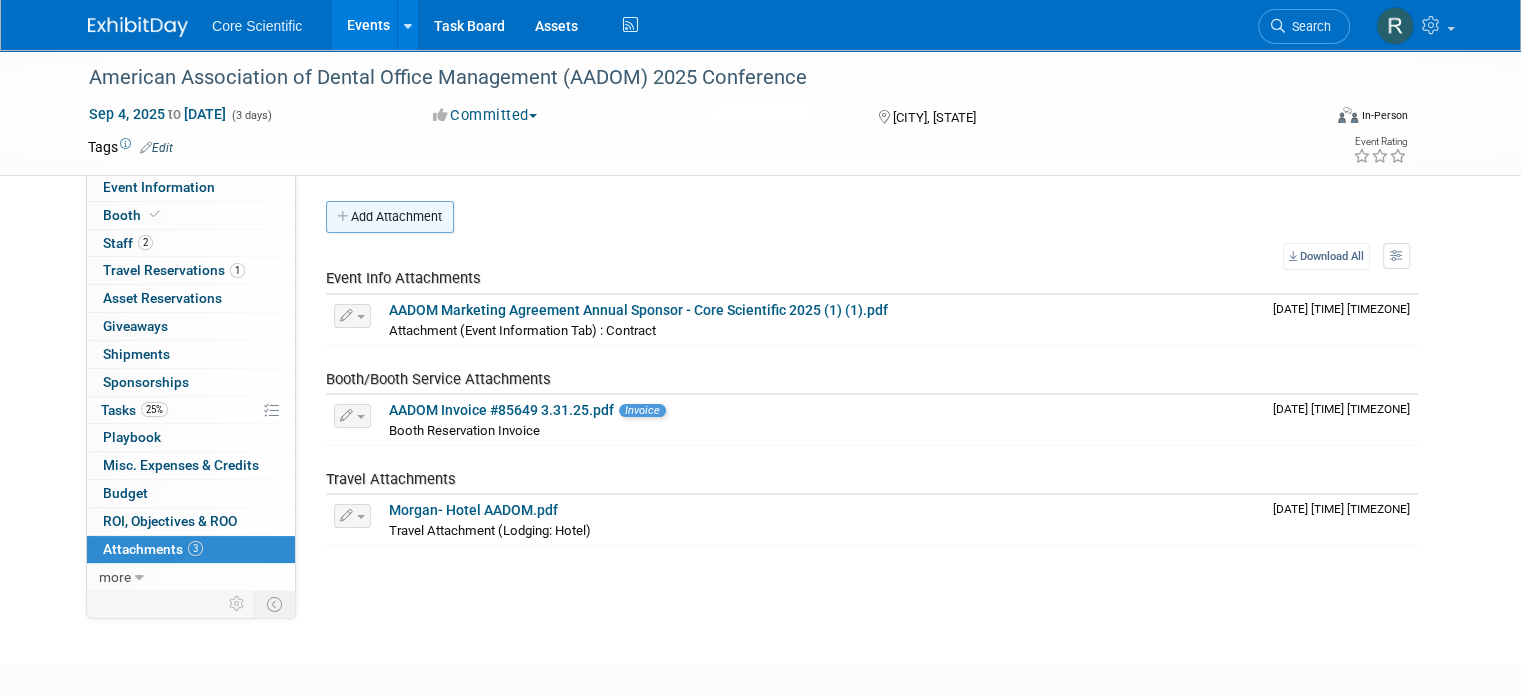 click on "Add Attachment" at bounding box center (390, 217) 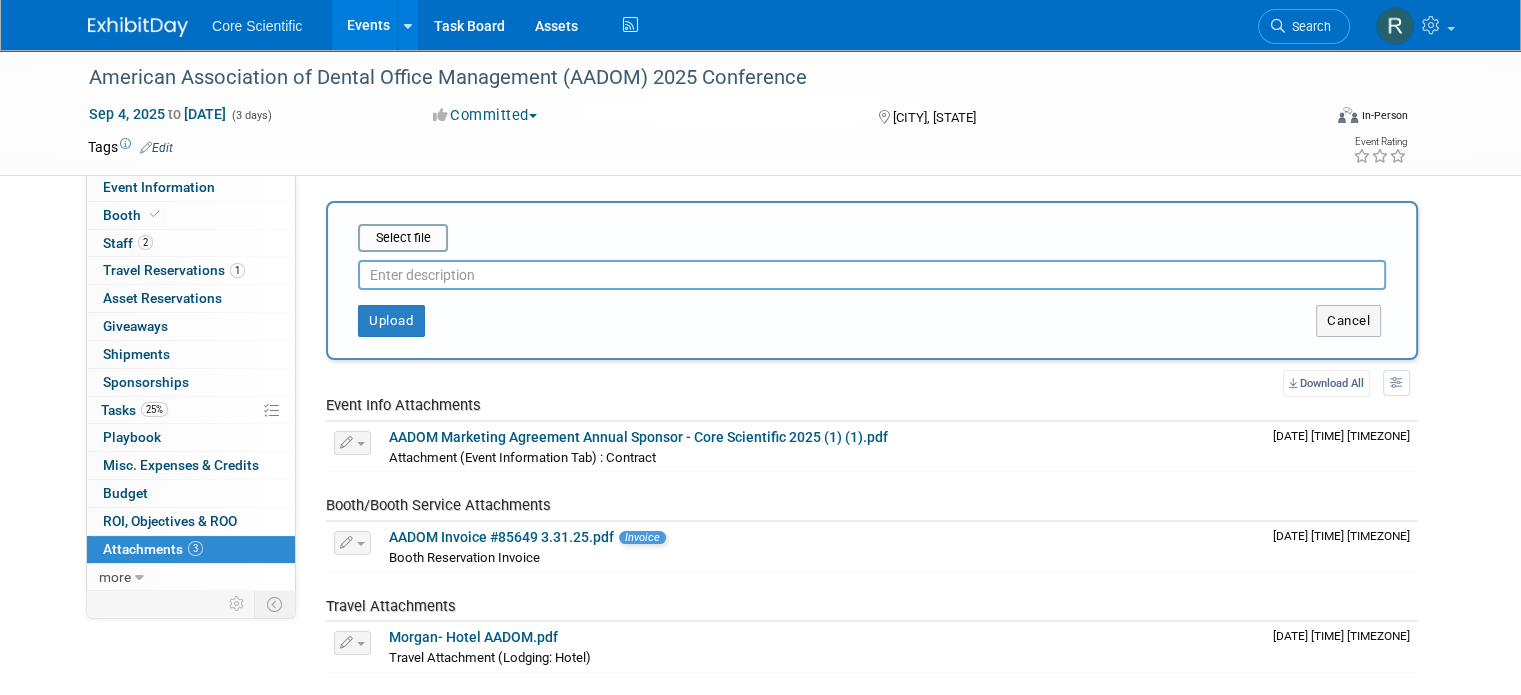 click at bounding box center [872, 275] 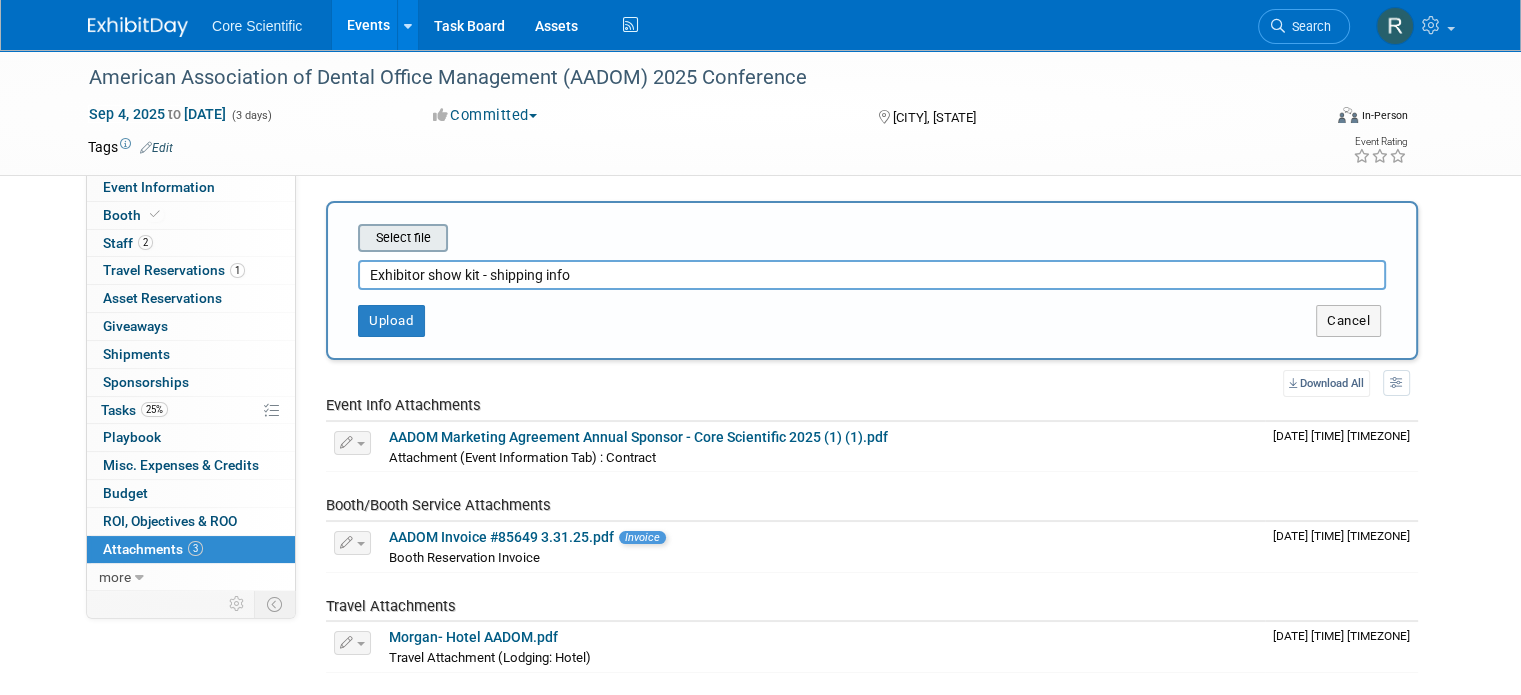 type on "Exhibitor show kit - shipping info" 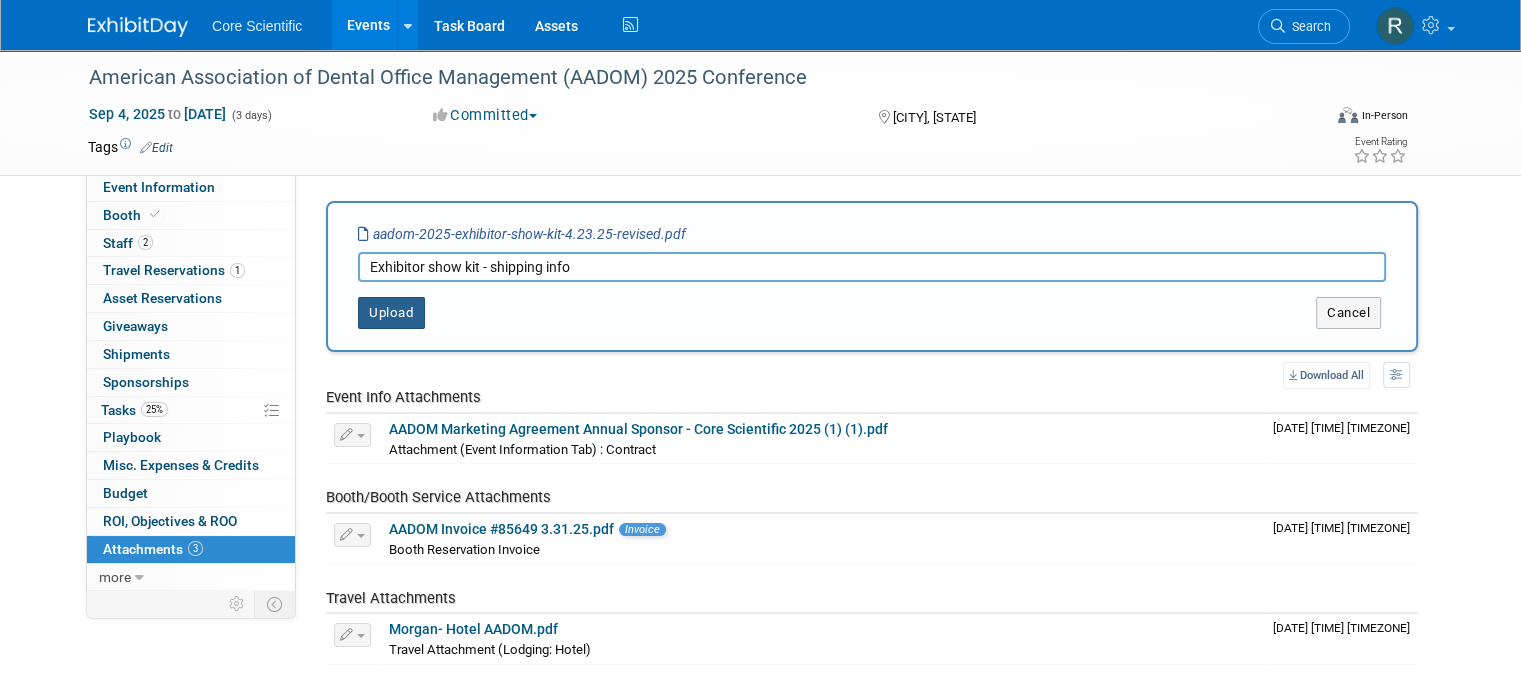 click on "Upload" at bounding box center [391, 313] 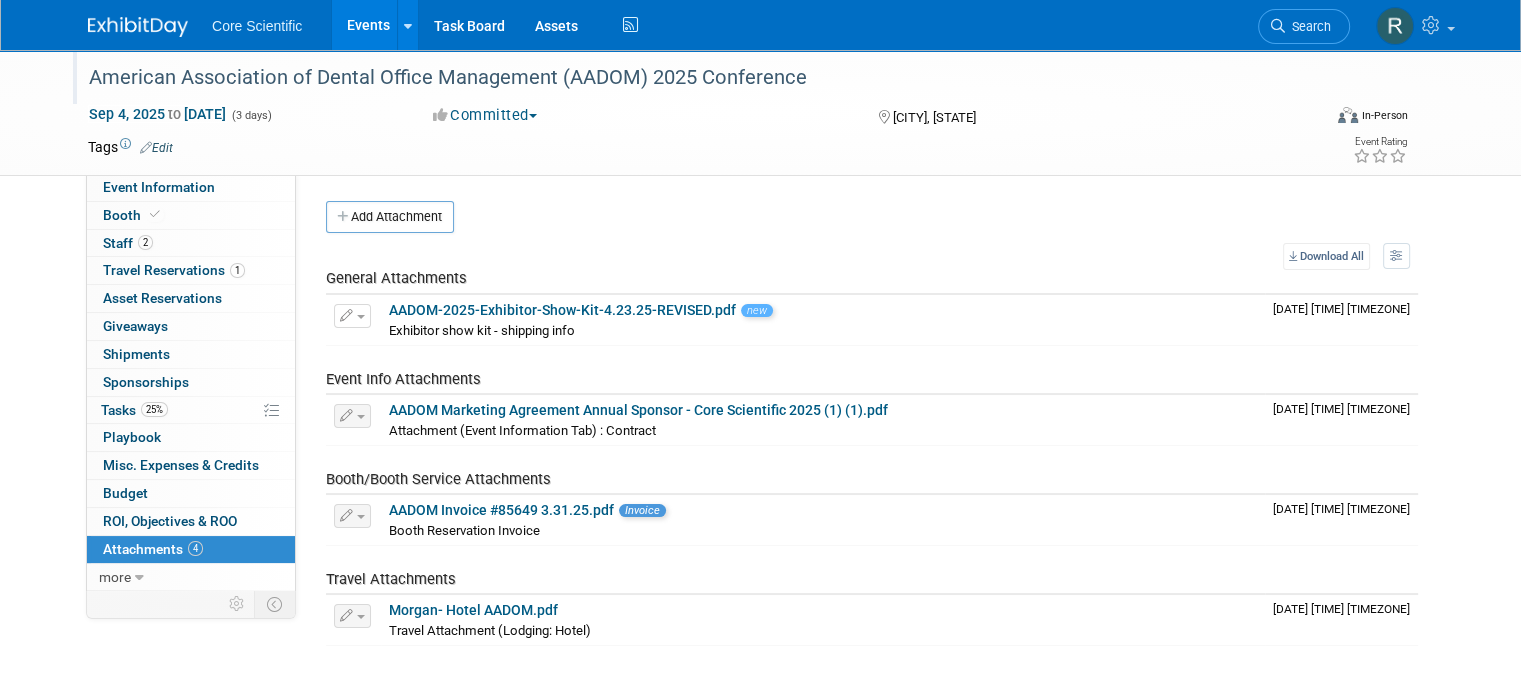 drag, startPoint x: 795, startPoint y: 70, endPoint x: 75, endPoint y: 52, distance: 720.225 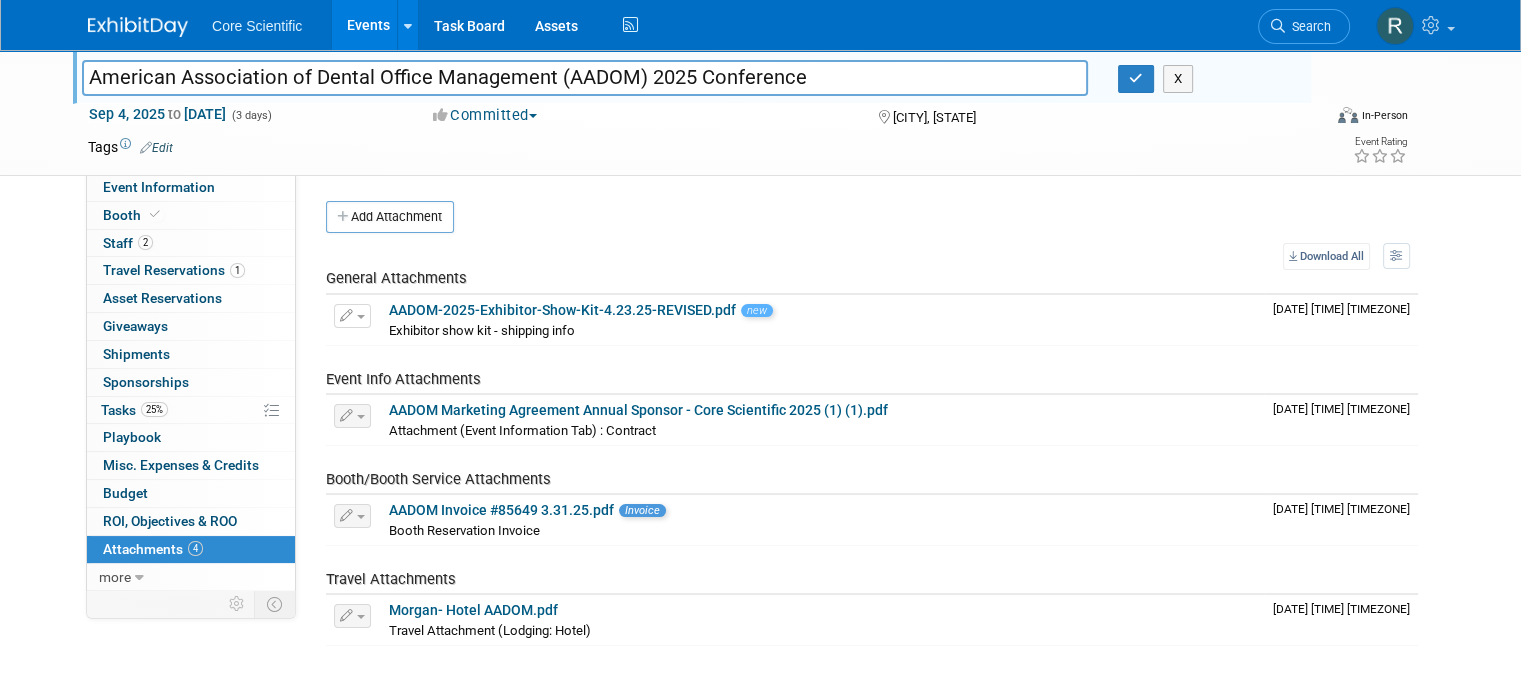 click on "American Association of Dental Office Management (AADOM) 2025 Conference" at bounding box center (585, 77) 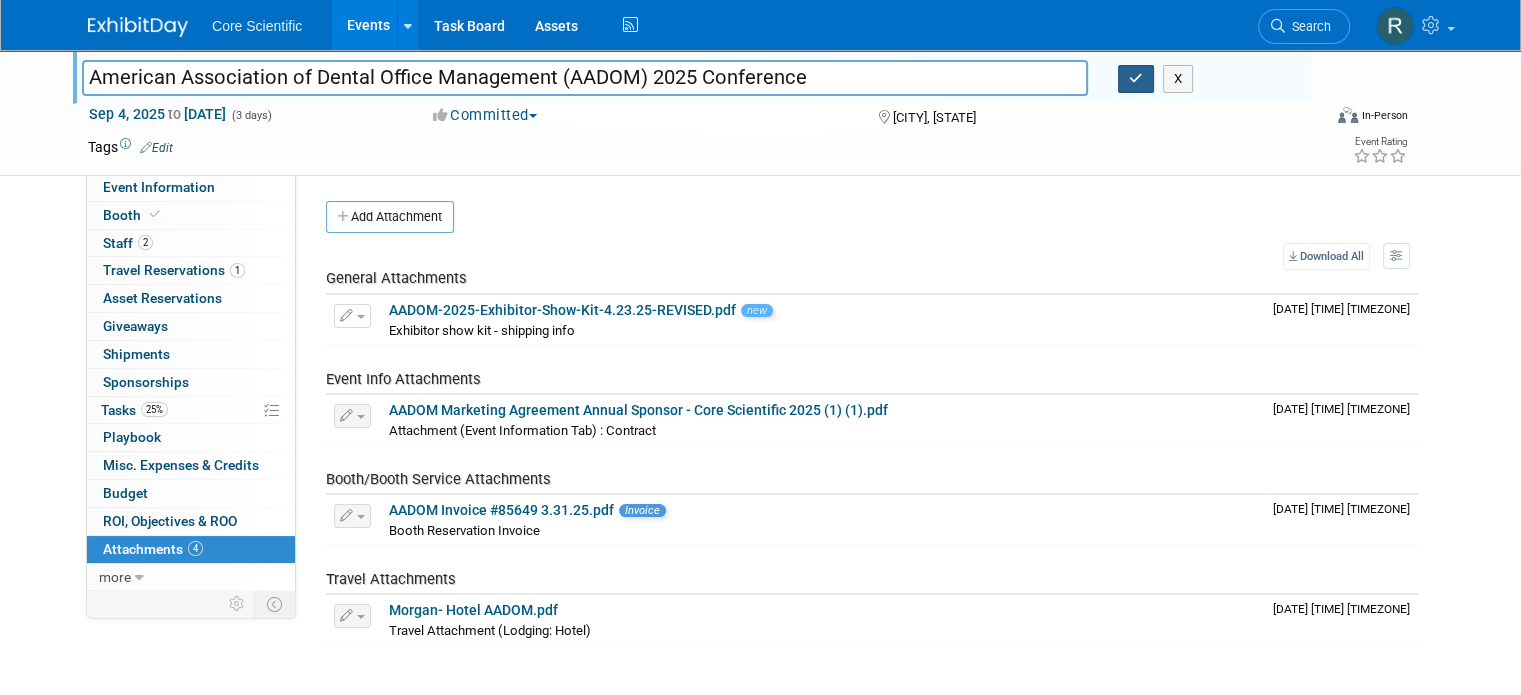 click at bounding box center [1136, 79] 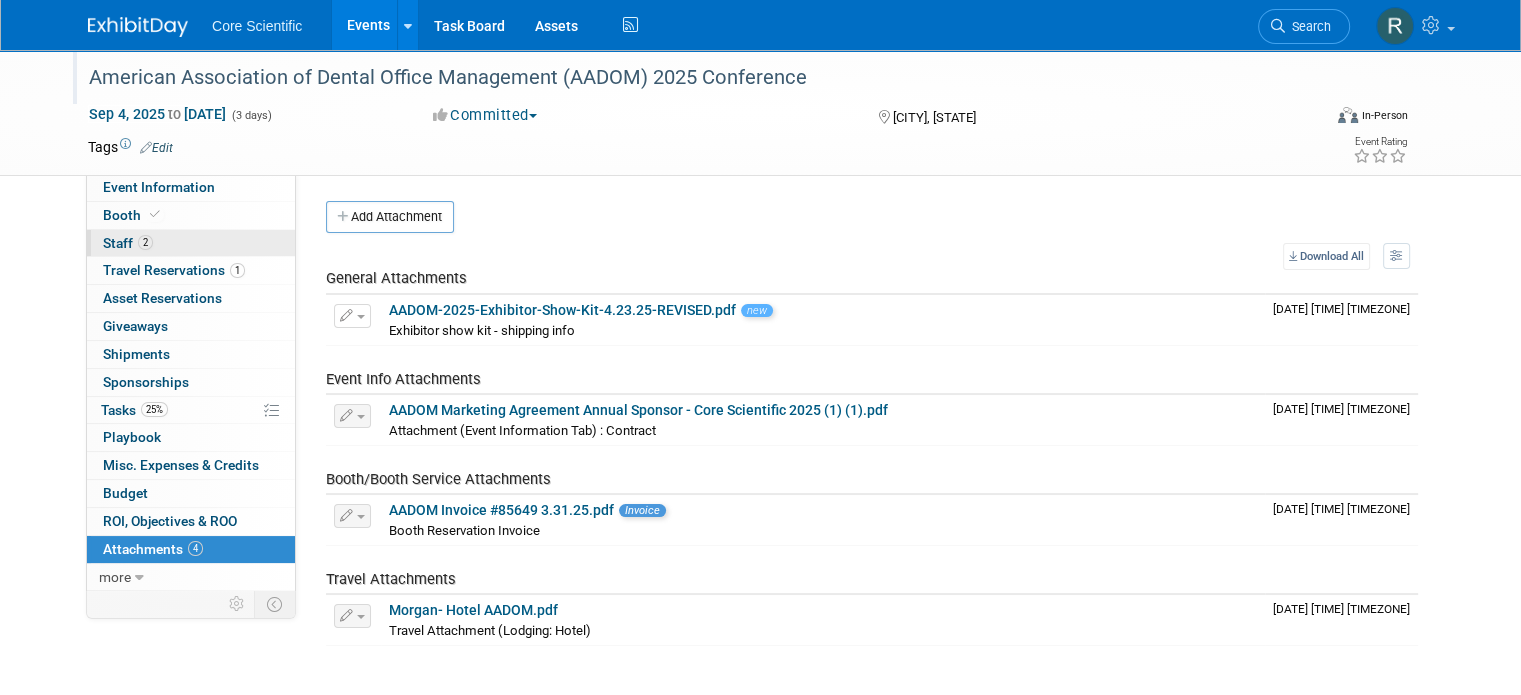 click on "2
Staff 2" at bounding box center (191, 243) 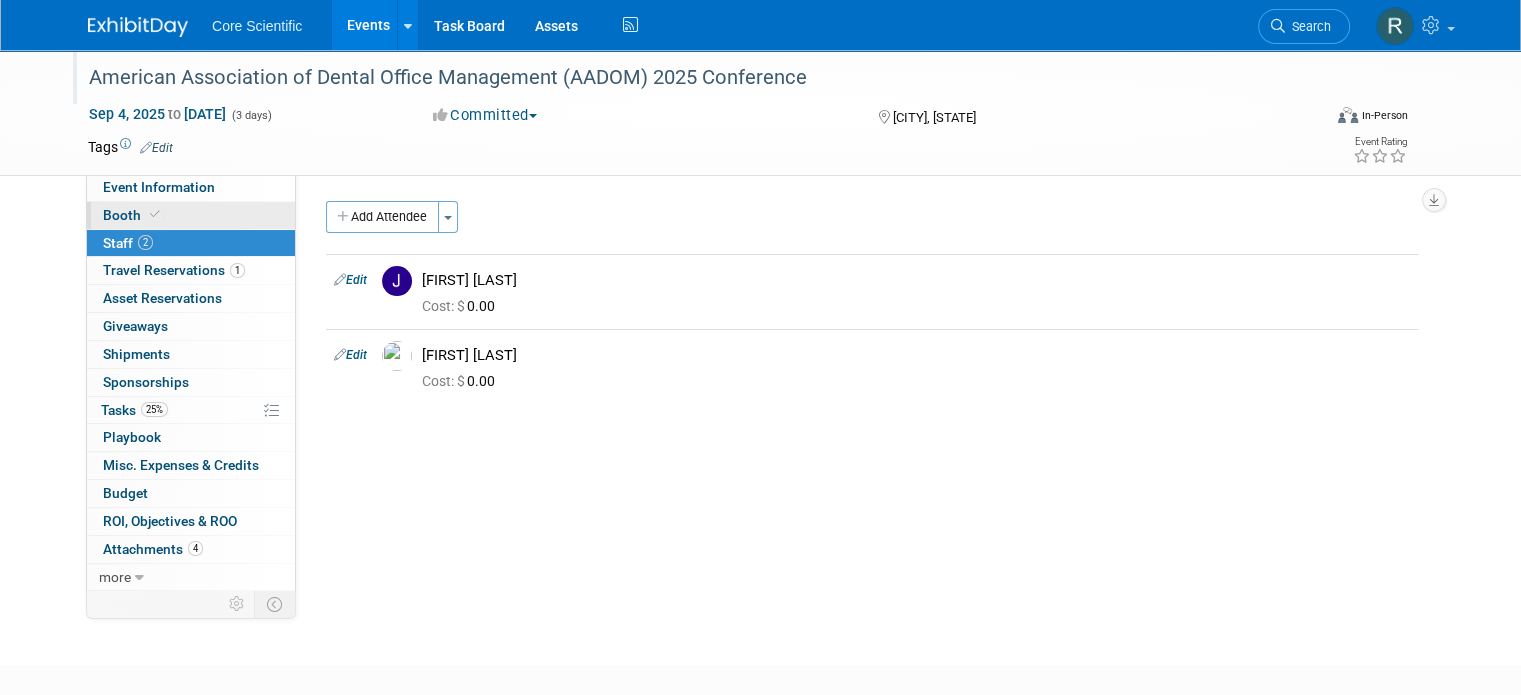 click on "Booth" at bounding box center [191, 215] 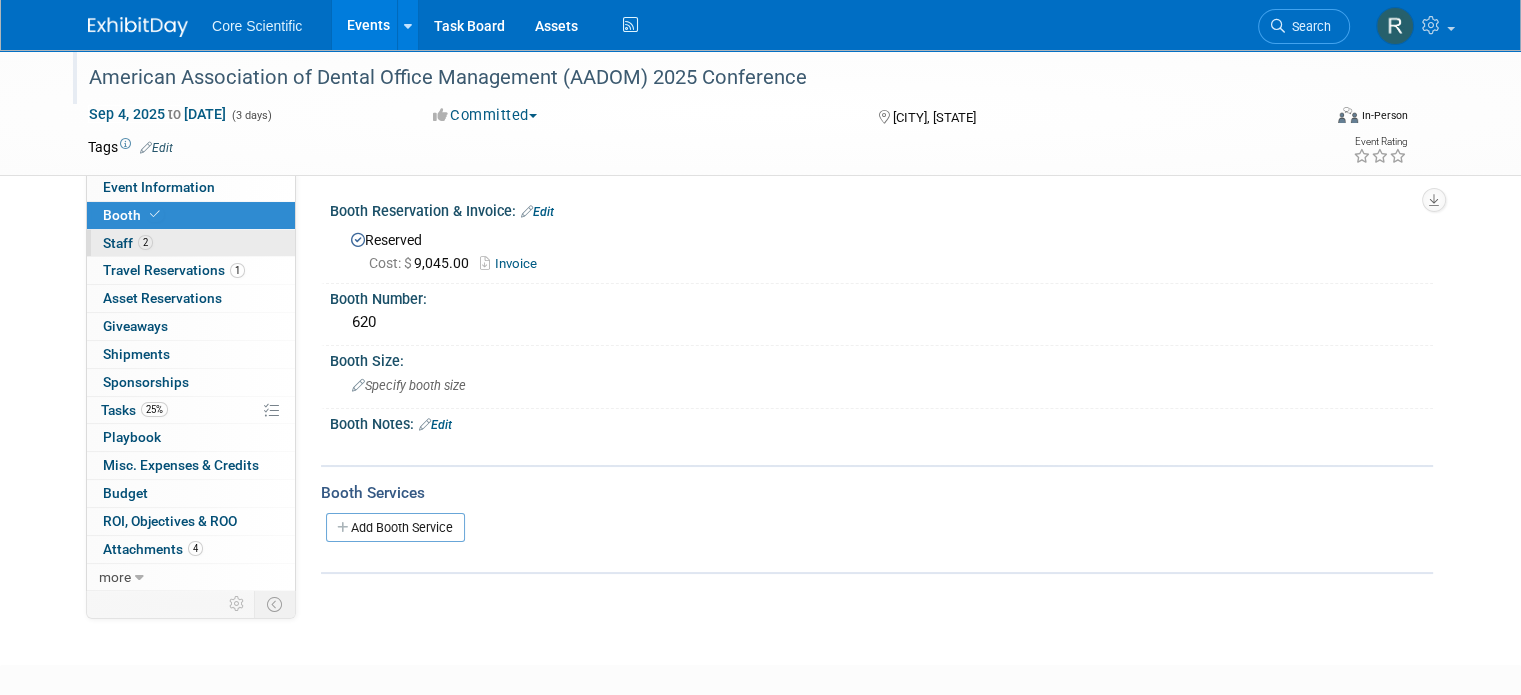 click on "2
Staff 2" at bounding box center (191, 243) 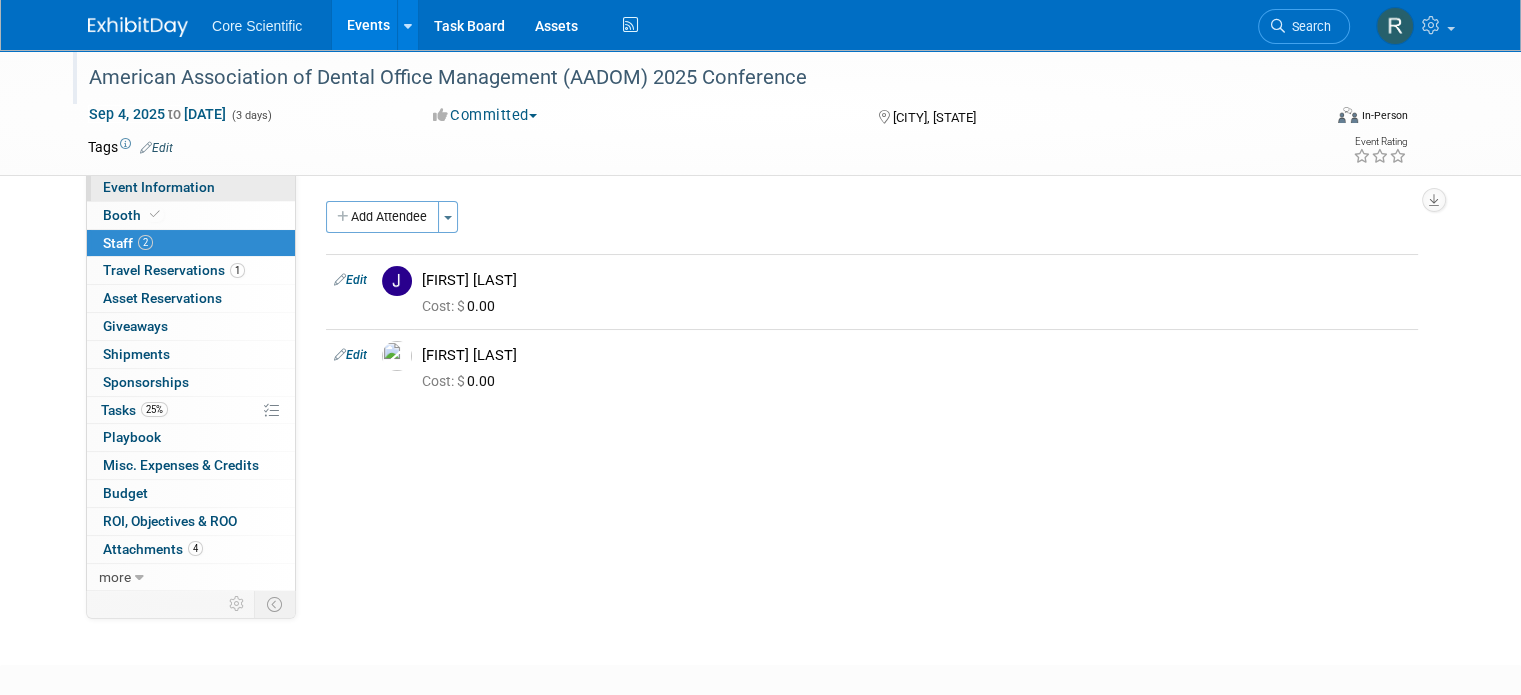 click on "Event Information" at bounding box center (191, 187) 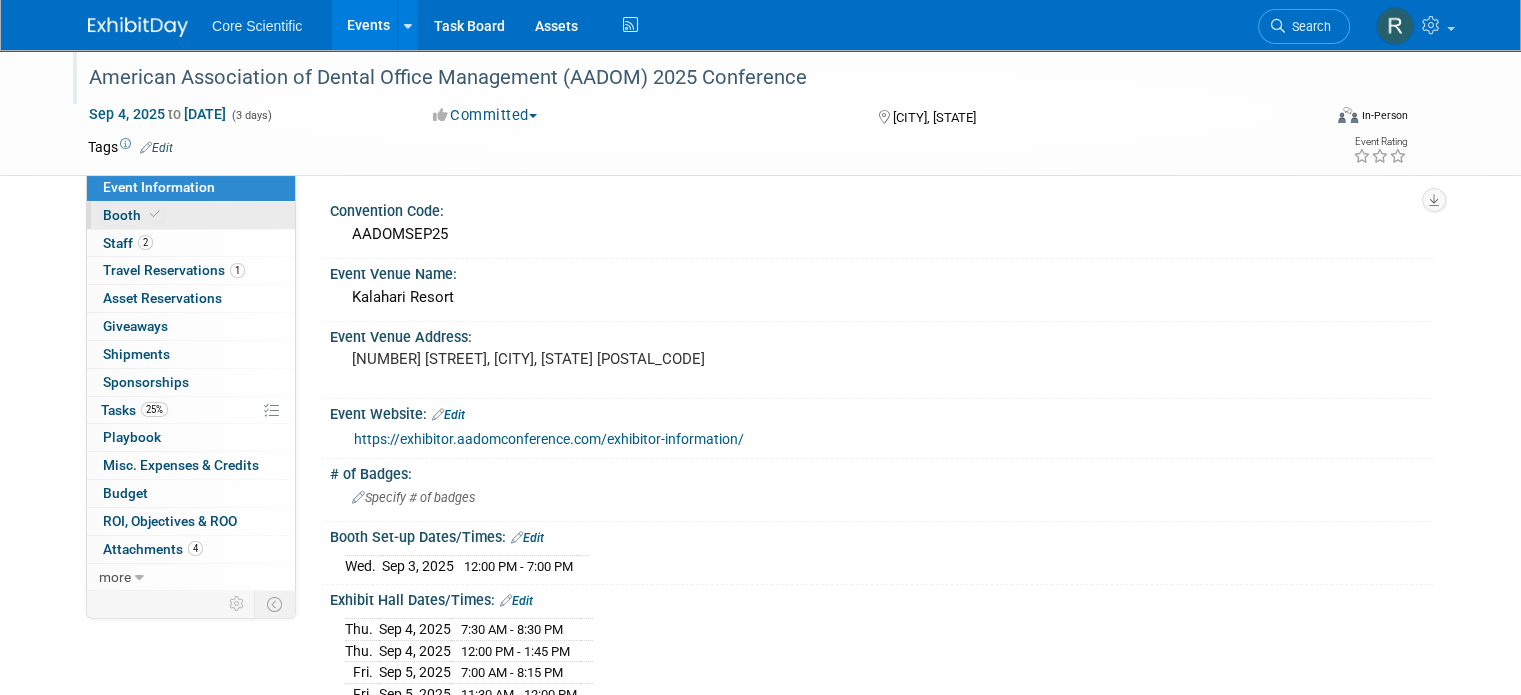 click on "Booth" at bounding box center [133, 215] 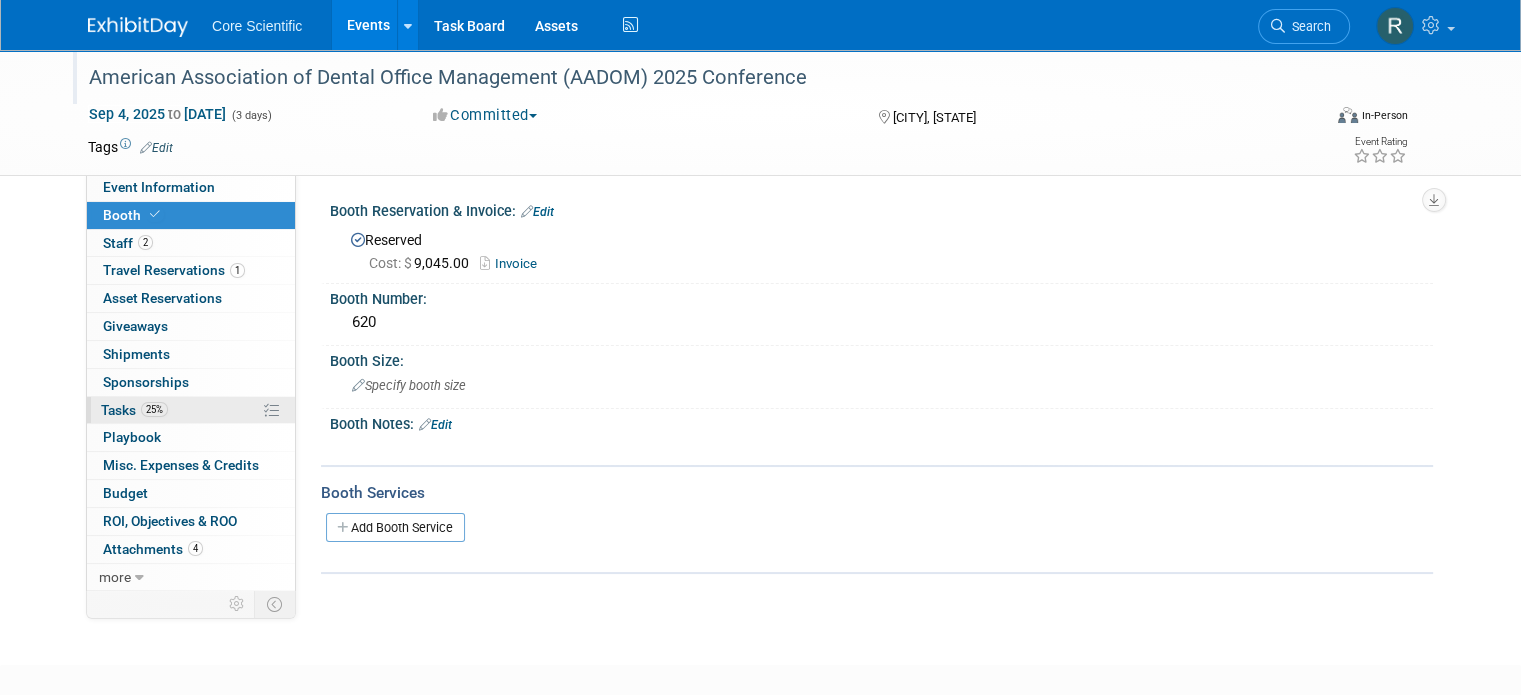 click on "25%
Tasks 25%" at bounding box center (191, 410) 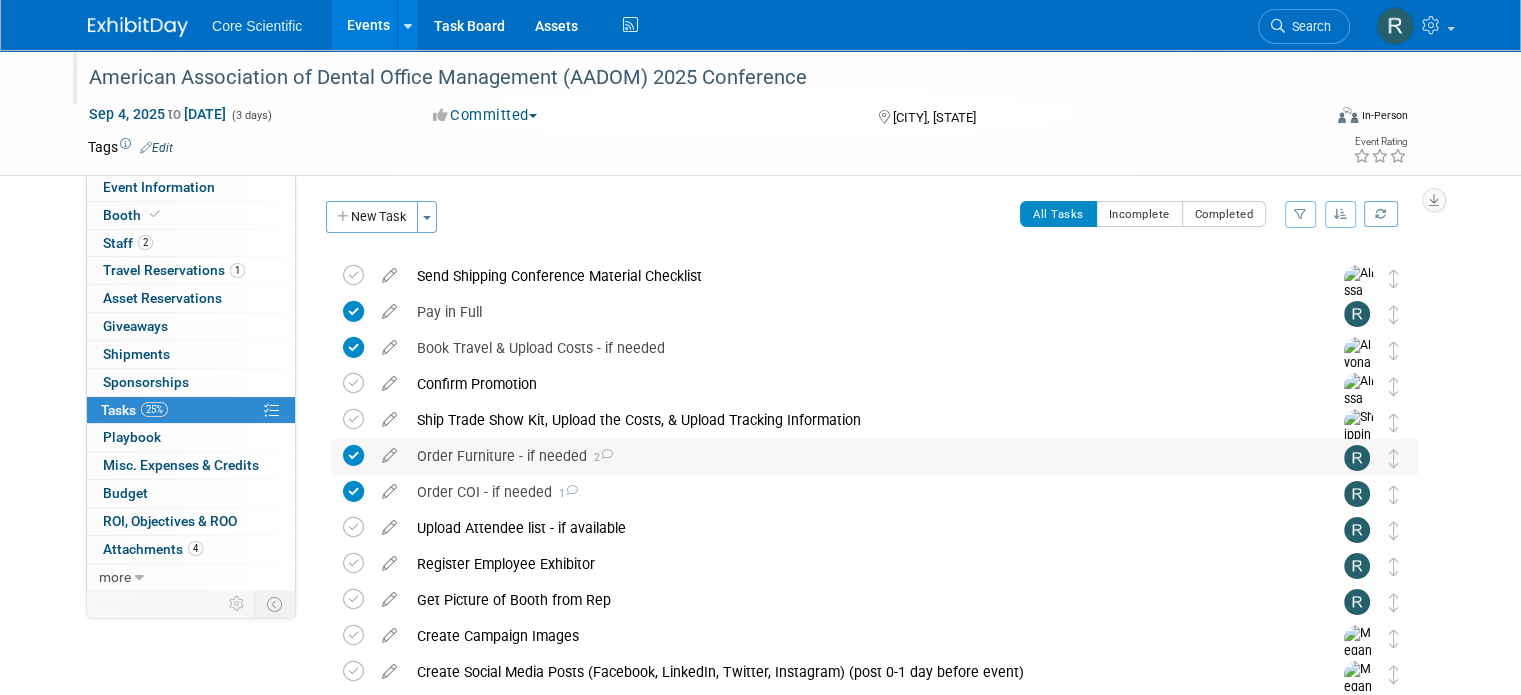 click on "Order Furniture - if needed
2" at bounding box center [855, 456] 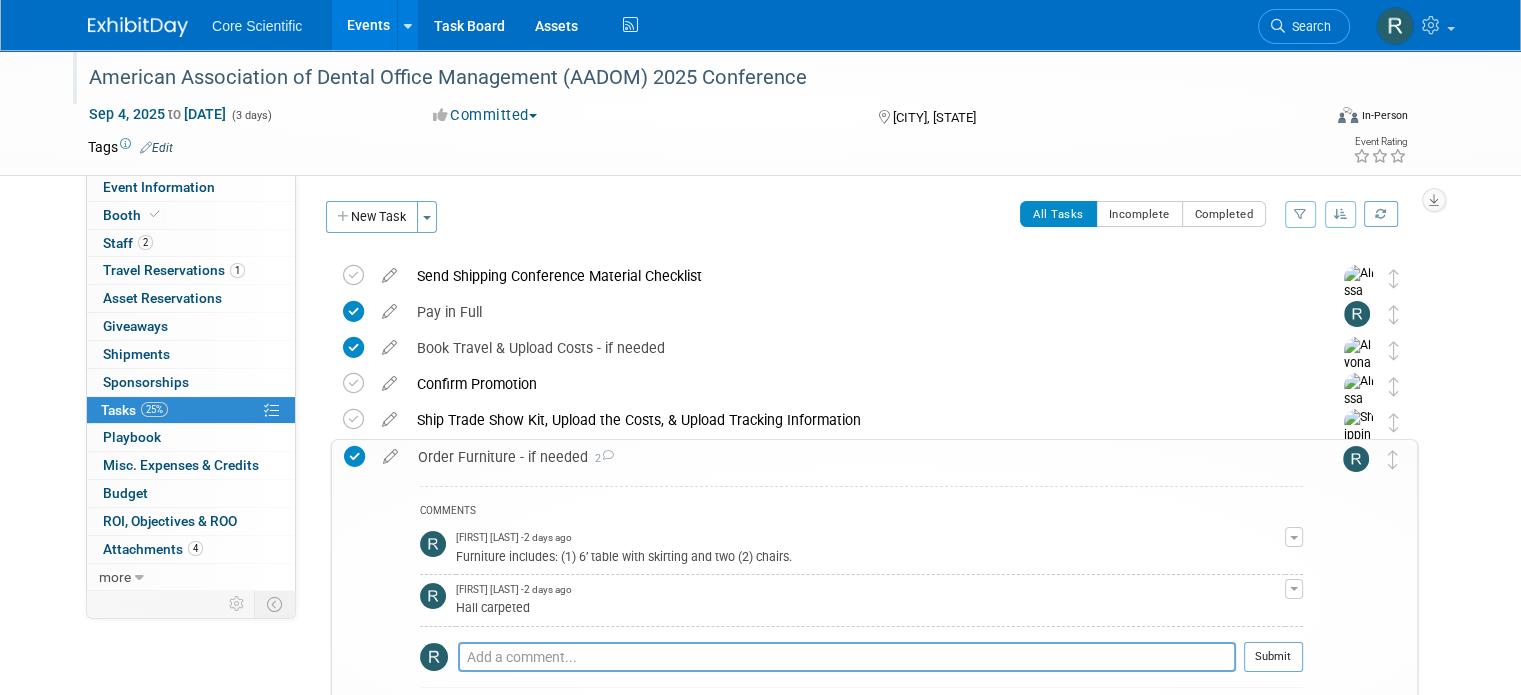 click on "Order Furniture - if needed
2" at bounding box center [855, 457] 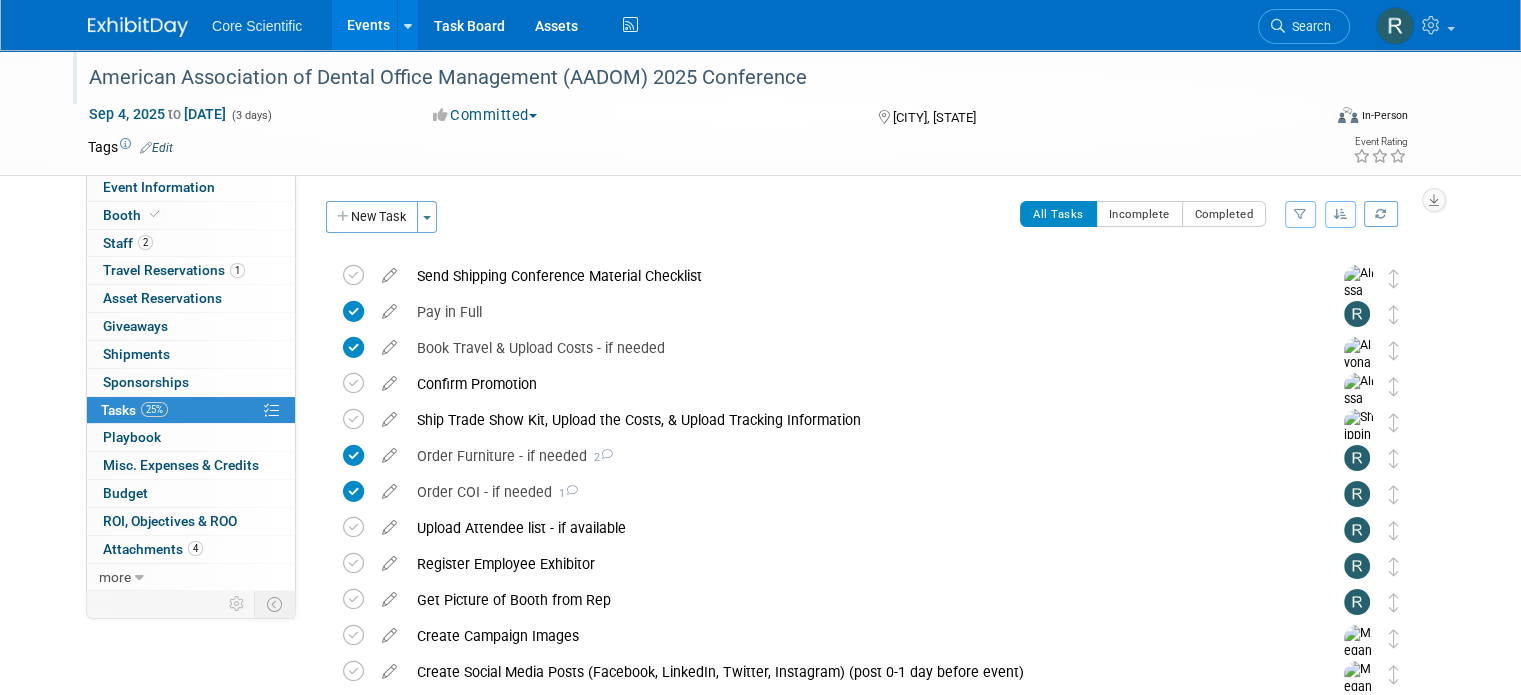 click at bounding box center [138, 27] 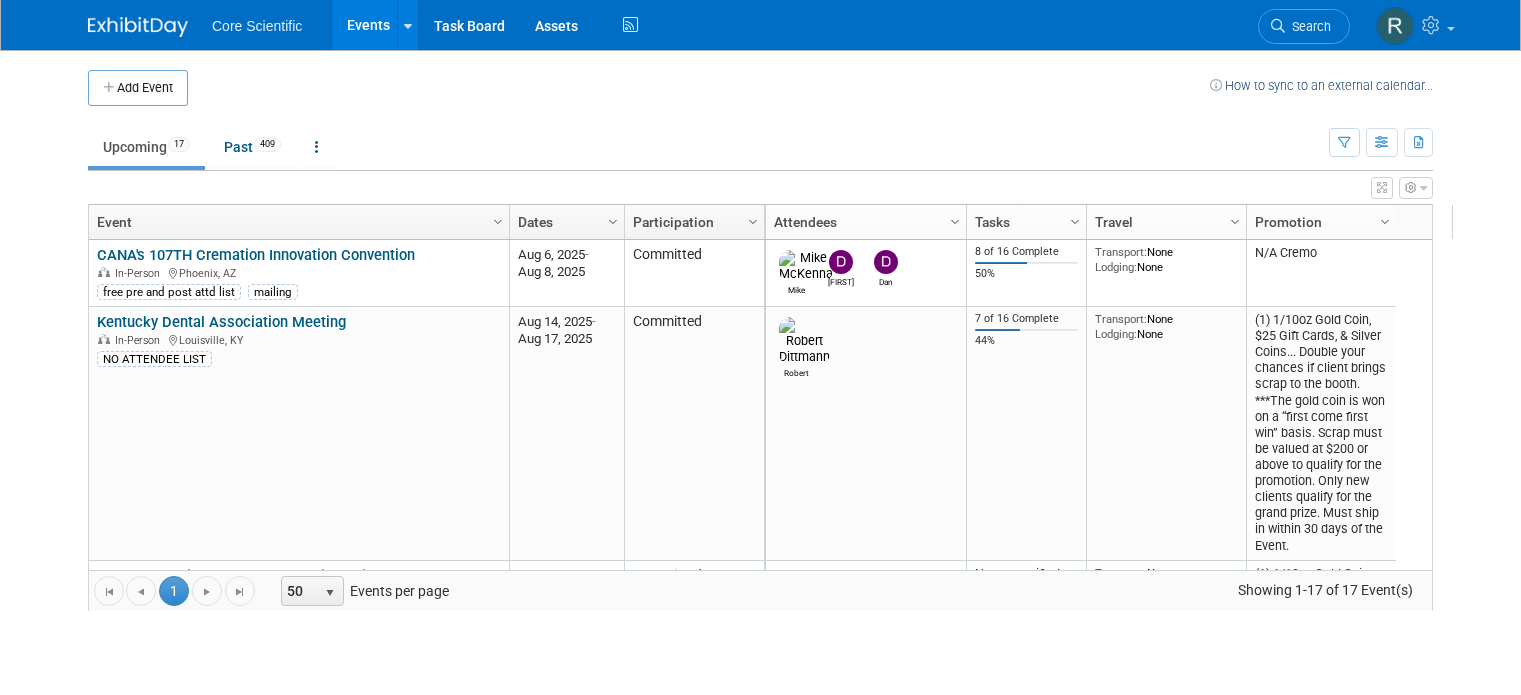 scroll, scrollTop: 0, scrollLeft: 0, axis: both 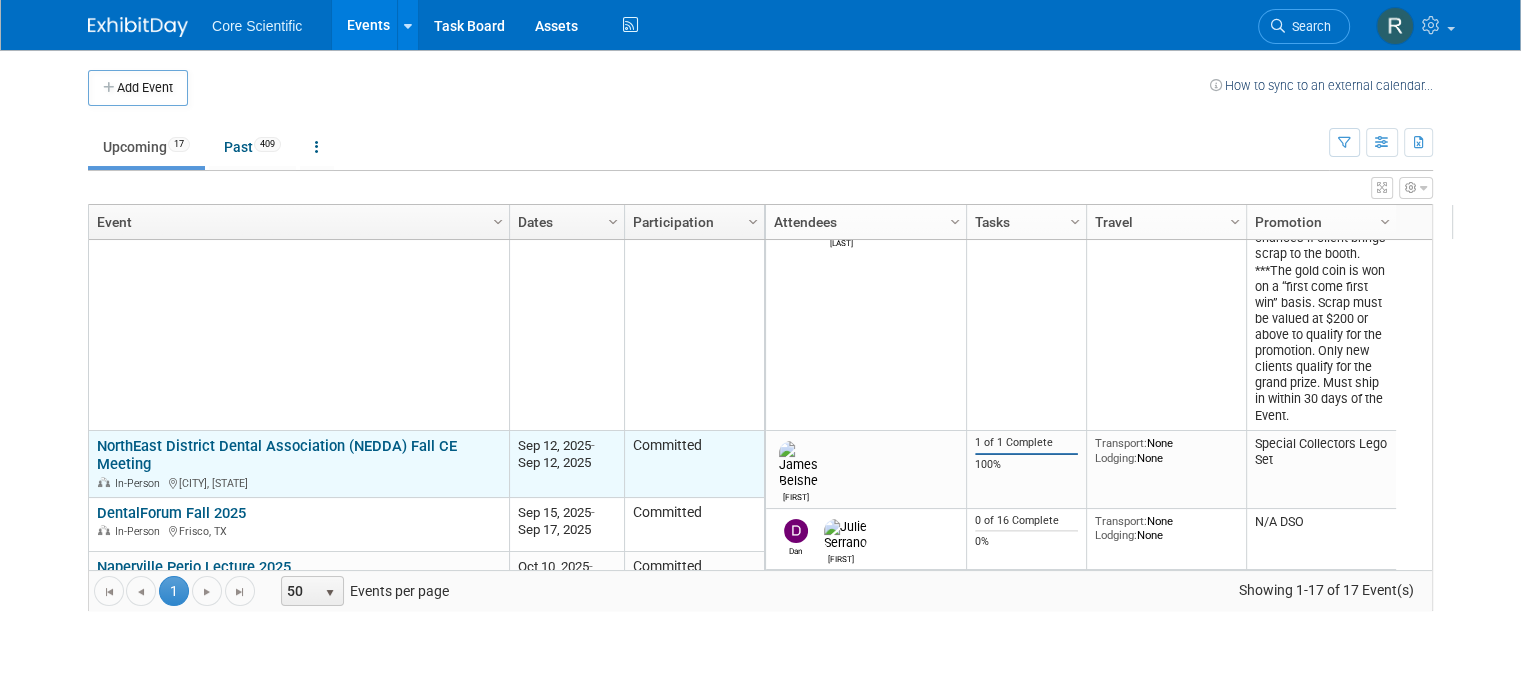 click on "NorthEast District Dental Association (NEDDA) Fall CE Meeting" at bounding box center (277, 455) 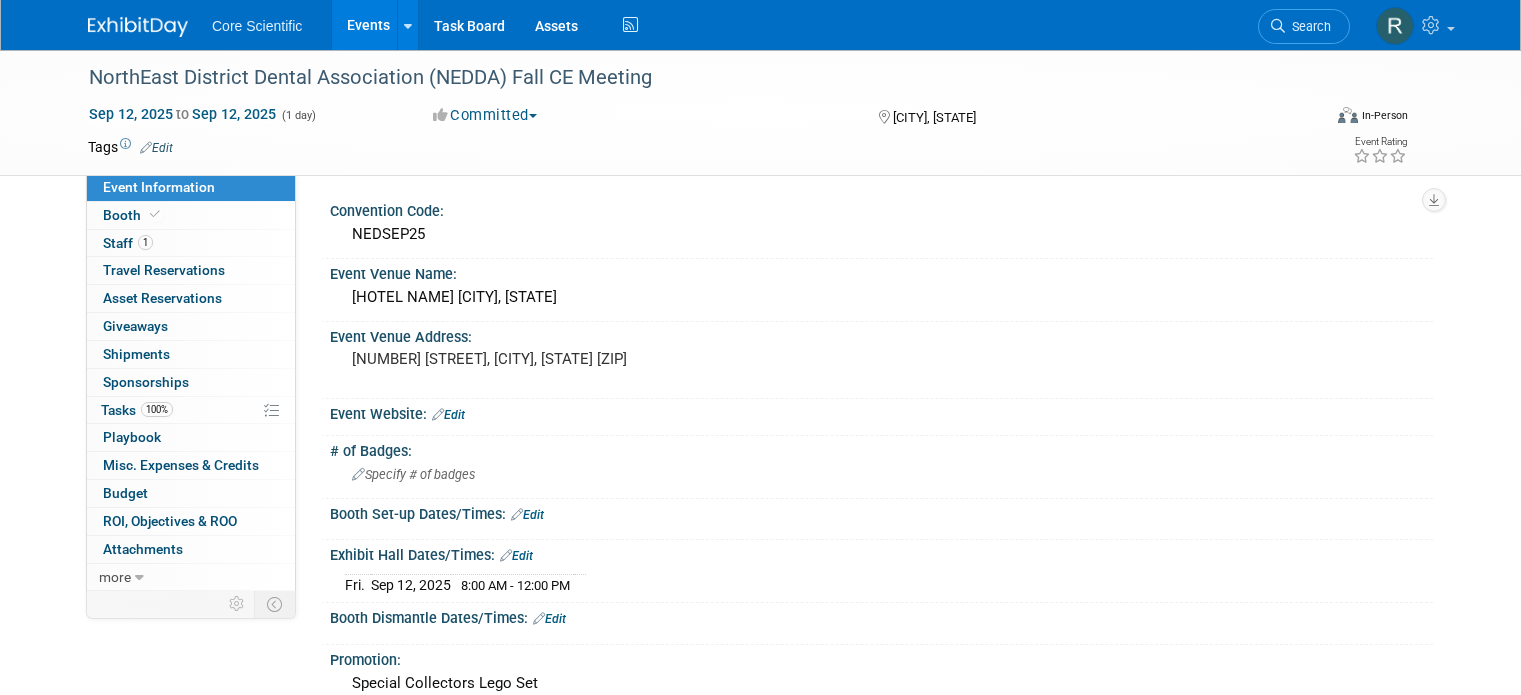 scroll, scrollTop: 0, scrollLeft: 0, axis: both 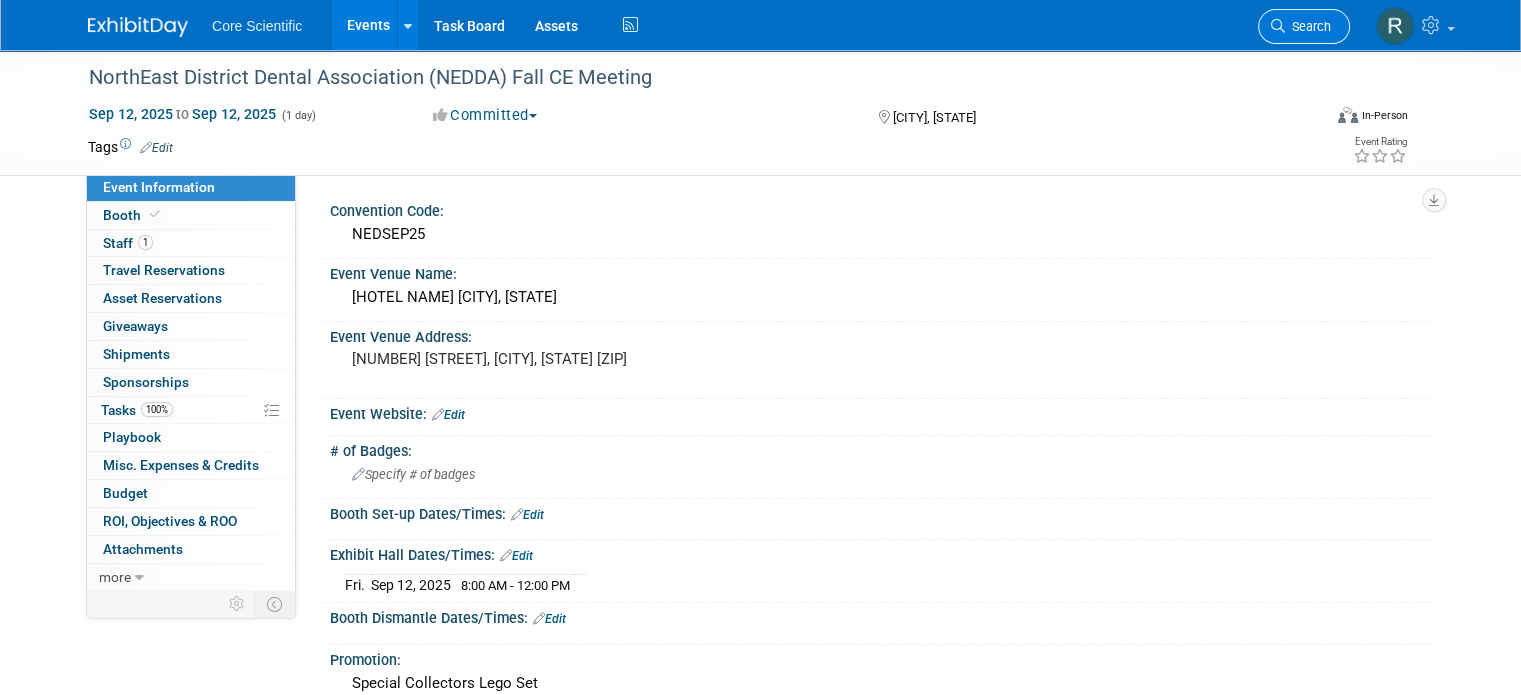 click on "Search" at bounding box center [1304, 26] 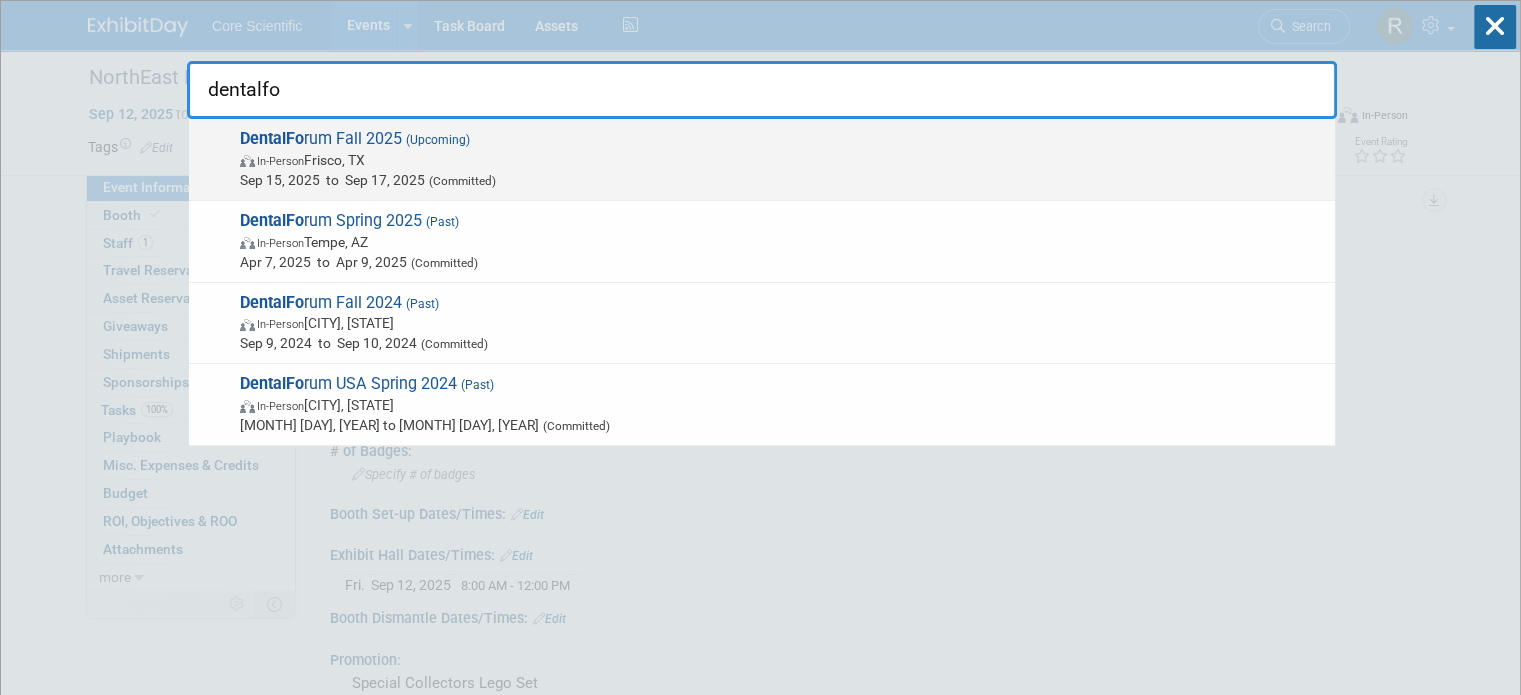 type on "dentalfo" 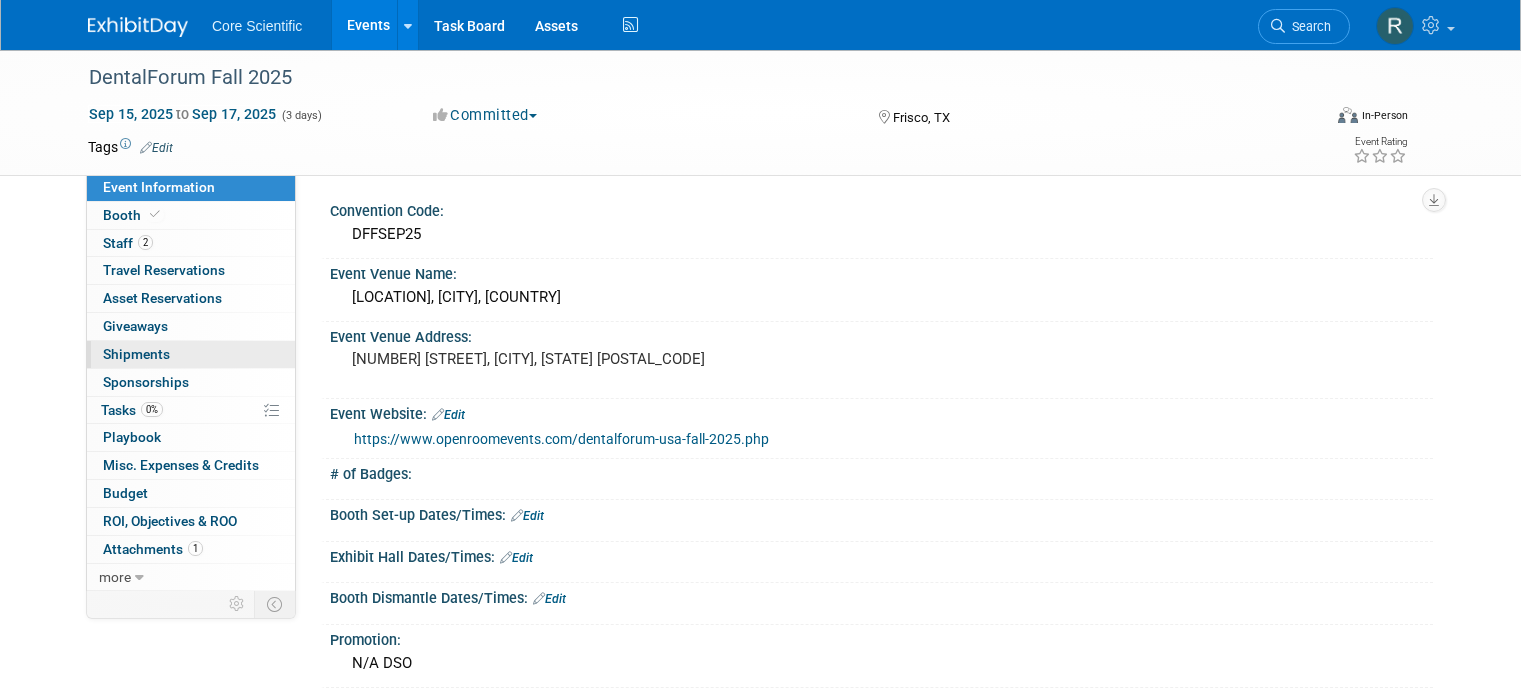 scroll, scrollTop: 0, scrollLeft: 0, axis: both 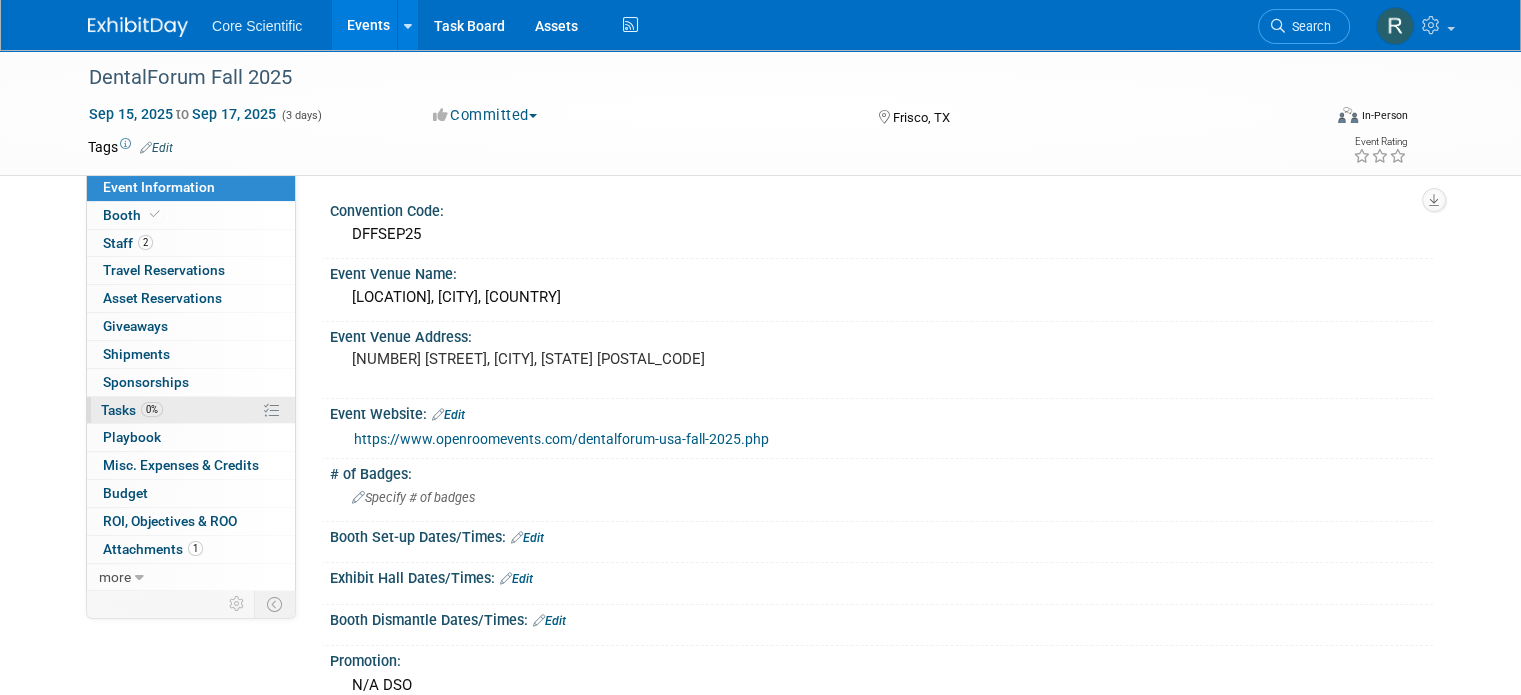 click on "0%
Tasks 0%" at bounding box center [191, 410] 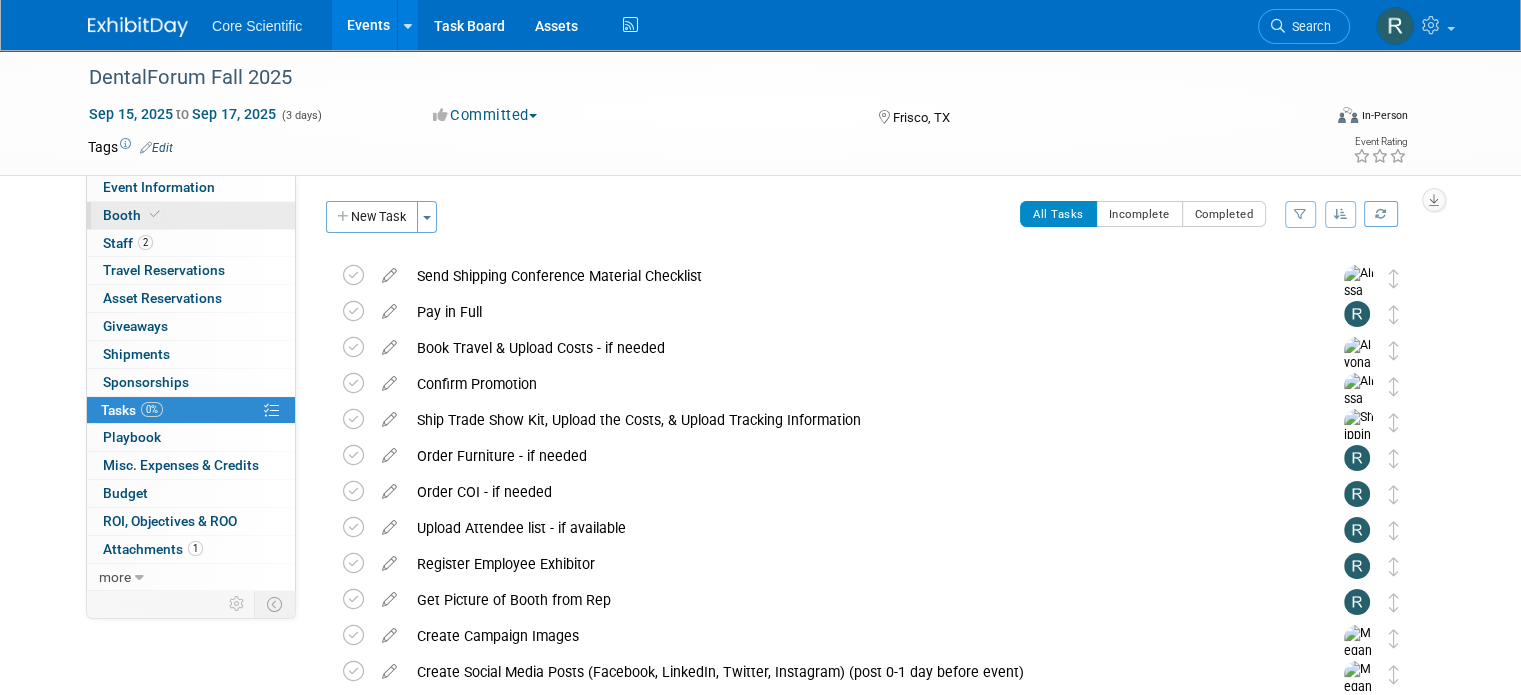 click on "Booth" at bounding box center [191, 215] 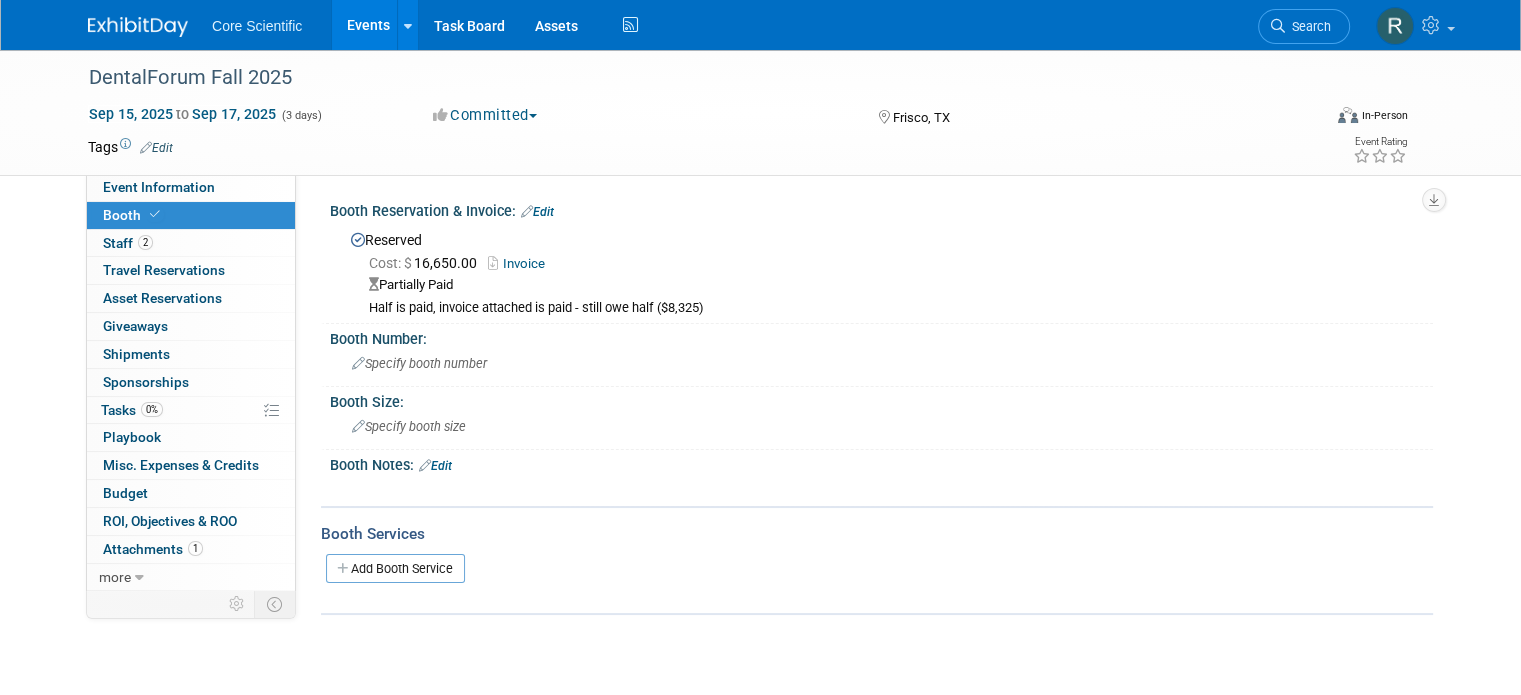 click on "Invoice" at bounding box center [521, 263] 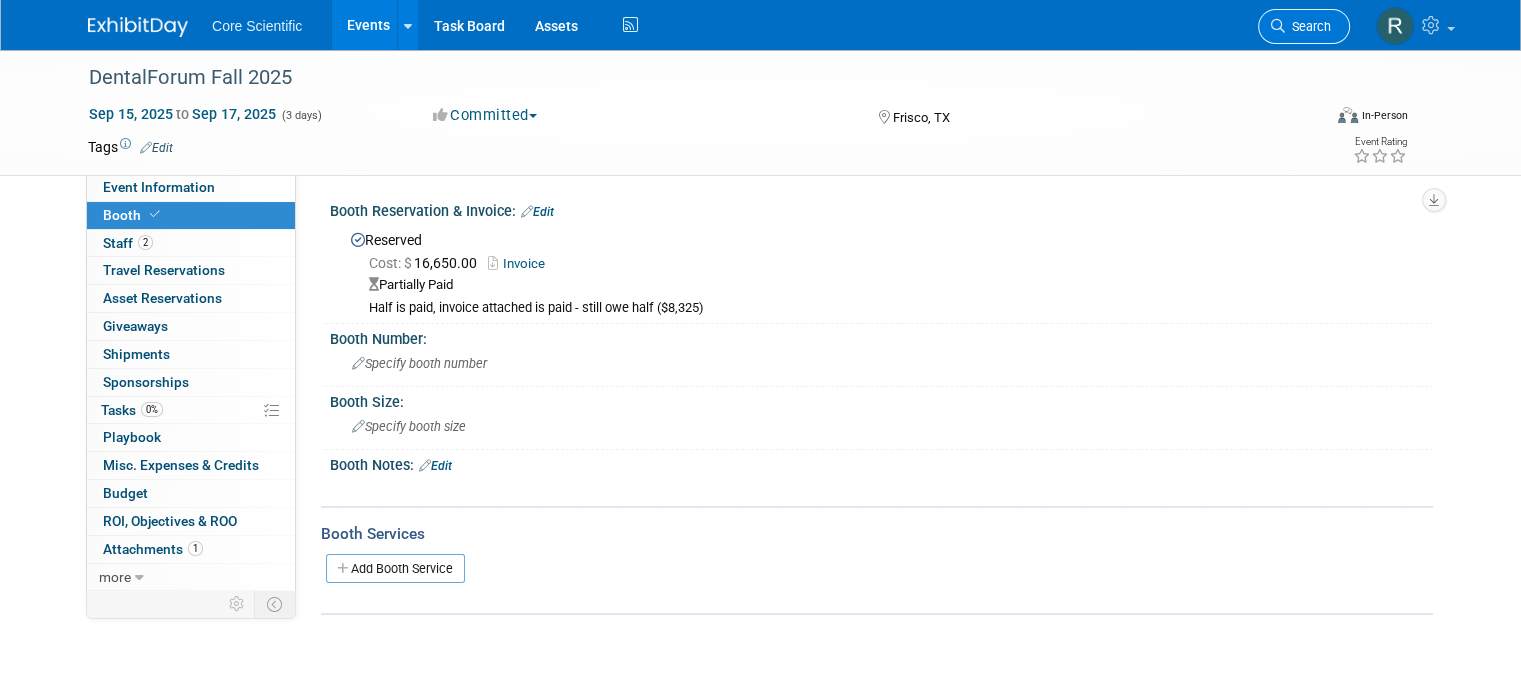 click on "Search" at bounding box center (1304, 26) 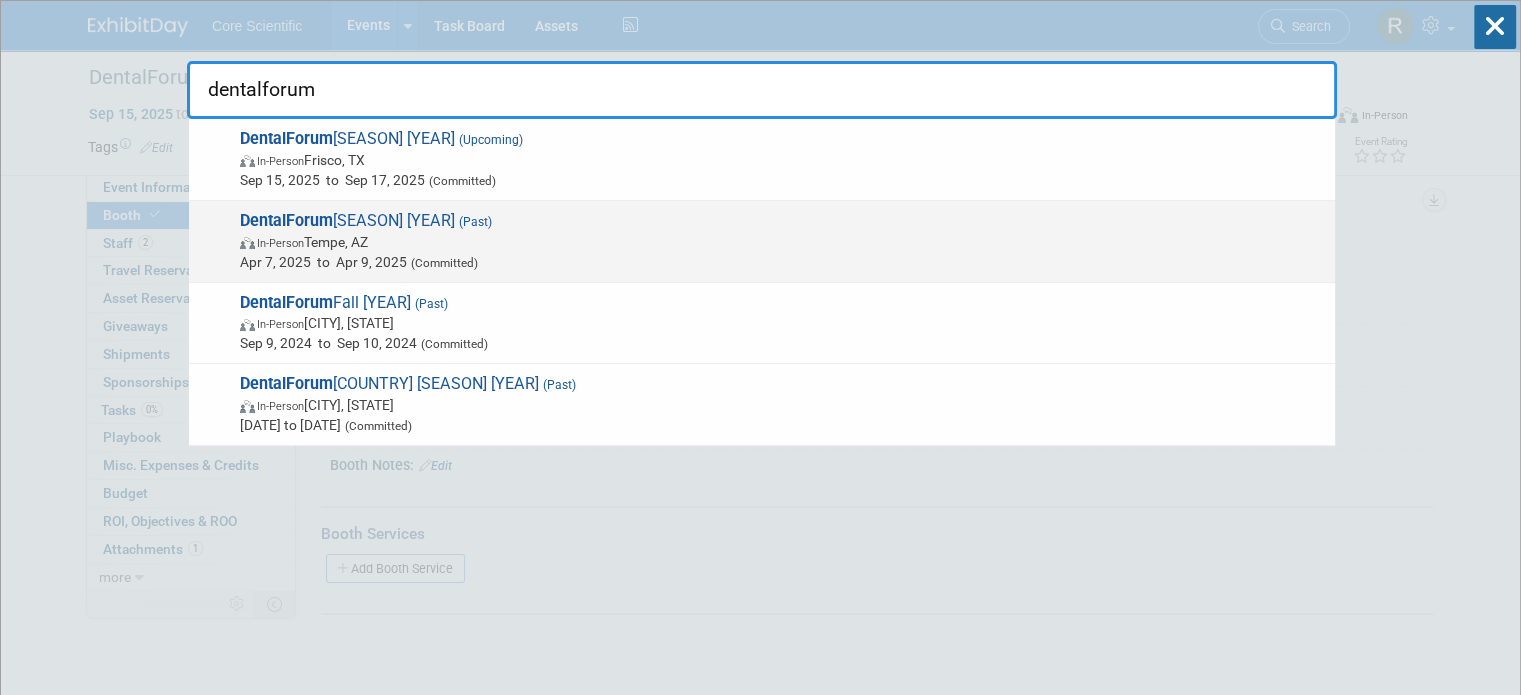 type on "dentalforum" 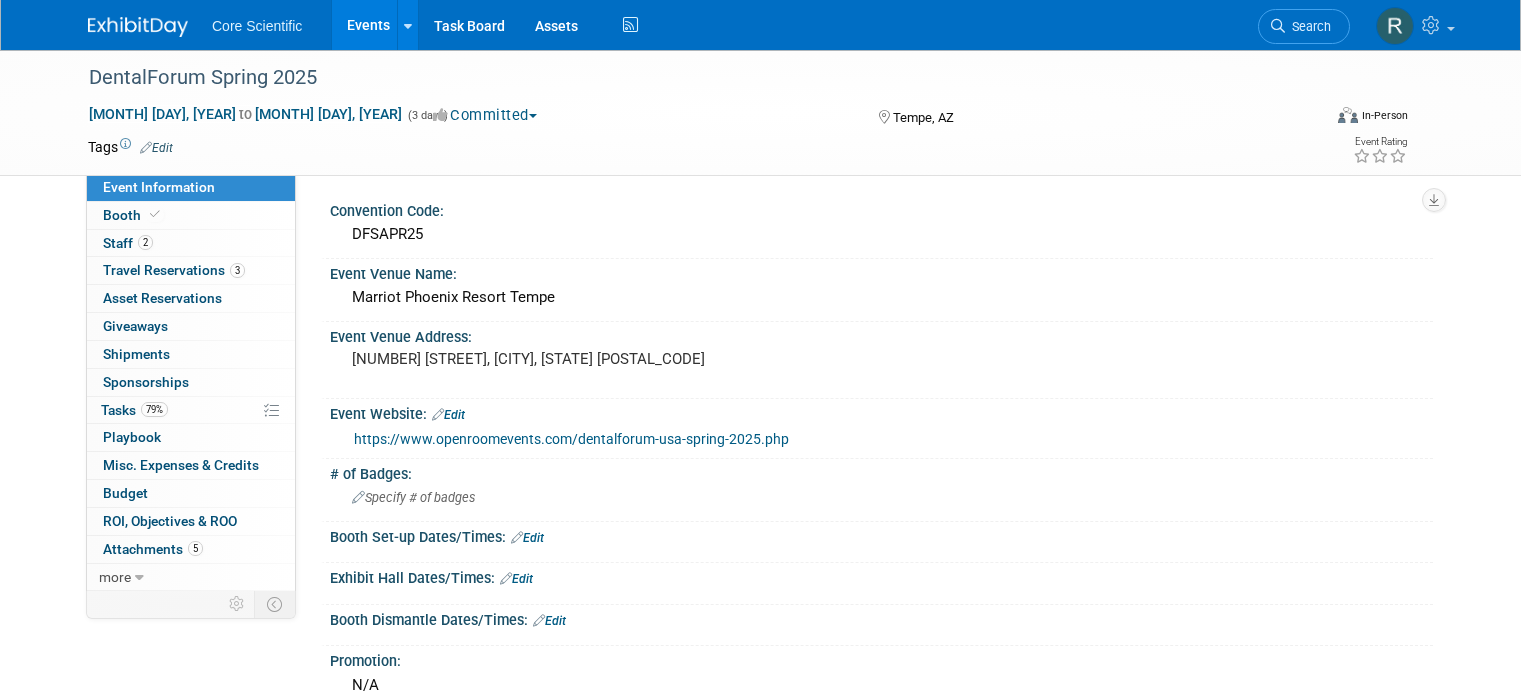scroll, scrollTop: 0, scrollLeft: 0, axis: both 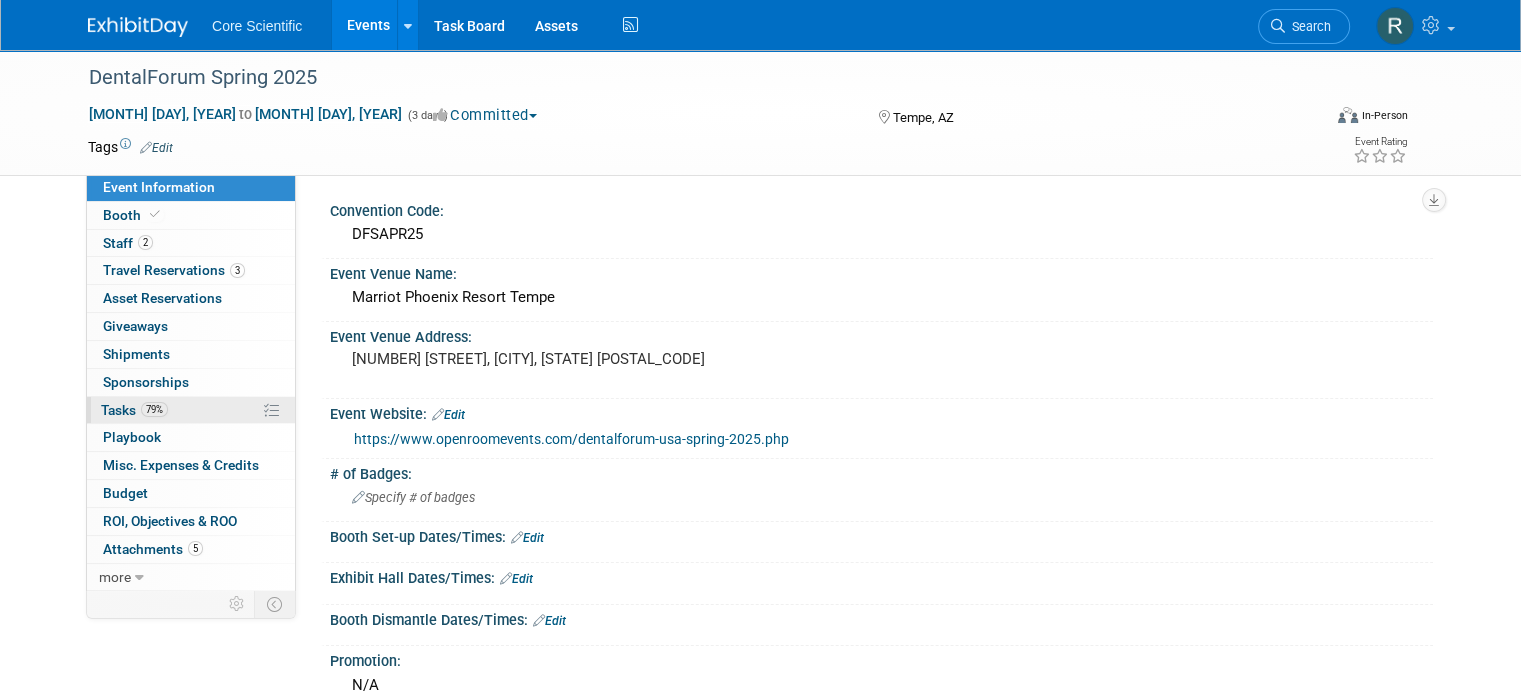 click on "79%
Tasks 79%" at bounding box center [191, 410] 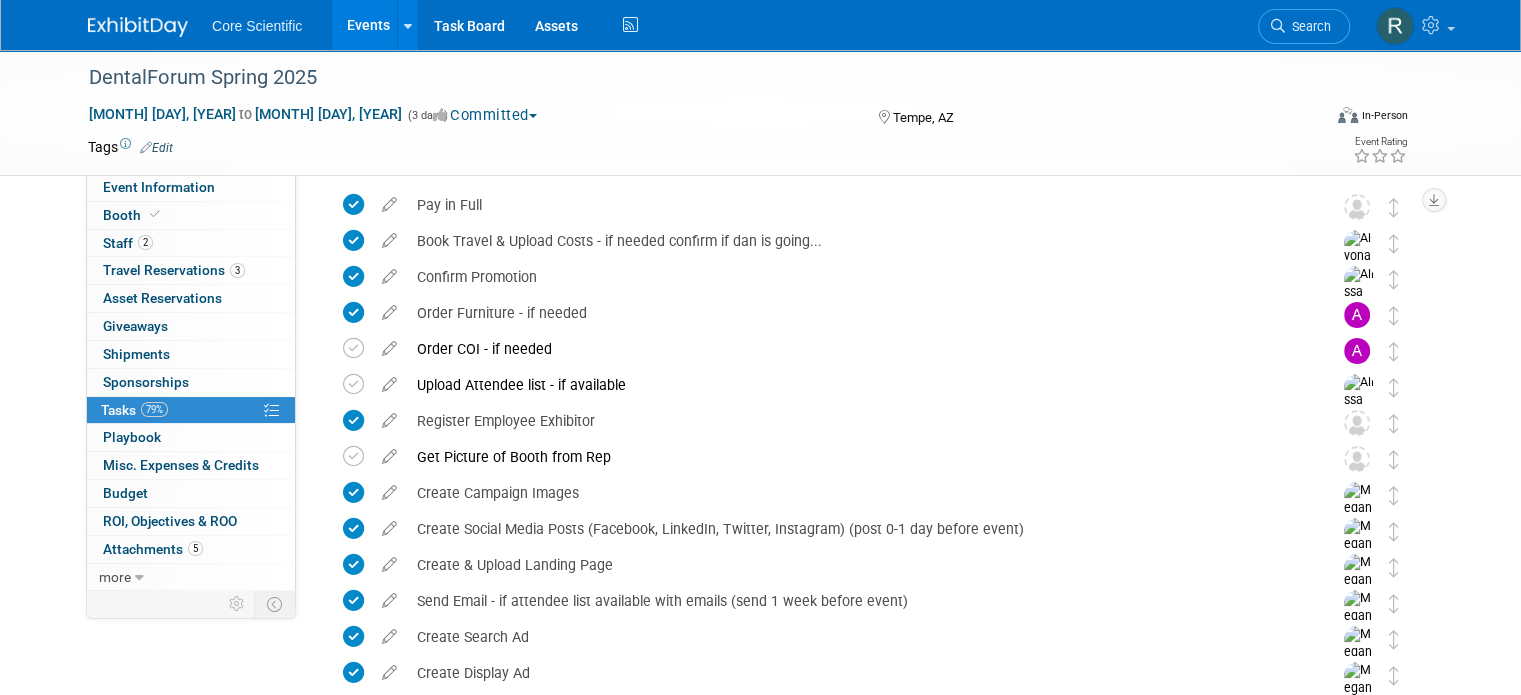 scroll, scrollTop: 0, scrollLeft: 0, axis: both 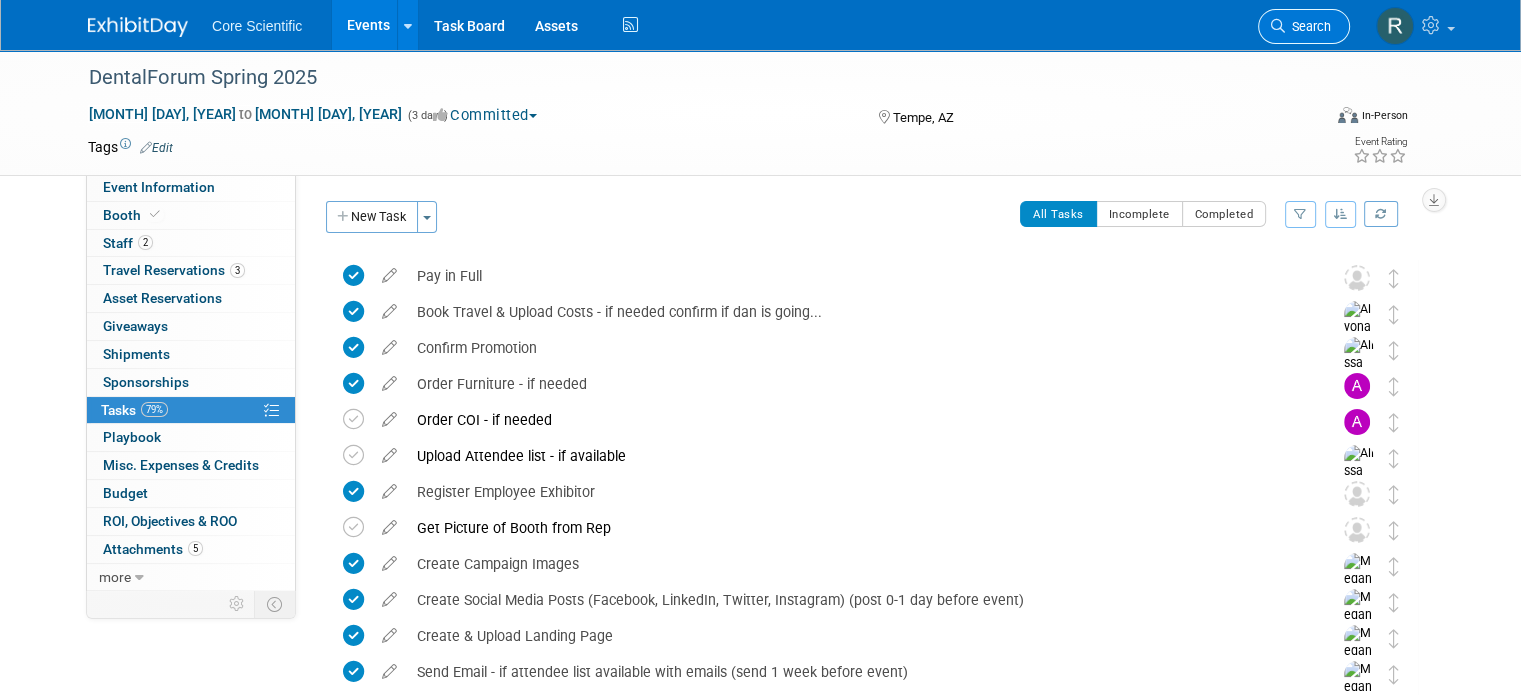 click on "Search" at bounding box center [1308, 26] 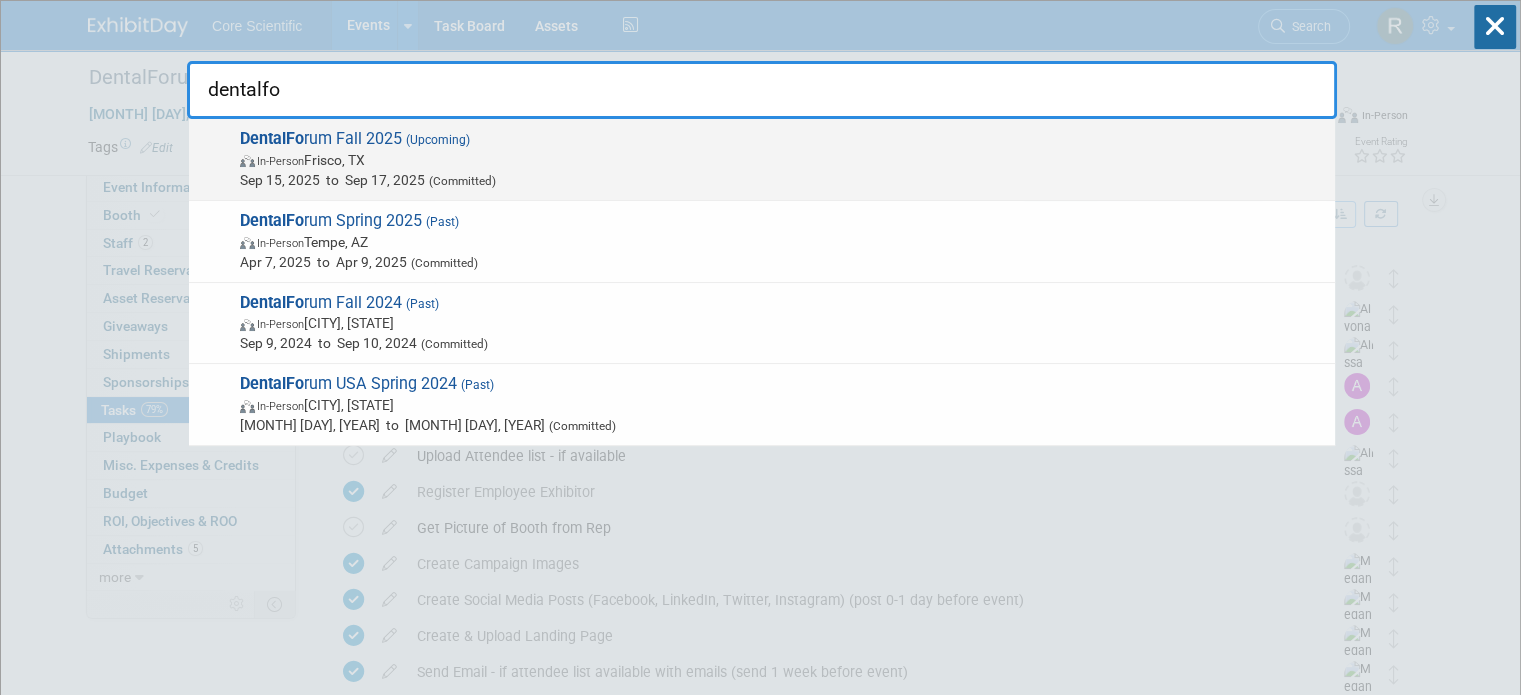 type on "dentalfo" 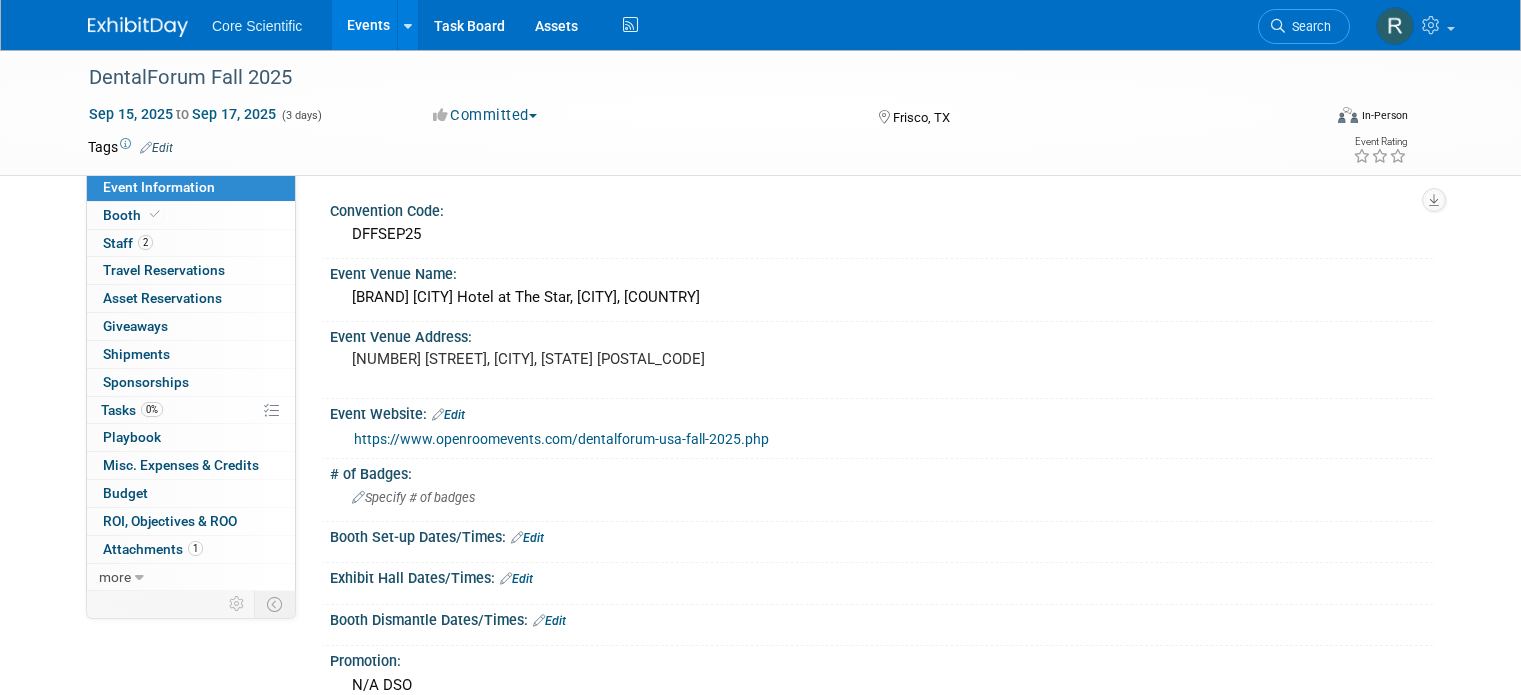 scroll, scrollTop: 0, scrollLeft: 0, axis: both 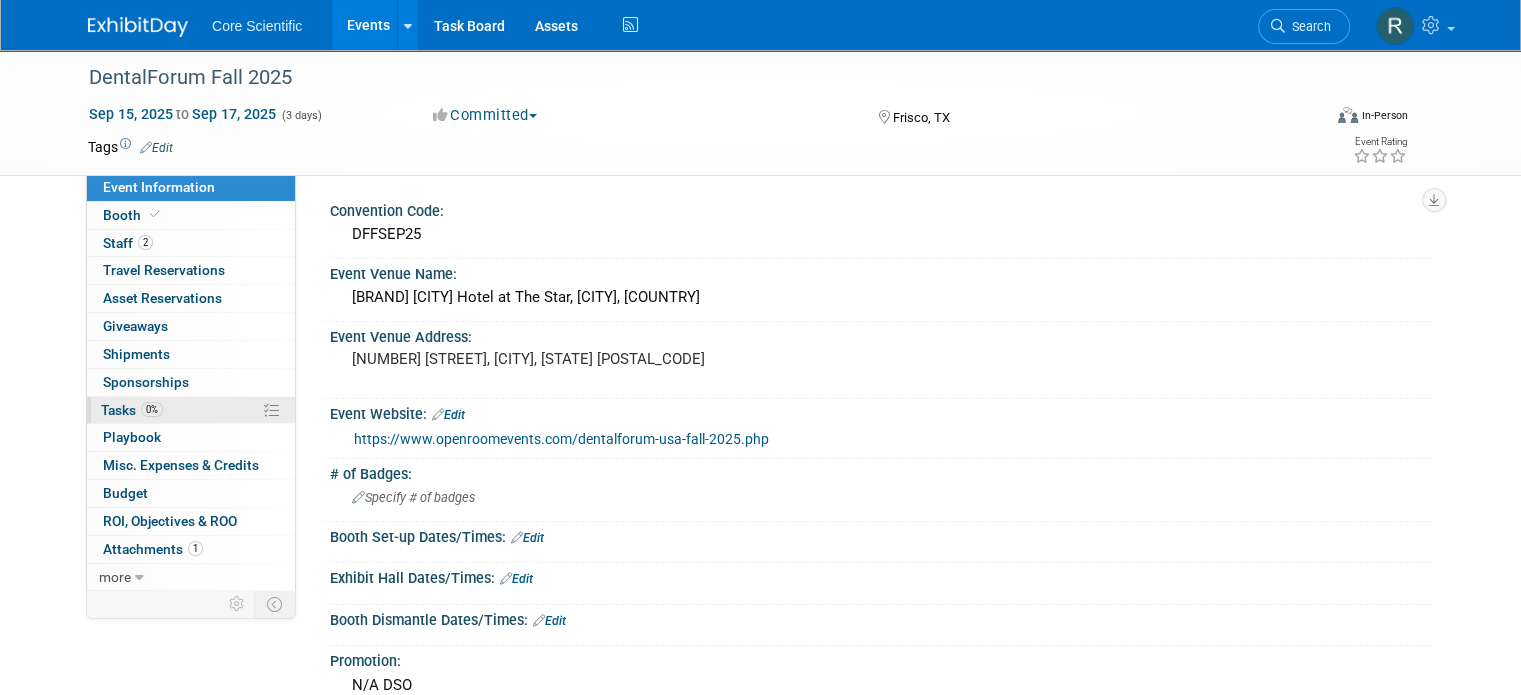 click on "0%
Tasks 0%" at bounding box center (191, 410) 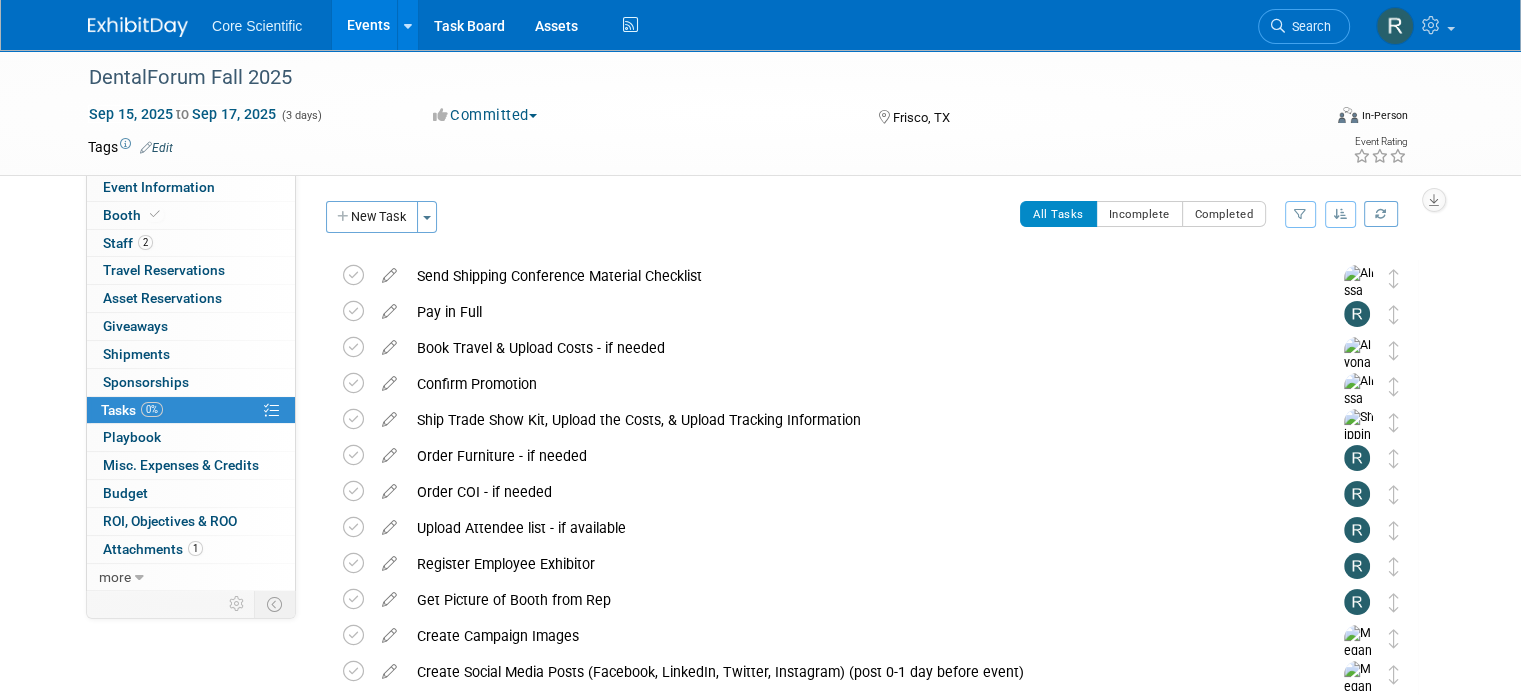 click on "DentalForum Fall 2025
Sep 15, 2025  to  Sep 17, 2025
(3 days)
Sep 15, 2025 to Sep 17, 2025
Committed
Committed
Considering
Not Going
Frisco, TX
Virtual
In-Person
Hybrid
<img src="https://www.exhibitday.com/Images/Format-Virtual.png" style="width: 22px; height: 18px; margin-top: 2px; margin-bottom: 2px; margin-left: 2px; filter: Grayscale(70%); opacity: 0.9;" />   Virtual
<img src="https://www.exhibitday.com/Images/Format-InPerson.png" style="width: 22px; height: 18px; margin-top: 2px; margin-bottom: 2px; margin-left: 2px; filter: Grayscale(70%); opacity: 0.9;" />   In-Person
<img src="https://www.exhibitday.com/Images/Format-Hybrid.png" style="width: 22px; height: 18px; margin-top: 2px; margin-bottom: 2px; margin-left: 2px; filter: Grayscale(70%); opacity: 0.9;" />   Hybrid
Tags
Edit" at bounding box center [760, 112] 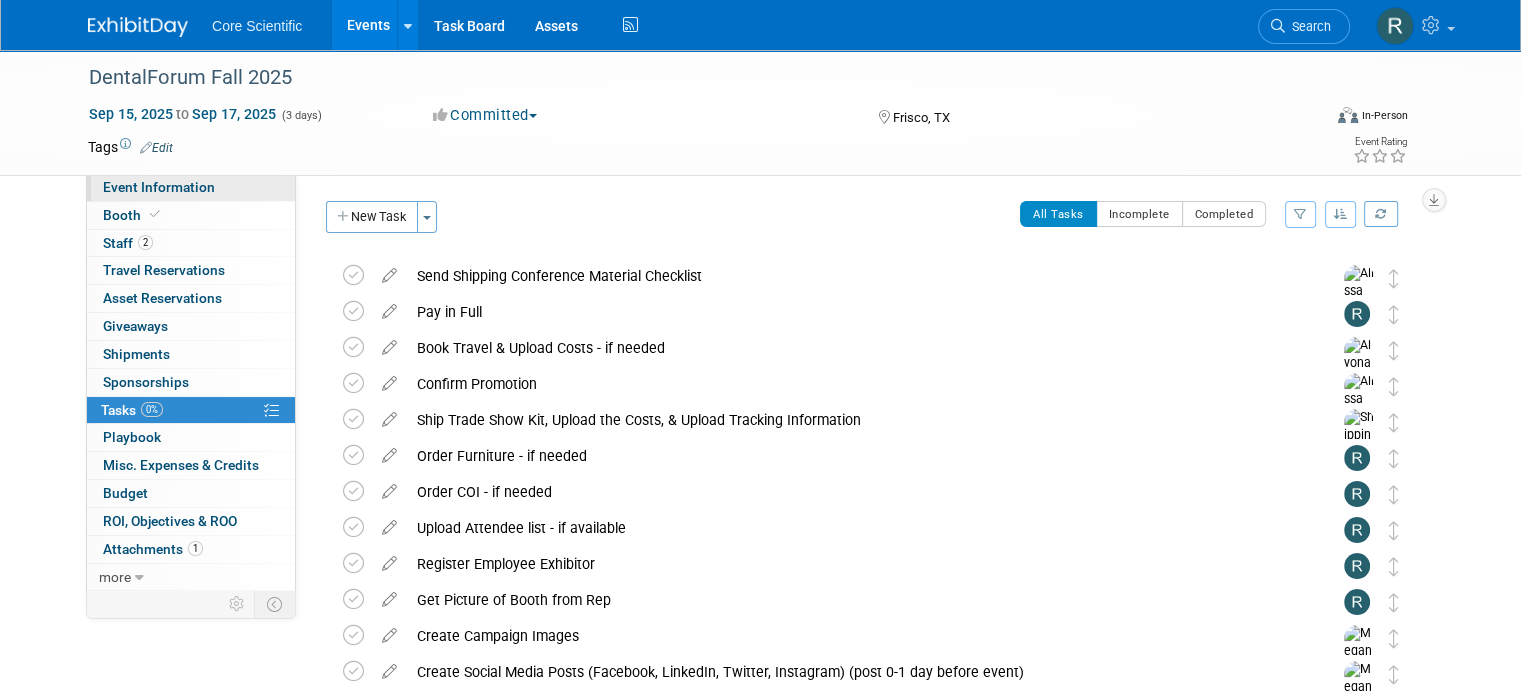 click on "Event Information" at bounding box center (191, 187) 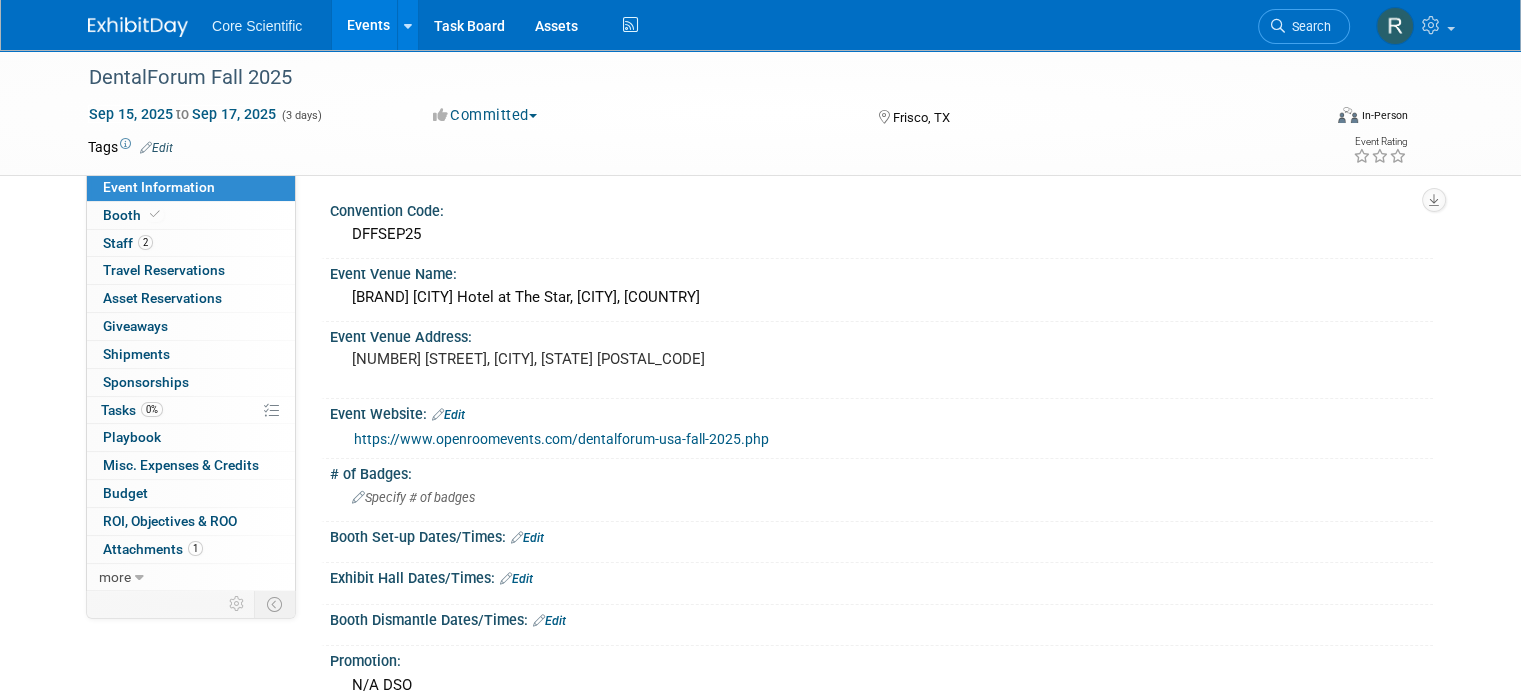 click on "https://www.openroomevents.com/dentalforum-usa-fall-2025.php" at bounding box center (561, 439) 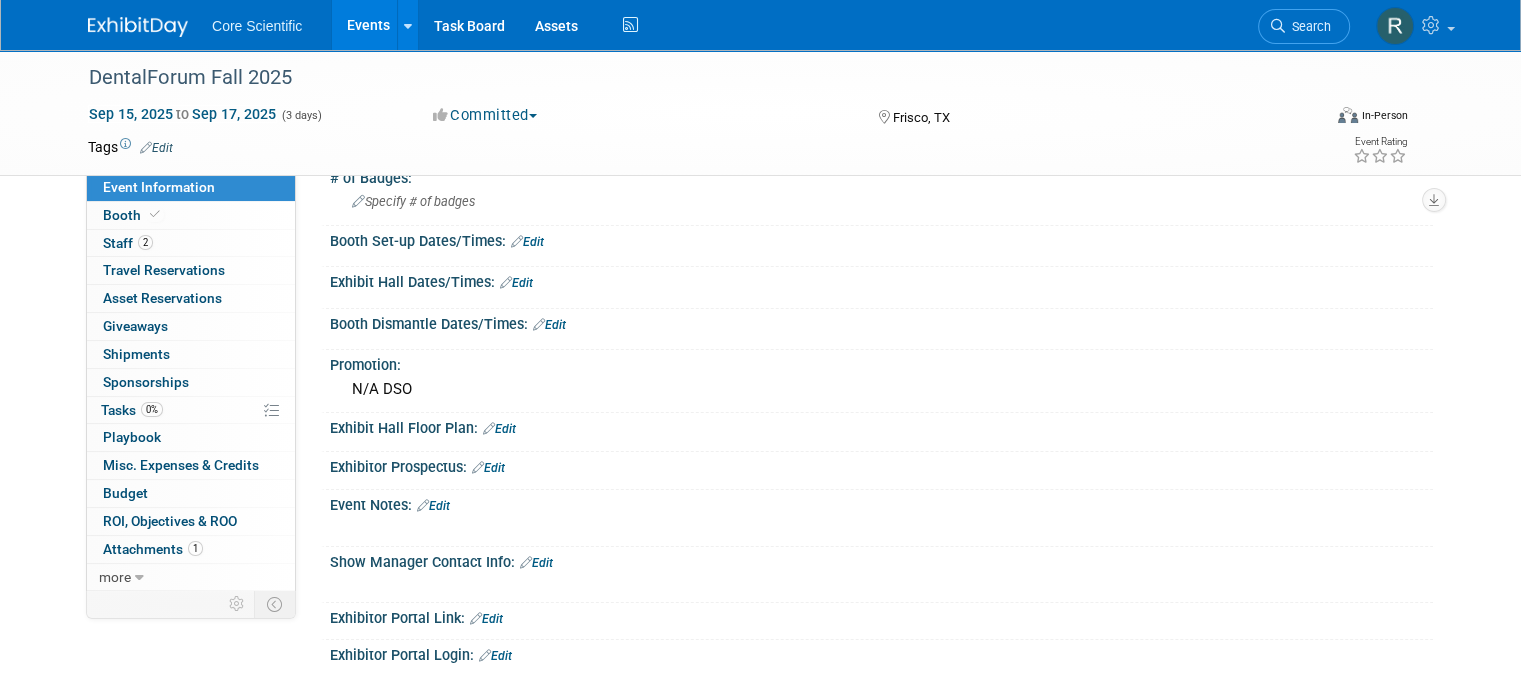 scroll, scrollTop: 0, scrollLeft: 0, axis: both 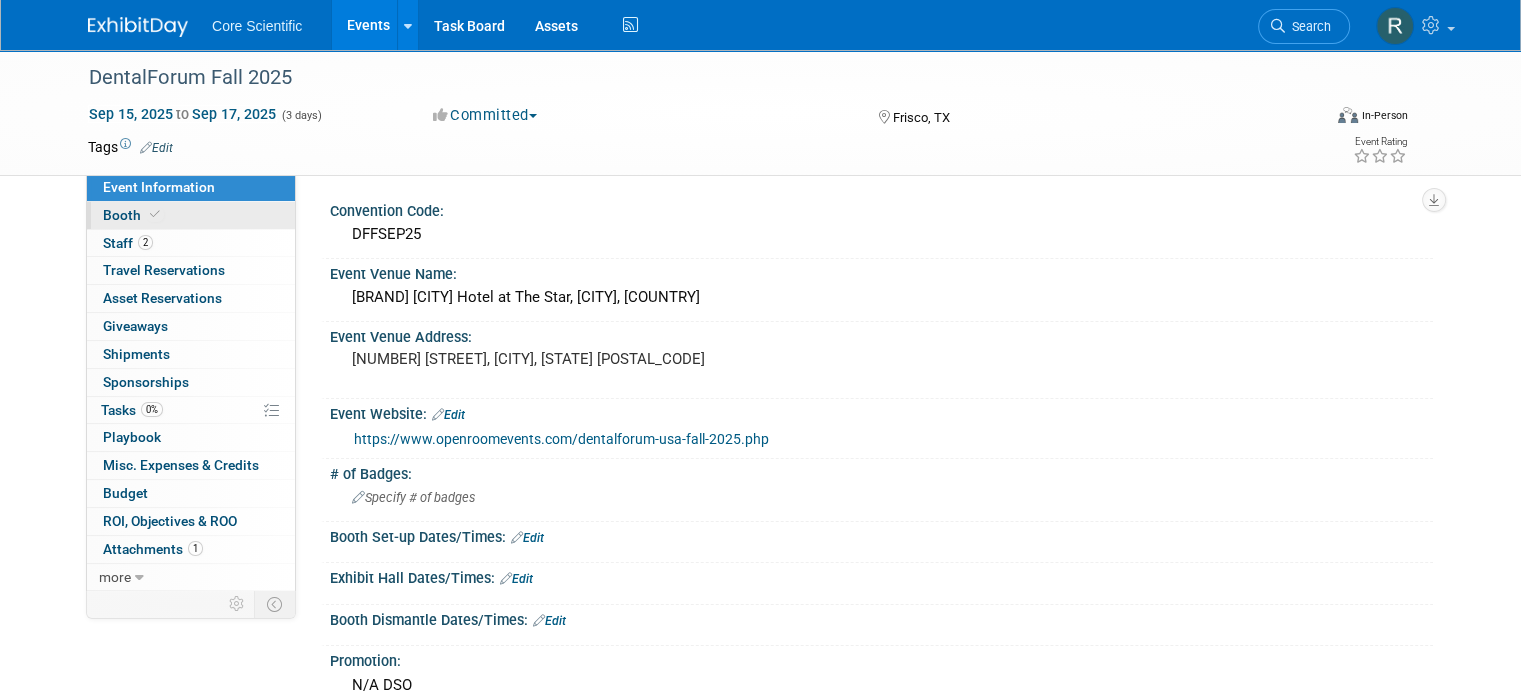 click on "Booth" at bounding box center (191, 215) 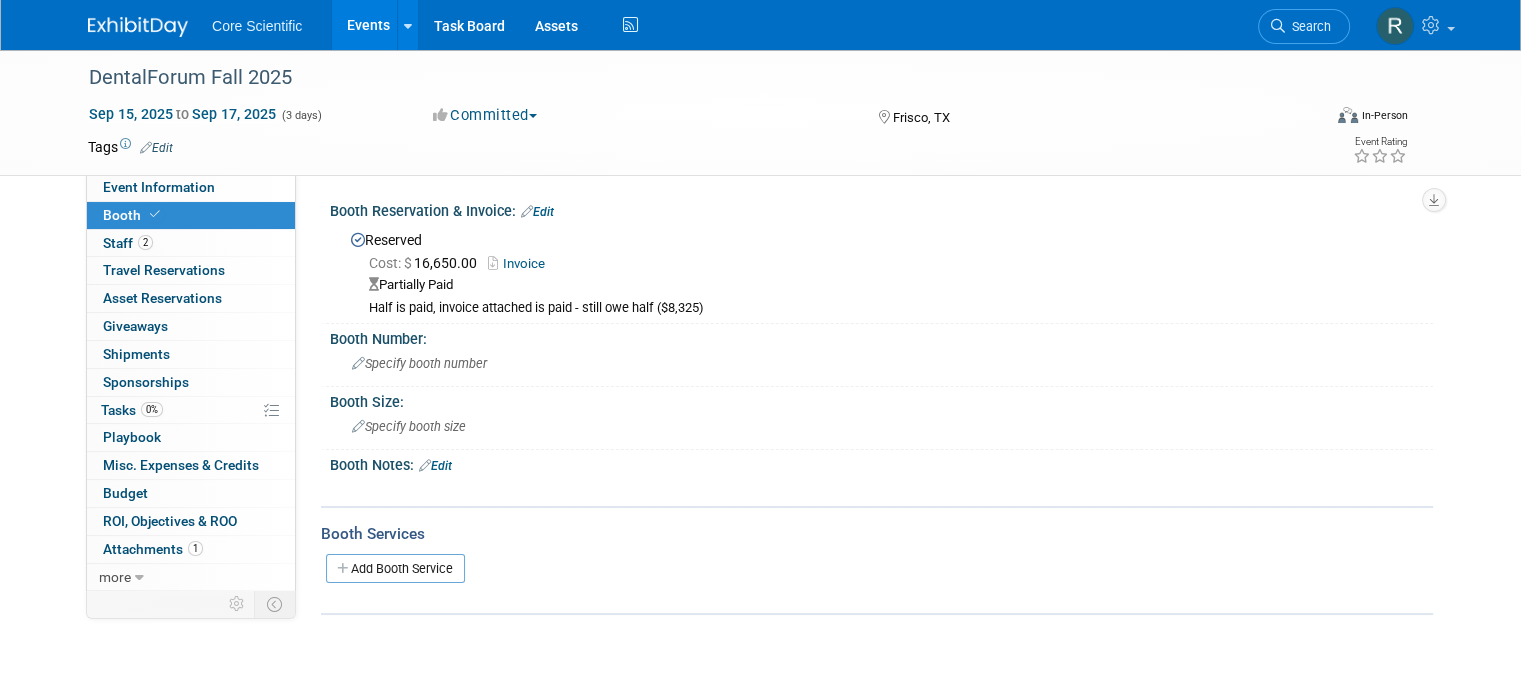 drag, startPoint x: 716, startPoint y: 311, endPoint x: 350, endPoint y: 308, distance: 366.0123 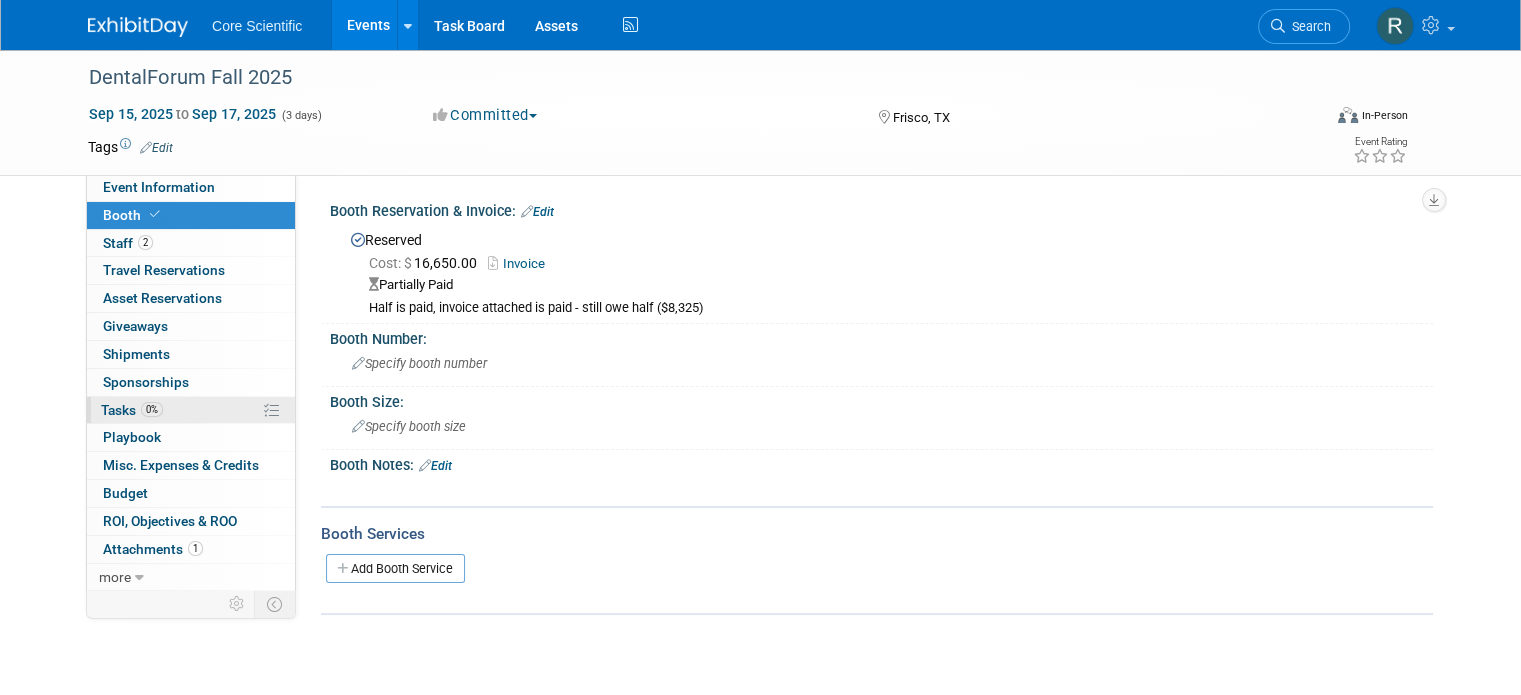 click on "0%" at bounding box center (152, 409) 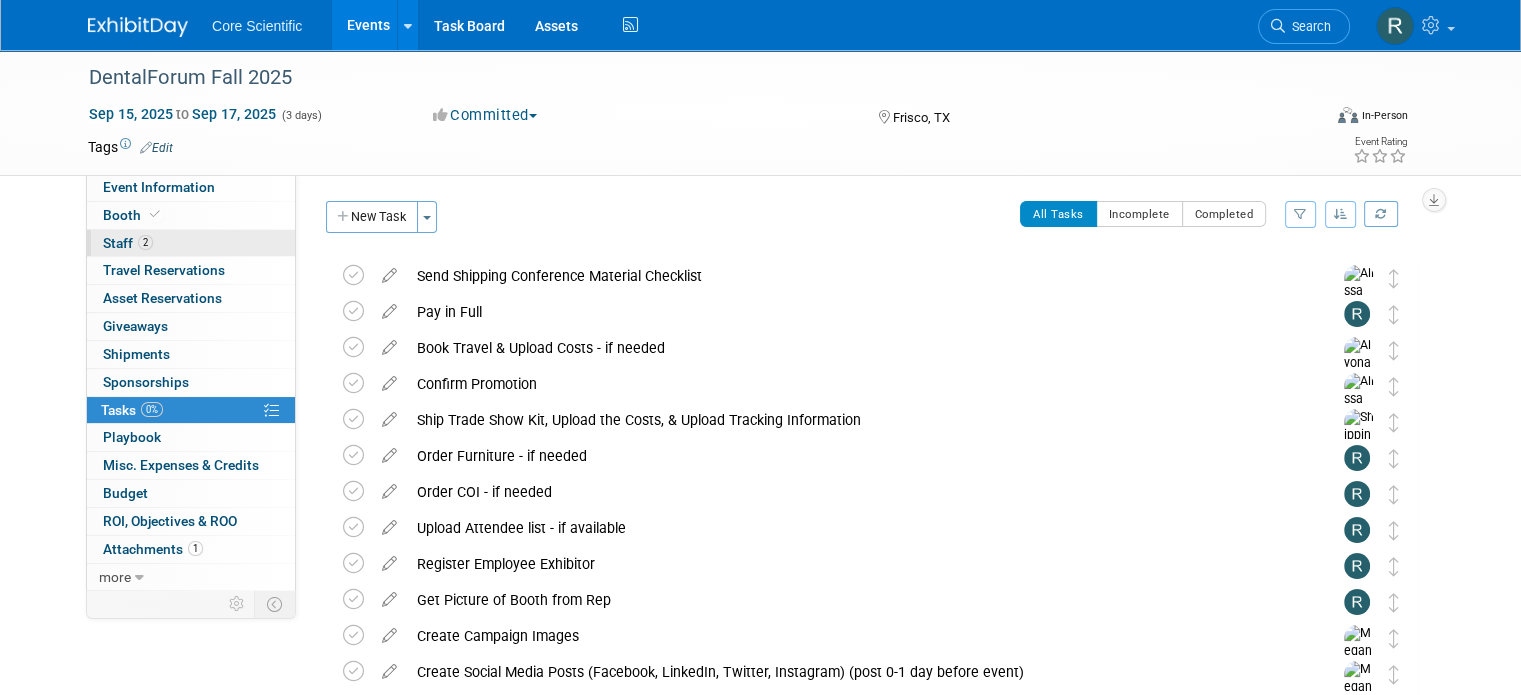 click on "2
Staff 2" at bounding box center [191, 243] 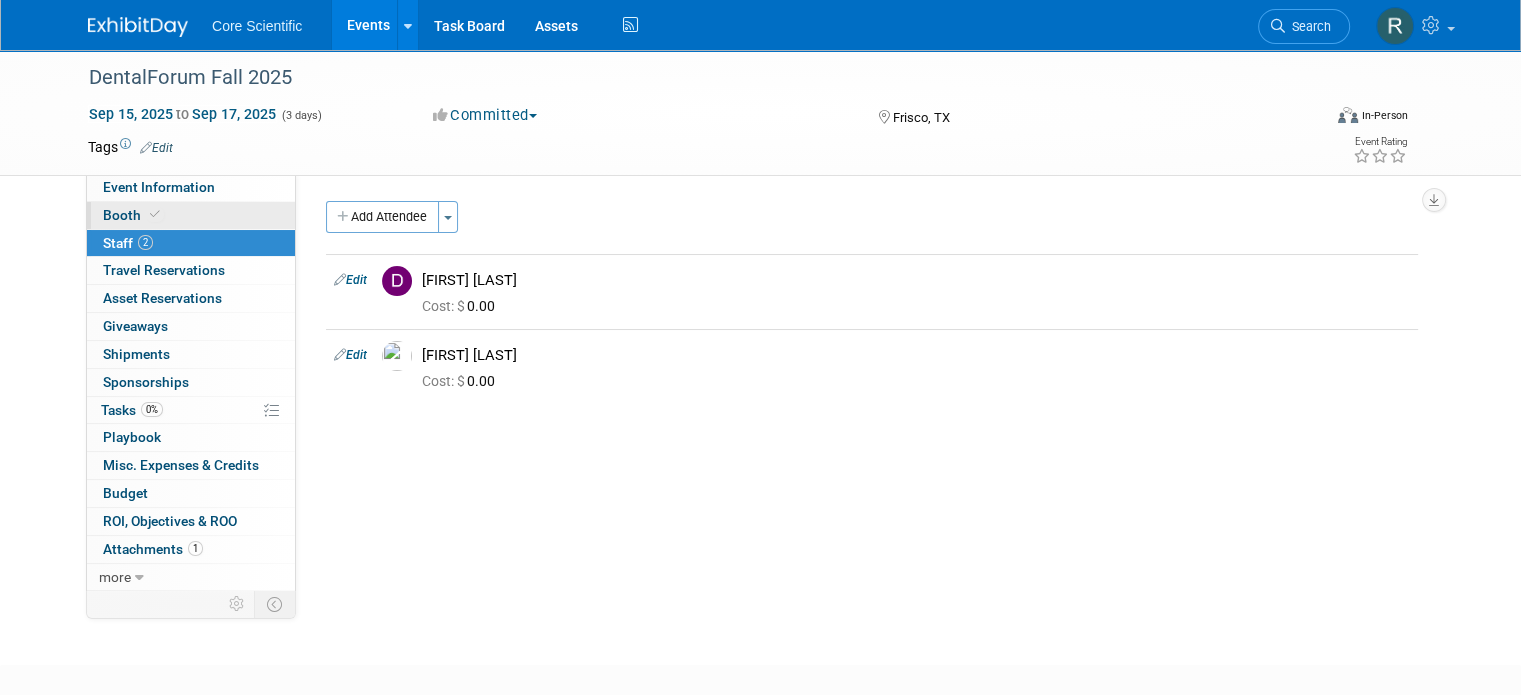 click on "Booth" at bounding box center (191, 215) 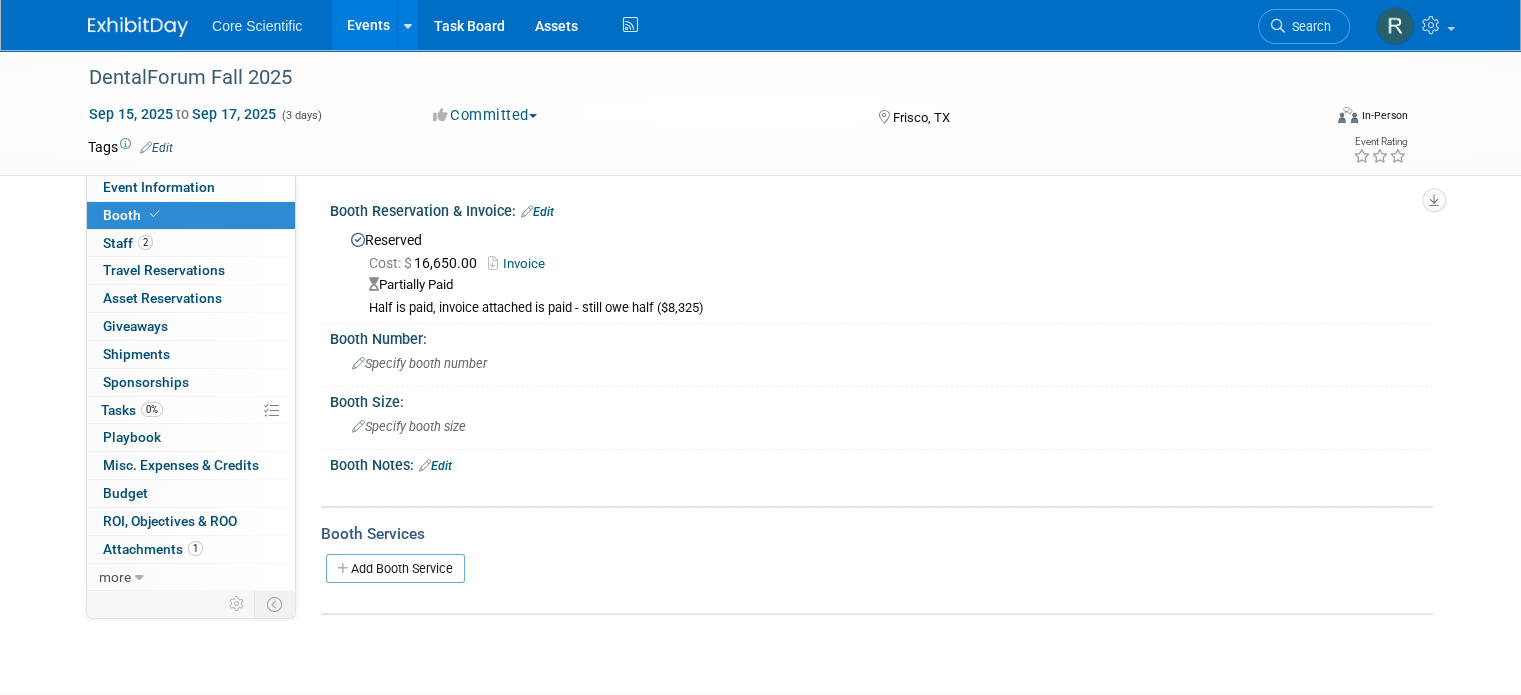 click on "Edit" at bounding box center (537, 212) 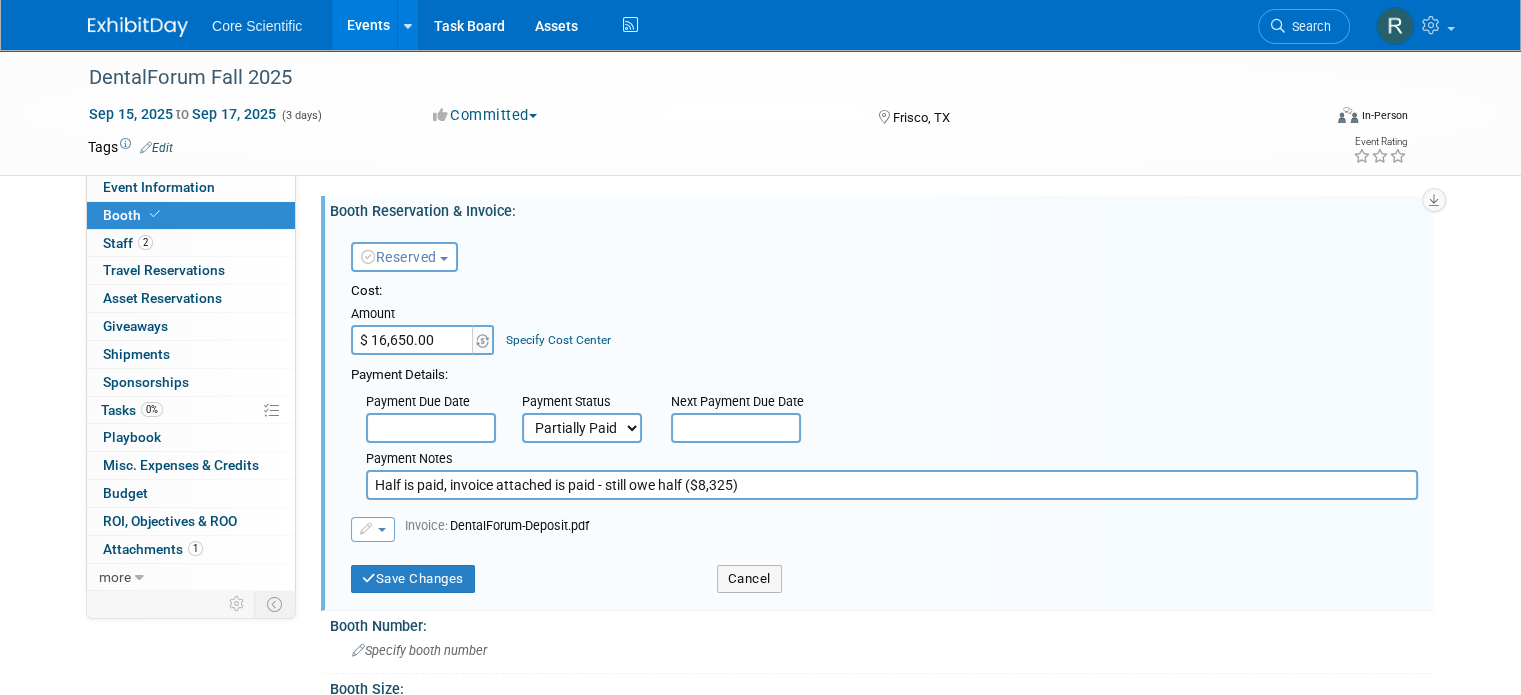 drag, startPoint x: 564, startPoint y: 431, endPoint x: 599, endPoint y: 440, distance: 36.138622 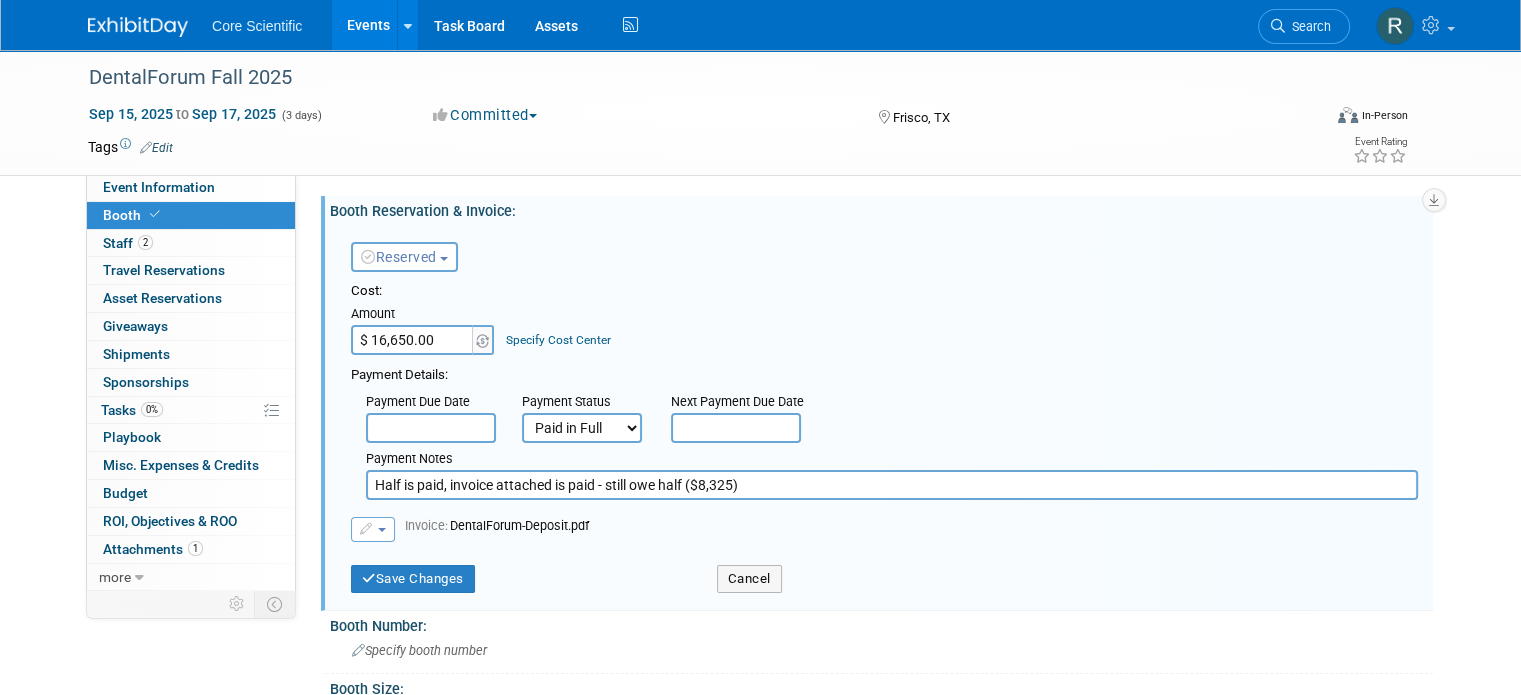 click on "Not Paid Yet
Partially Paid
Paid in Full" at bounding box center (582, 428) 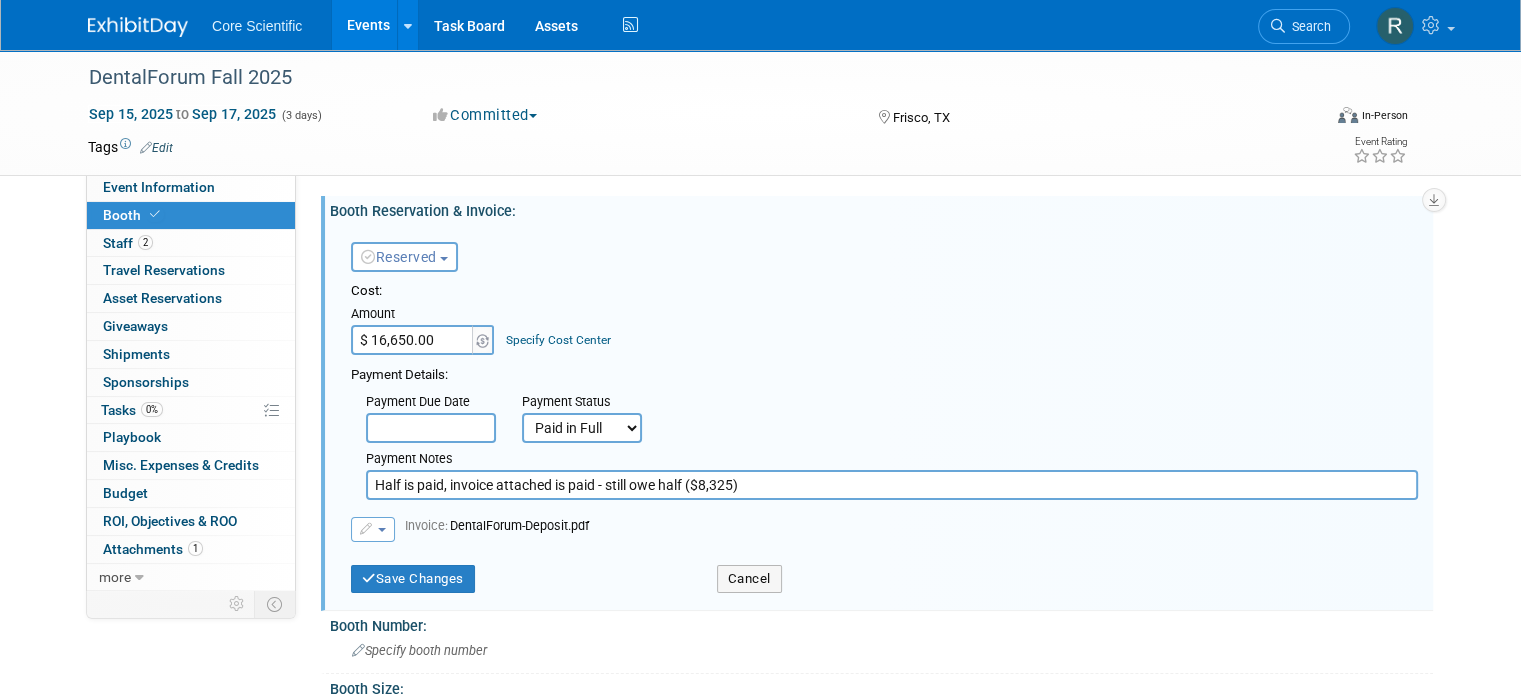 click on "Half is paid, invoice attached is paid - still owe half ($8,325)" at bounding box center [892, 485] 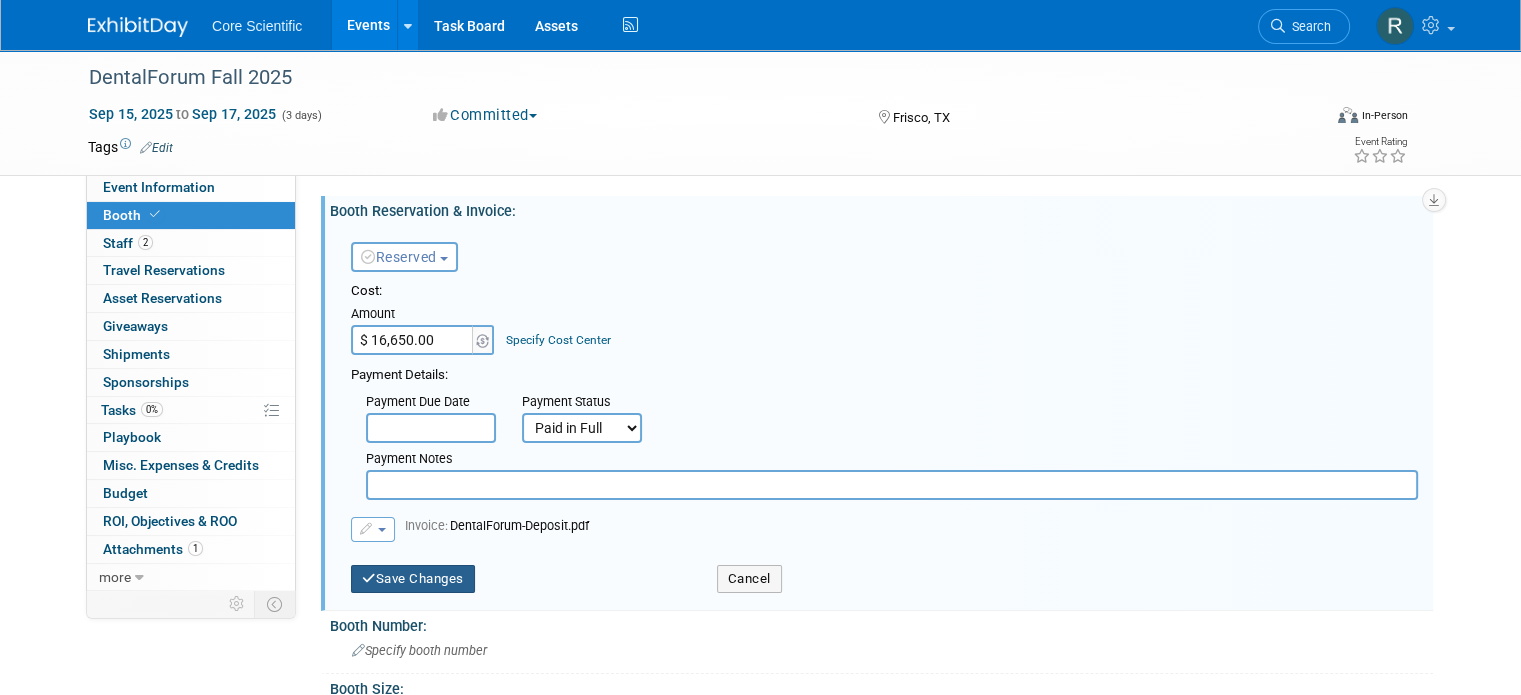 type 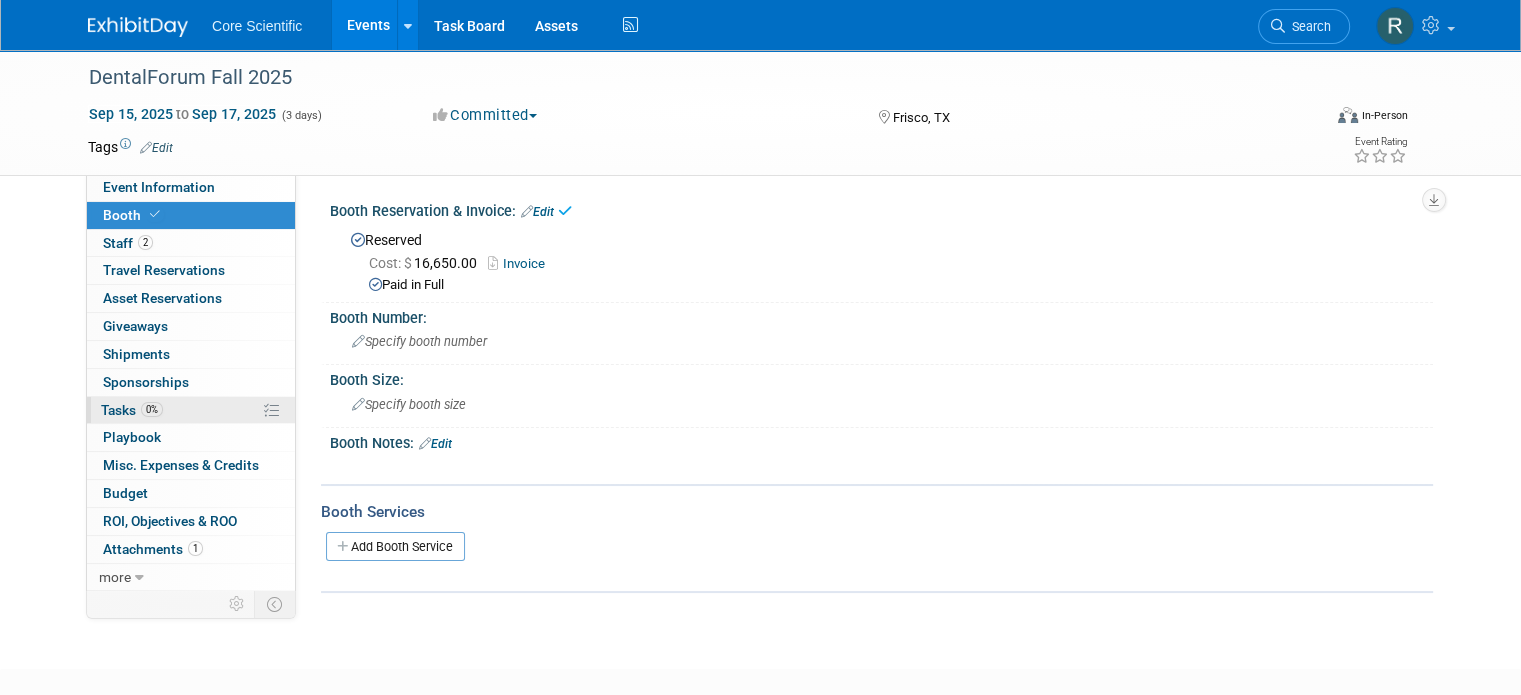click on "0%
Tasks 0%" at bounding box center (191, 410) 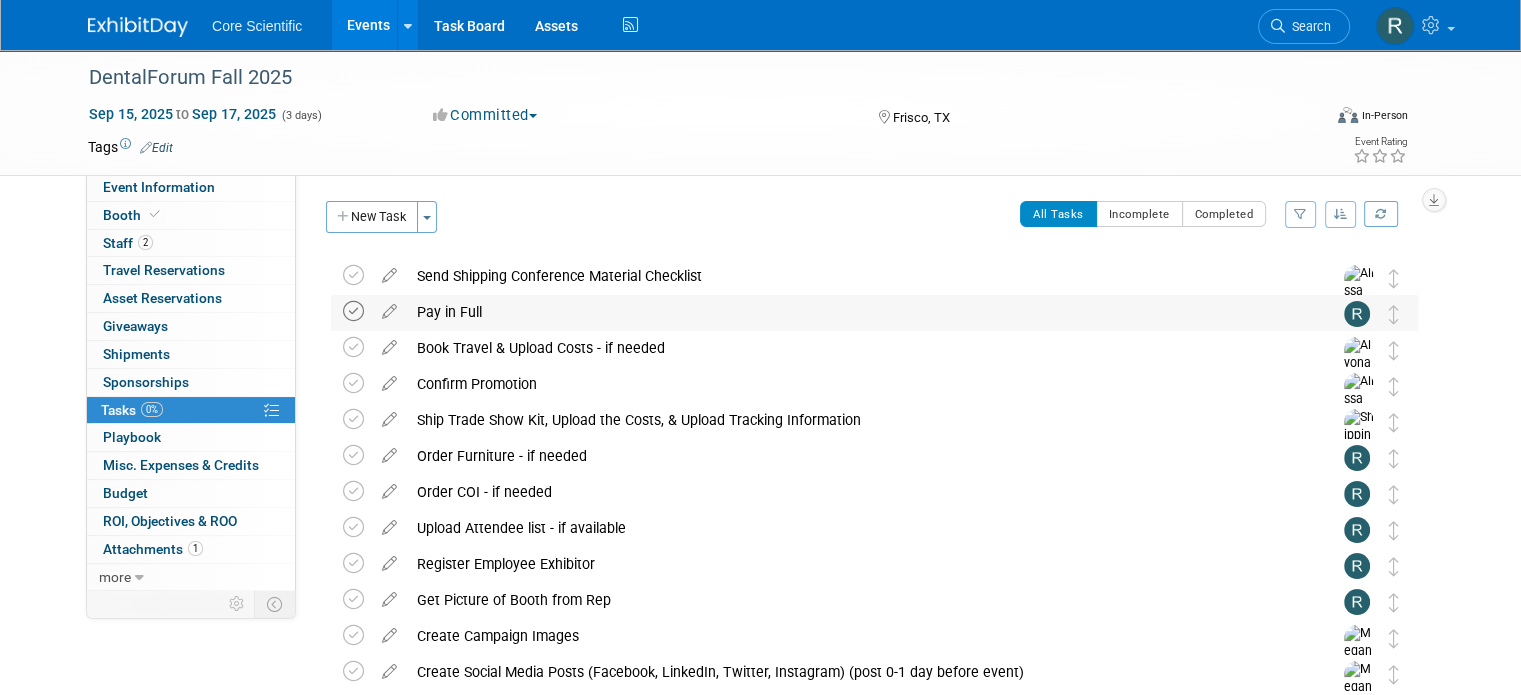 click at bounding box center (353, 311) 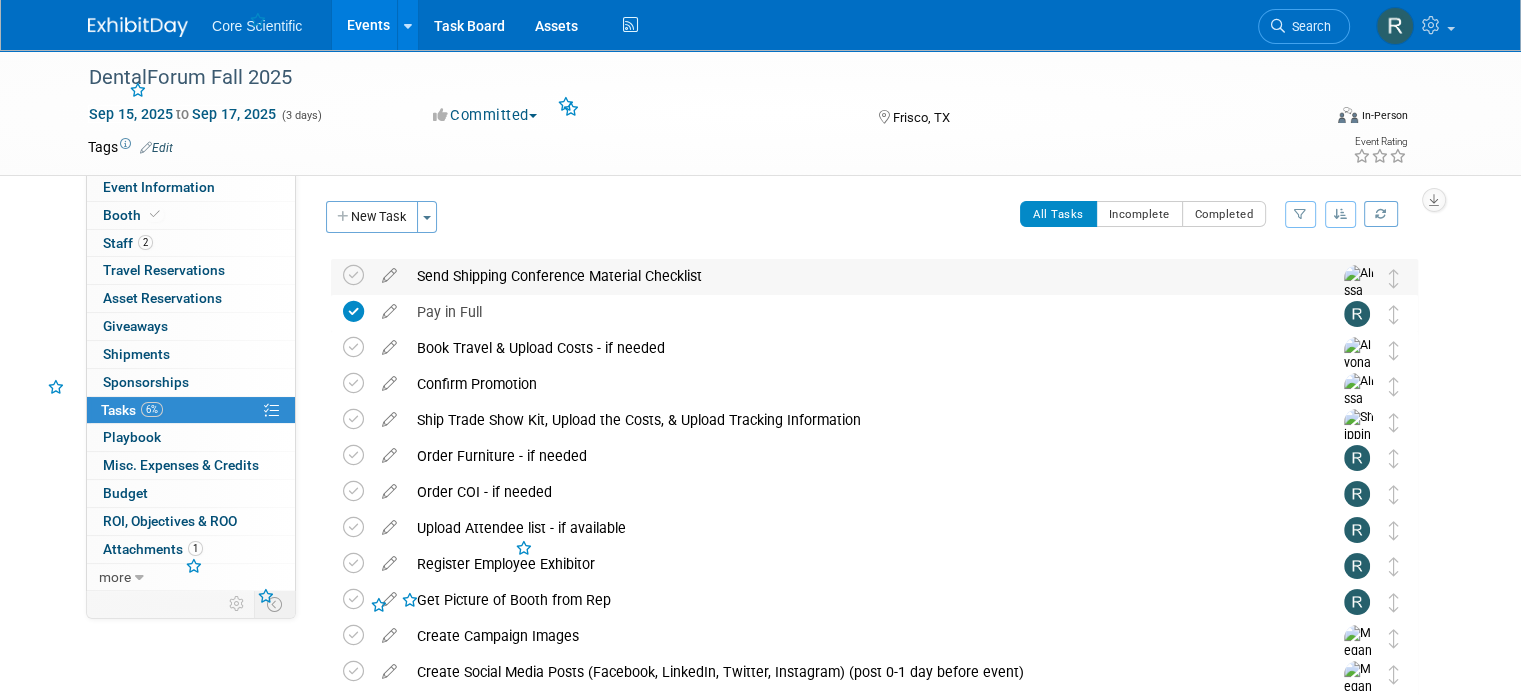 click on "Send Shipping Conference Material Checklist" at bounding box center [855, 276] 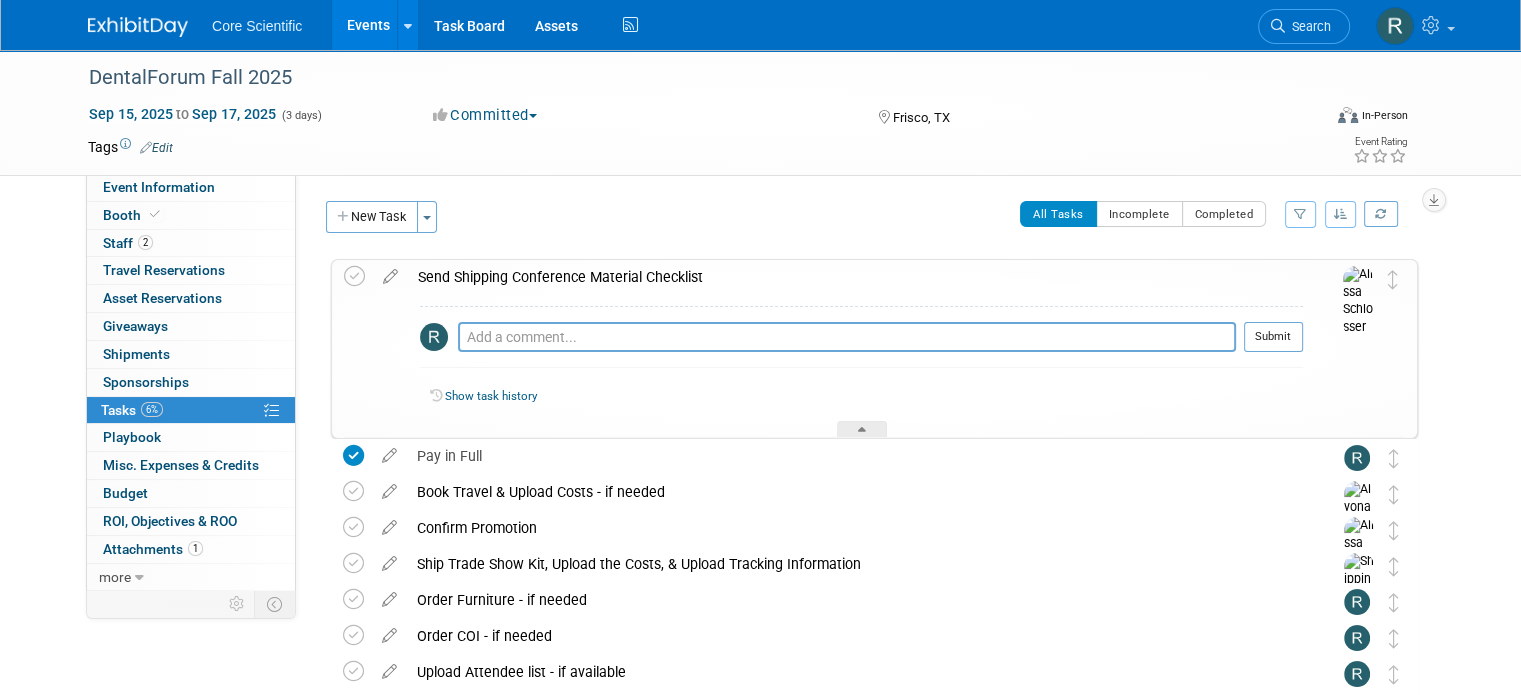 click on "Send Shipping Conference Material Checklist" at bounding box center [855, 277] 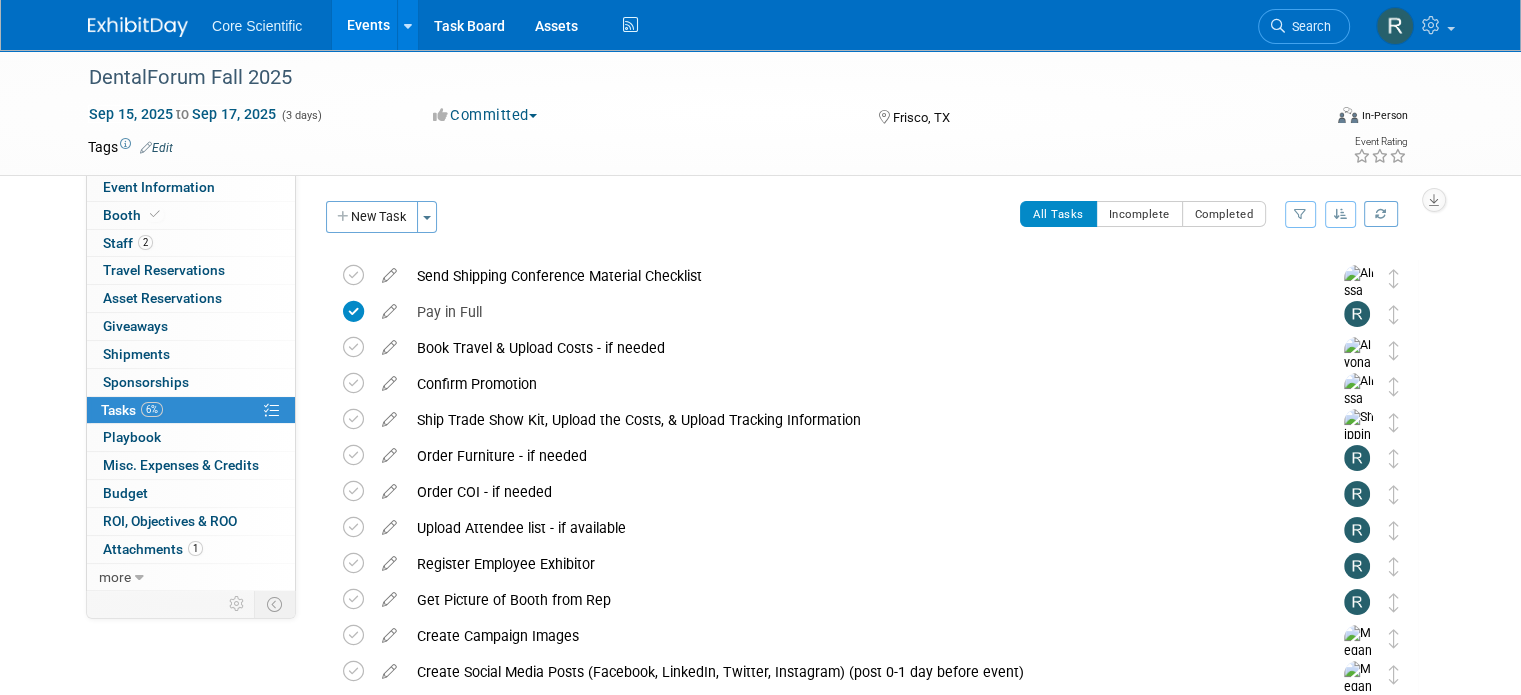 click on "All Tasks
Incomplete
Completed
Filter by Assignee
-- Select Assignee --
All unassigned tasks
Assigned to me
Abbigail Belshe
Alexandra Briordy
Alissa Schlosser
Alyona Yurchenko
Ben Boro
Dan Boro
derek briordy
Dylan Gara
Evelyn Haskins
Frank Renteria
George Georgelos
J. Redwinski
James Belshe
John Austin
John Bobrytzke
John Frederick
Jordan McCullough
Julie Serrano
Kendal Pobol
Kim Kahlmorgan
Kyle Gee
Luis jaramillo
Mark LoBosco
Marty ORourke
Megan Murray
Michael Sherbekow
Mike McKenna
Morgan Khan
Nik Koelblinger
Robert Dittmann
Sam Robinson
shawna schak
Shipping Team
Tim Gerrity
Ursula Adams
Zack Campbell
Clear Filter
Sort View:
Default
By Due Date
By Section, By Due Date" at bounding box center (933, 222) 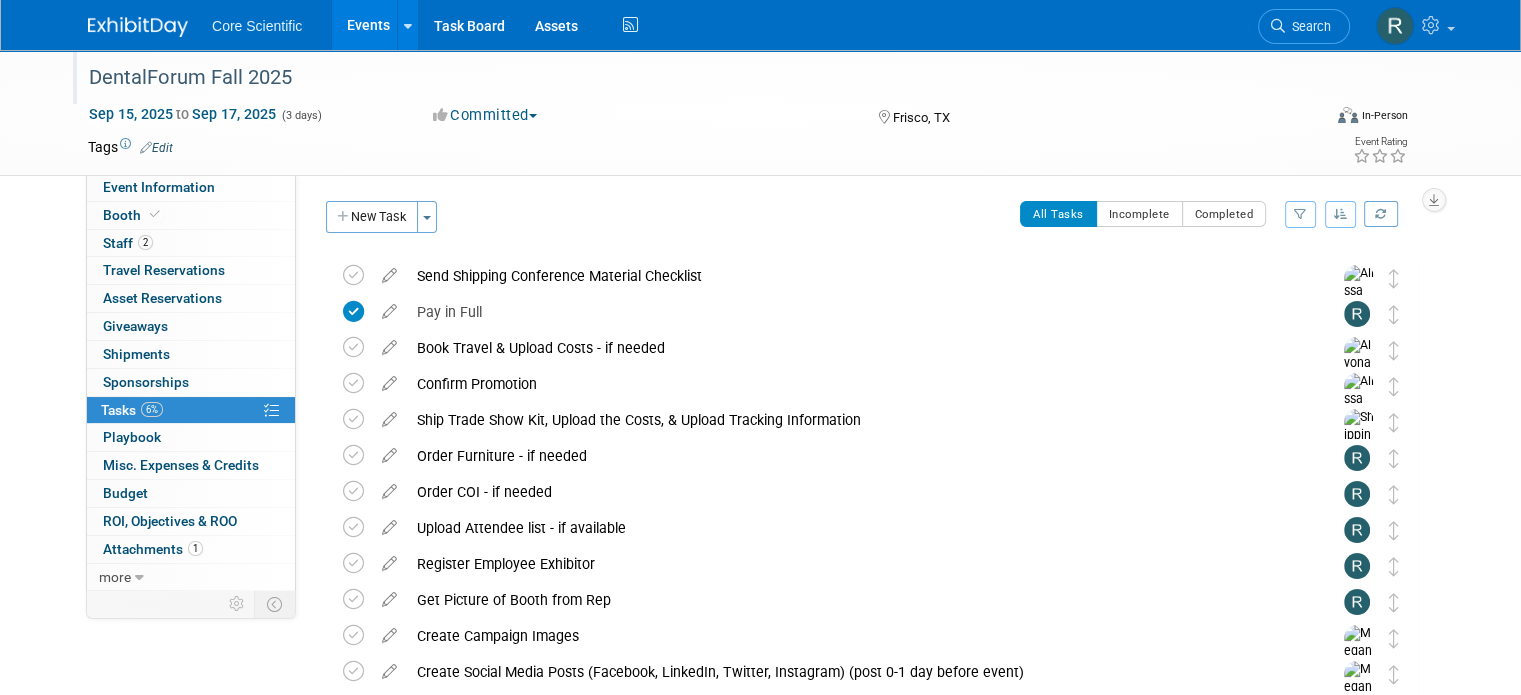 click on "DentalForum Fall 2025" at bounding box center [689, 78] 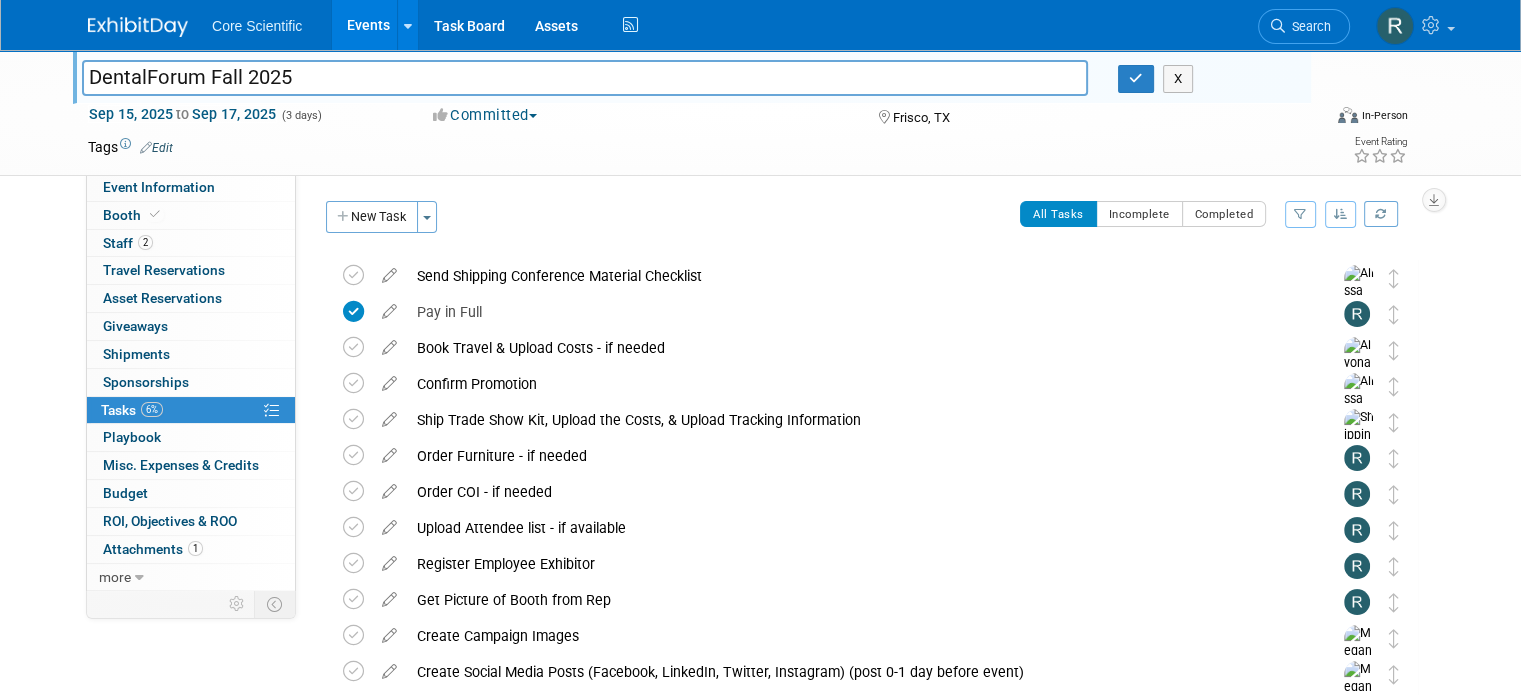 click on "DentalForum Fall 2025" at bounding box center [585, 77] 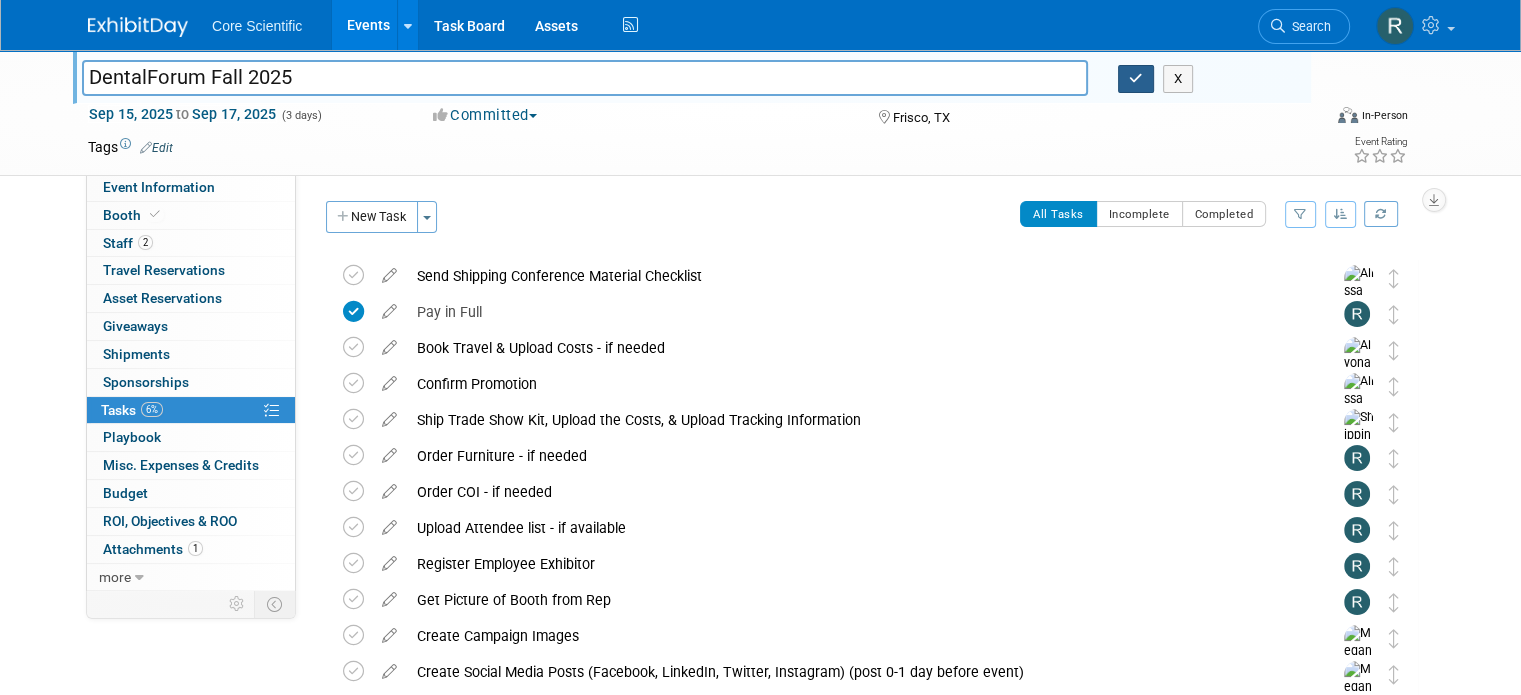 click at bounding box center [1136, 78] 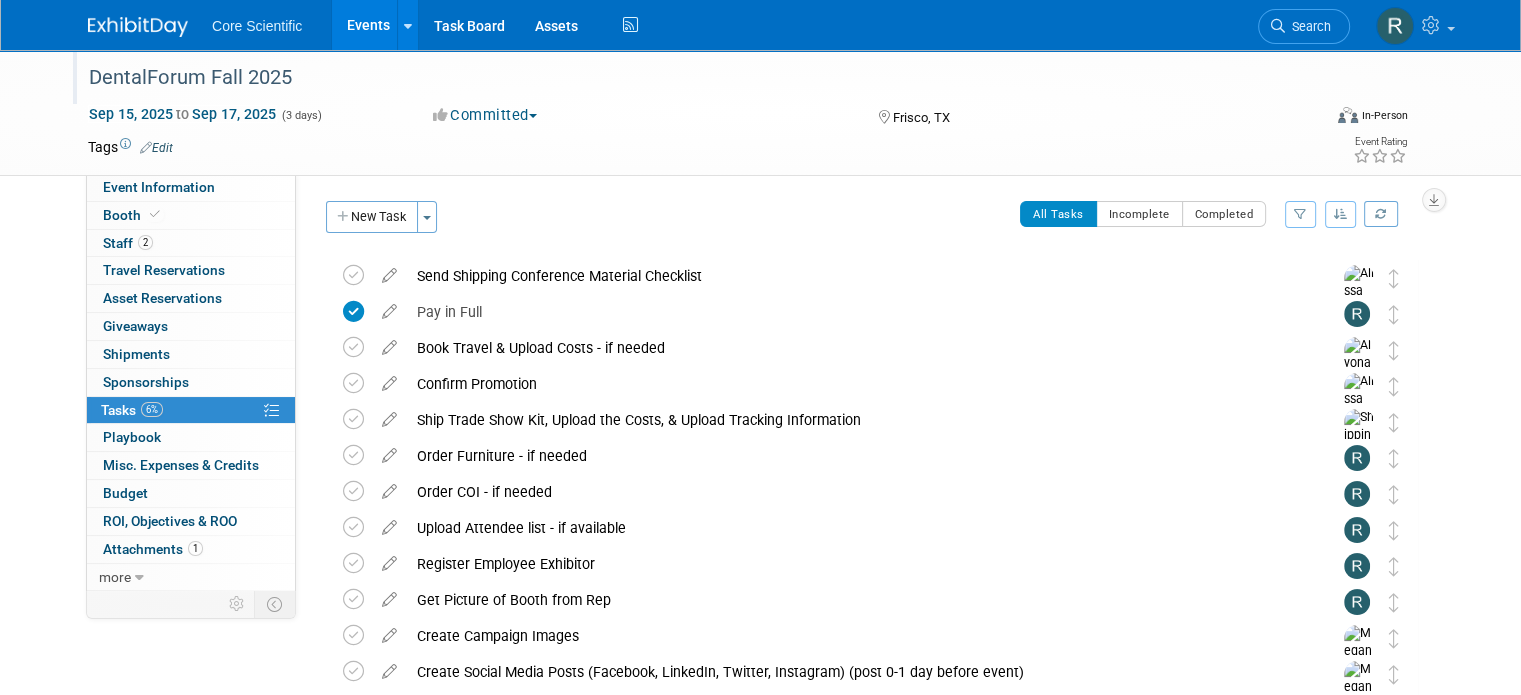 click on "Events" at bounding box center [368, 25] 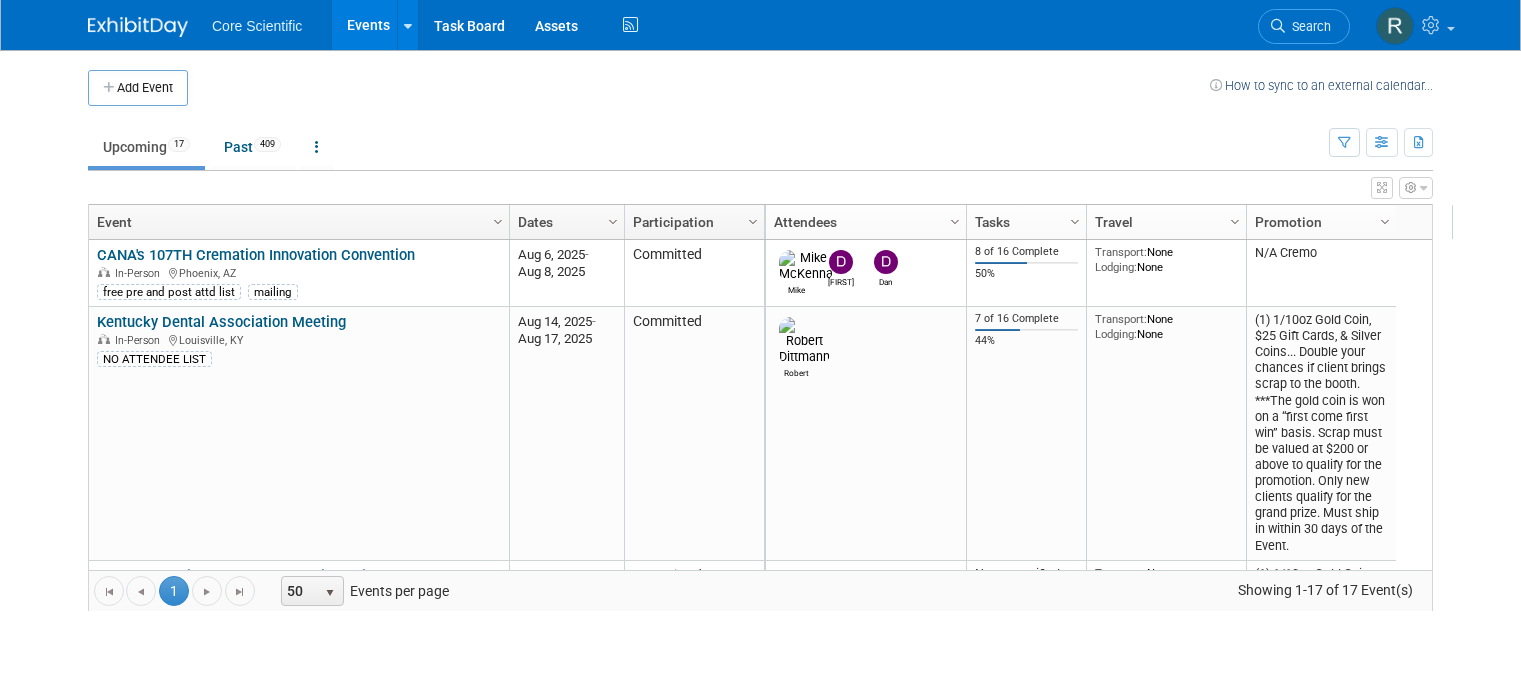 scroll, scrollTop: 0, scrollLeft: 0, axis: both 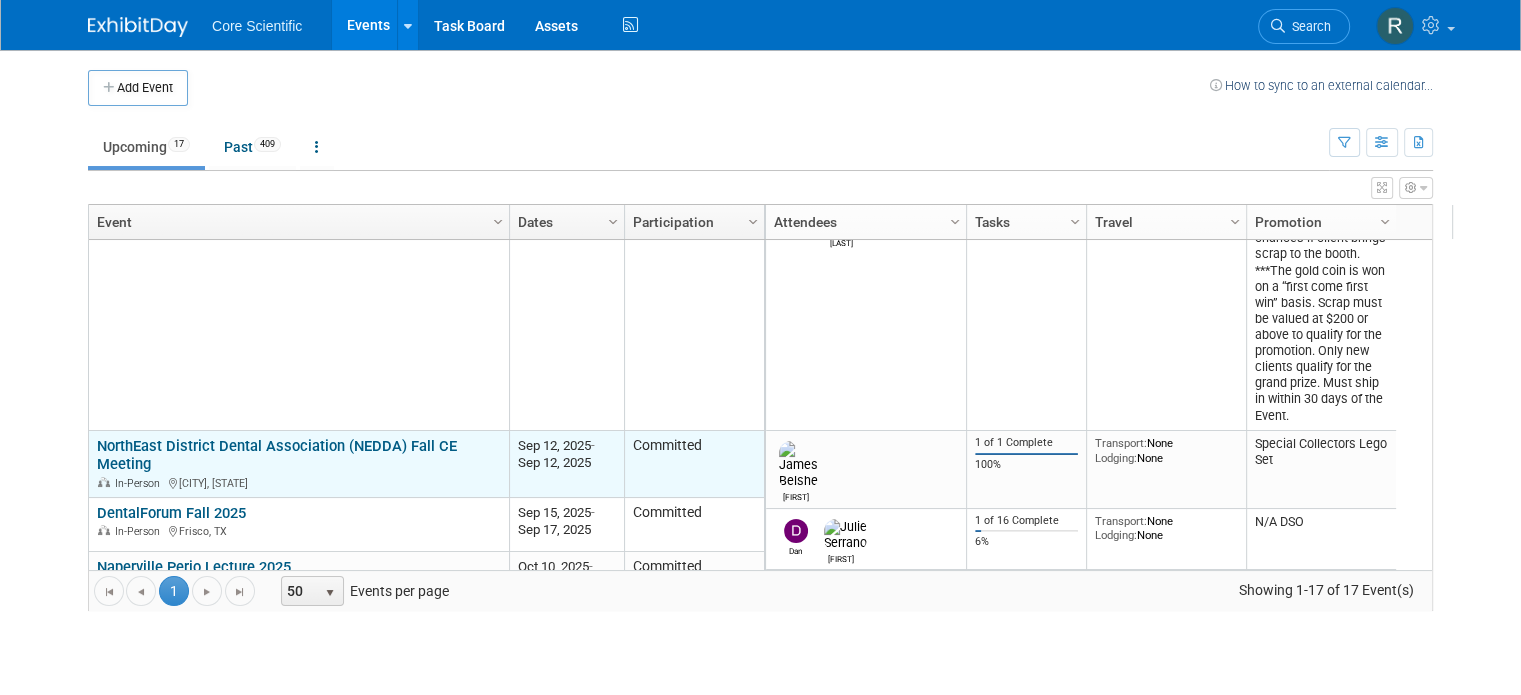 drag, startPoint x: 156, startPoint y: 471, endPoint x: 80, endPoint y: 441, distance: 81.706795 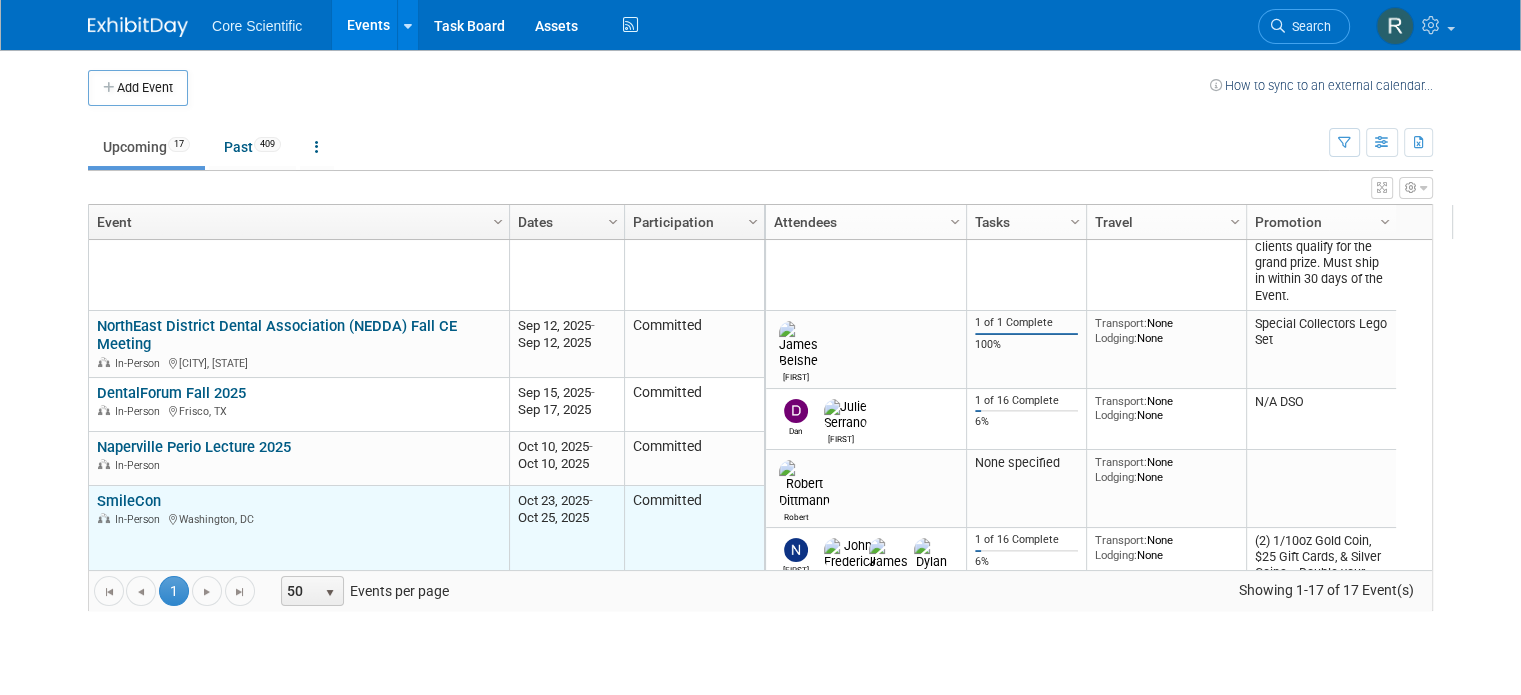 click on "SmileCon" at bounding box center [129, 501] 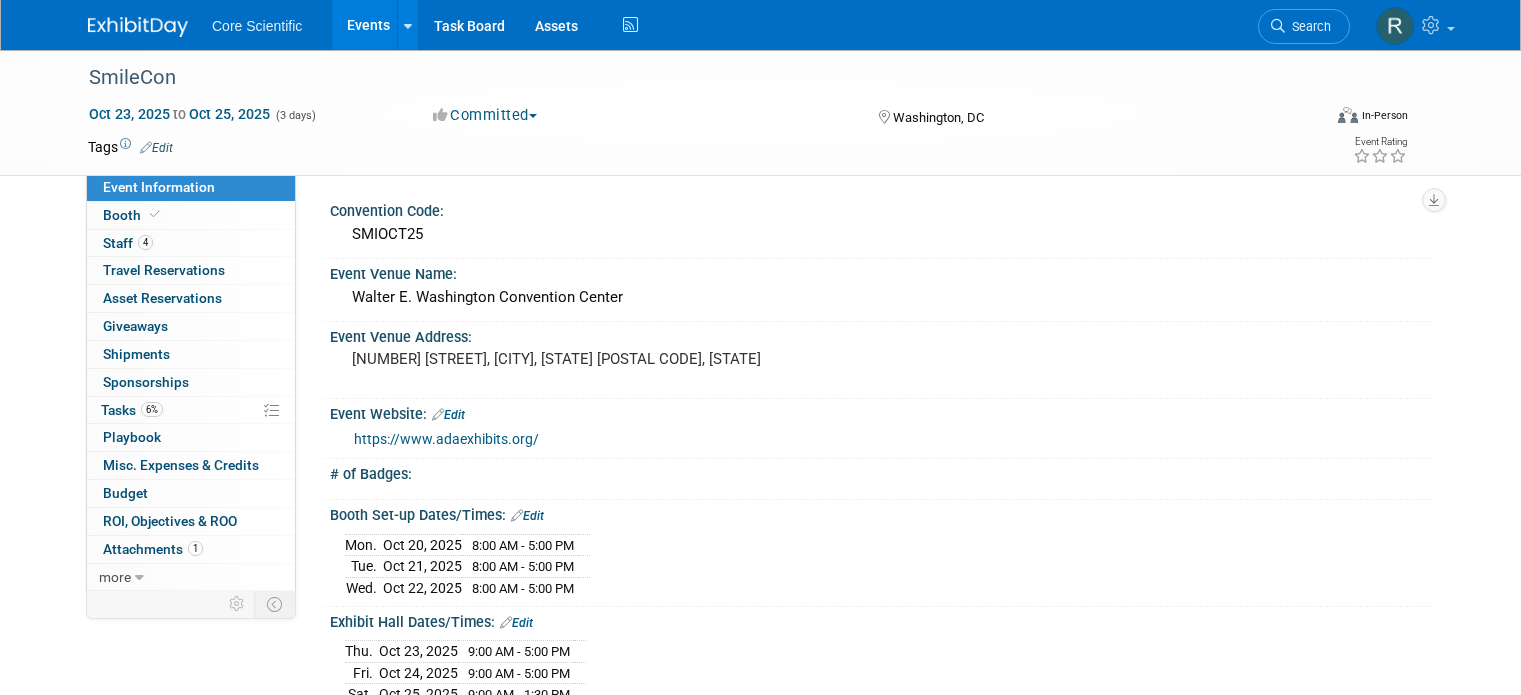 scroll, scrollTop: 0, scrollLeft: 0, axis: both 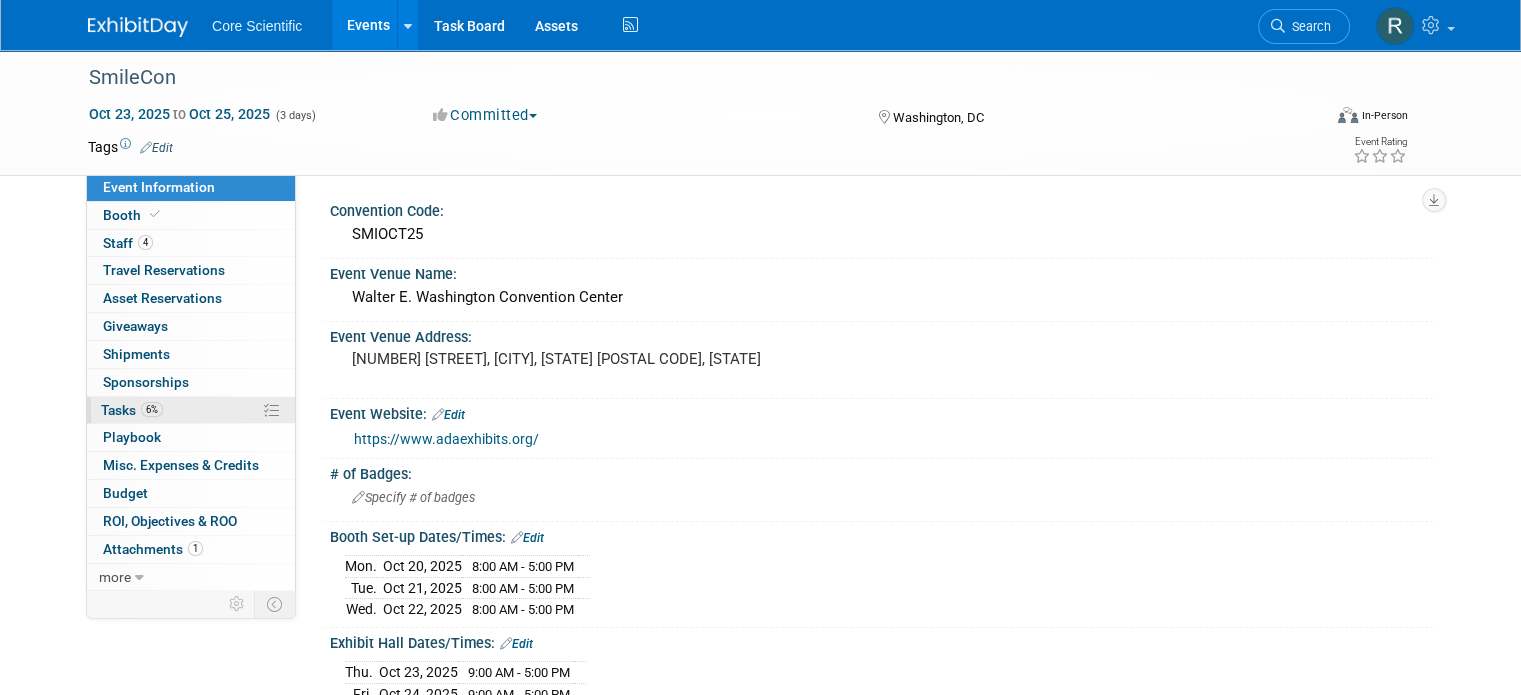 click on "6%
Tasks 6%" at bounding box center [191, 410] 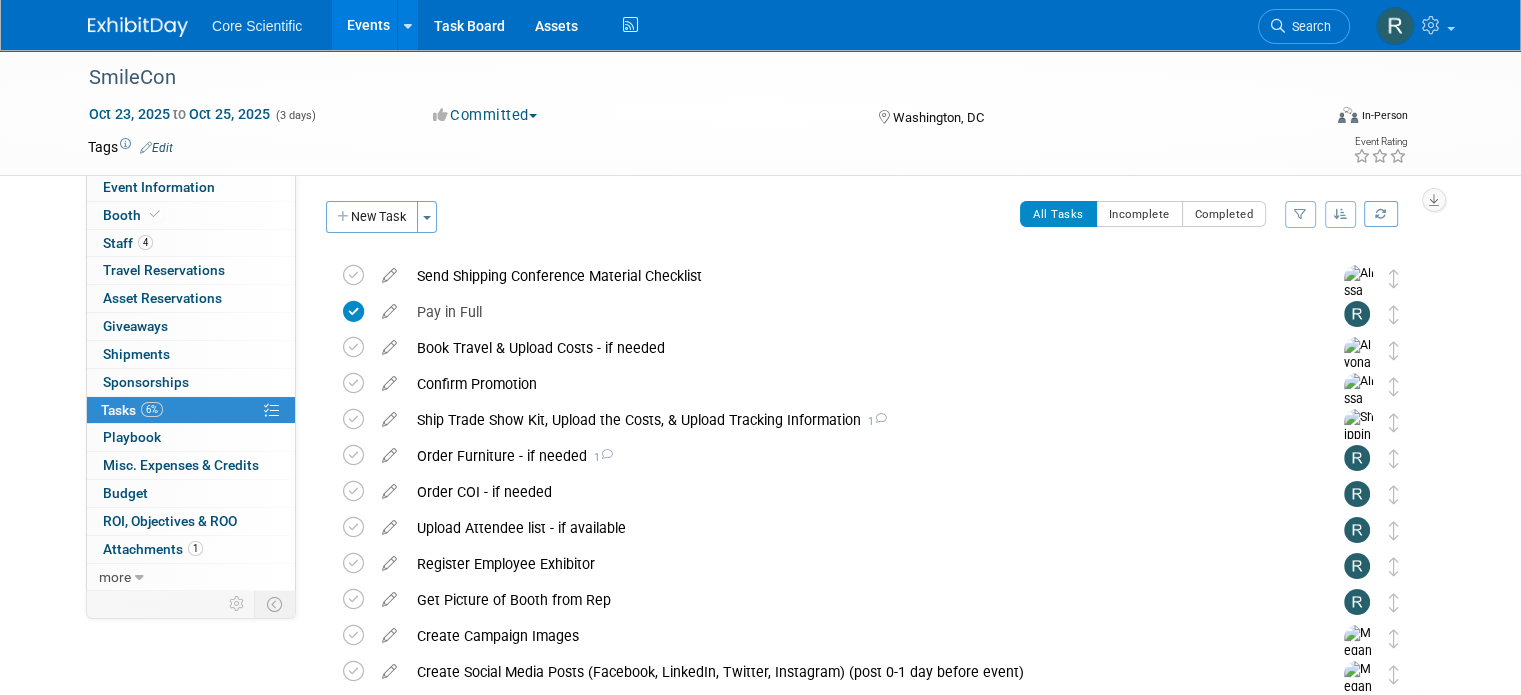 scroll, scrollTop: 200, scrollLeft: 0, axis: vertical 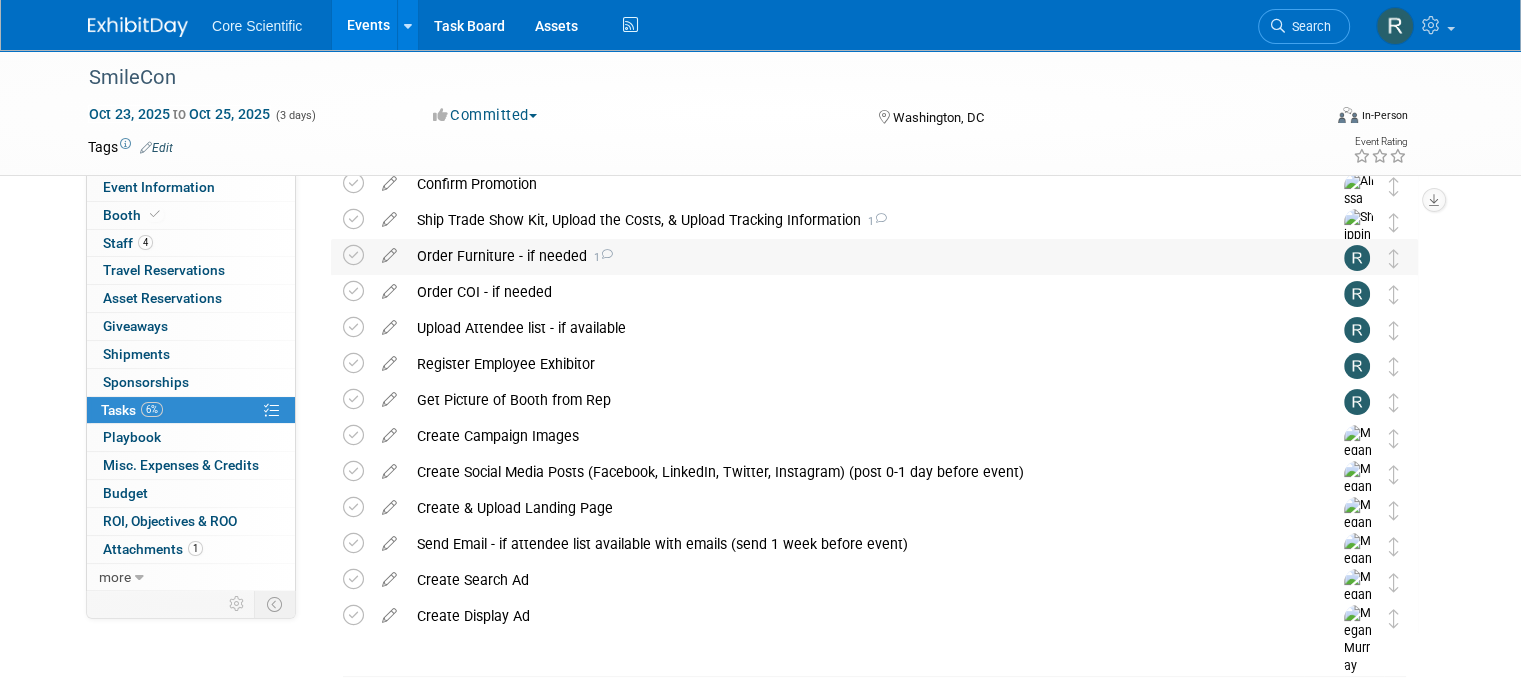 click at bounding box center [606, 254] 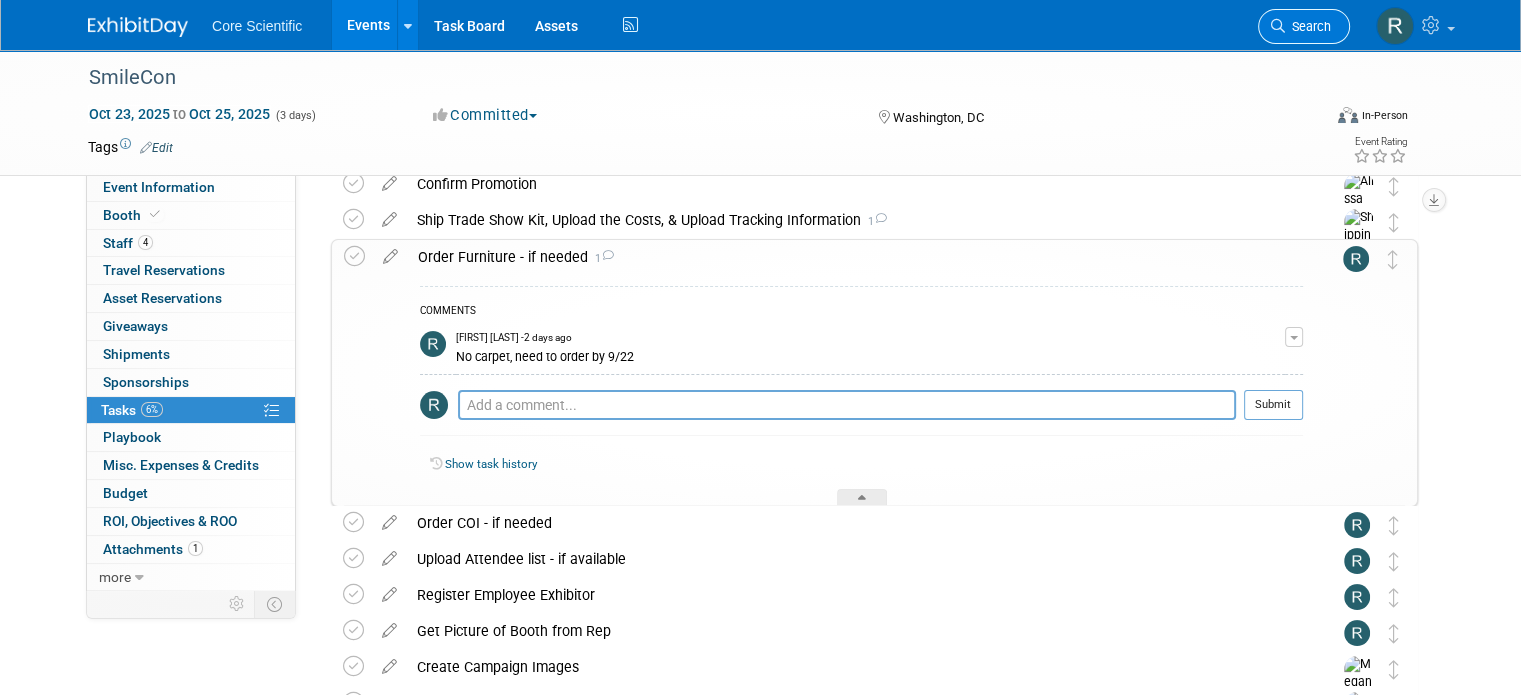 click on "Search" at bounding box center (1304, 26) 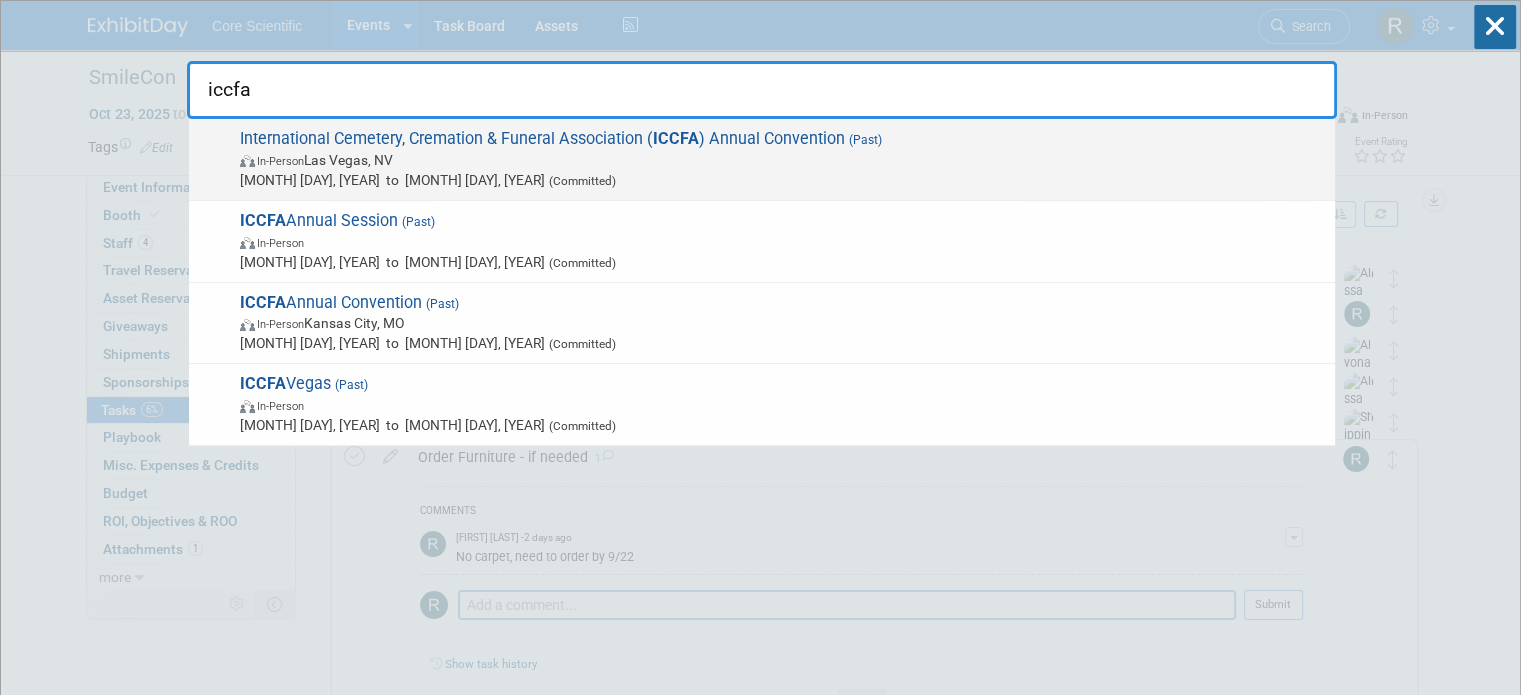 type on "iccfa" 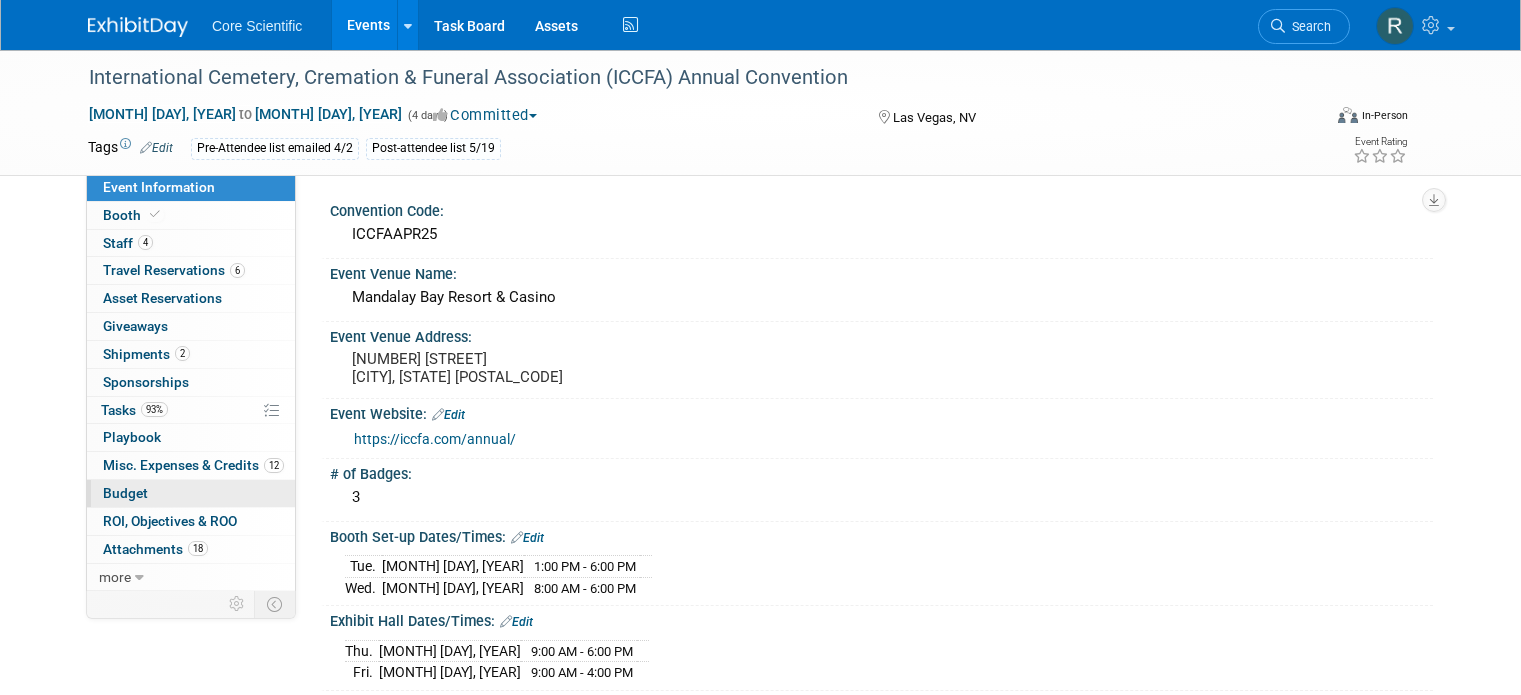 scroll, scrollTop: 0, scrollLeft: 0, axis: both 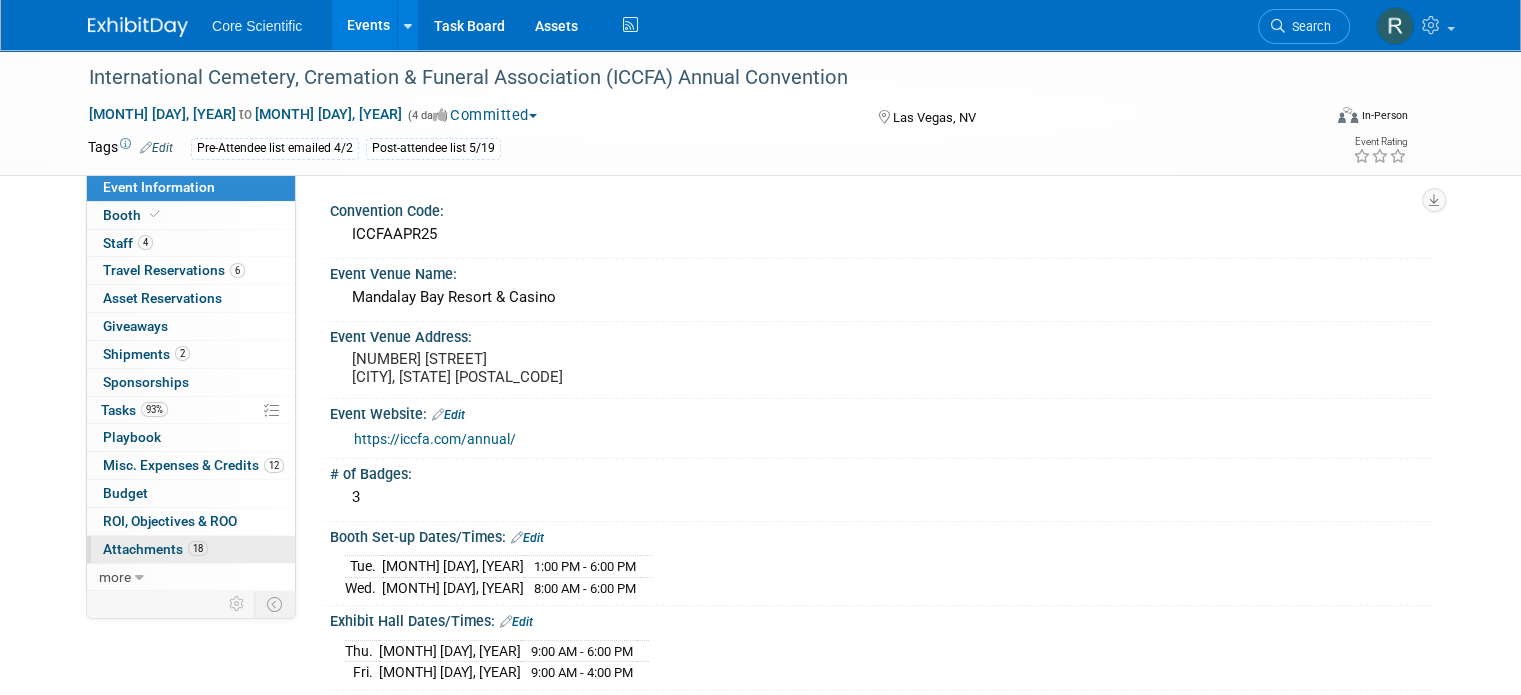 click on "more" at bounding box center (191, 577) 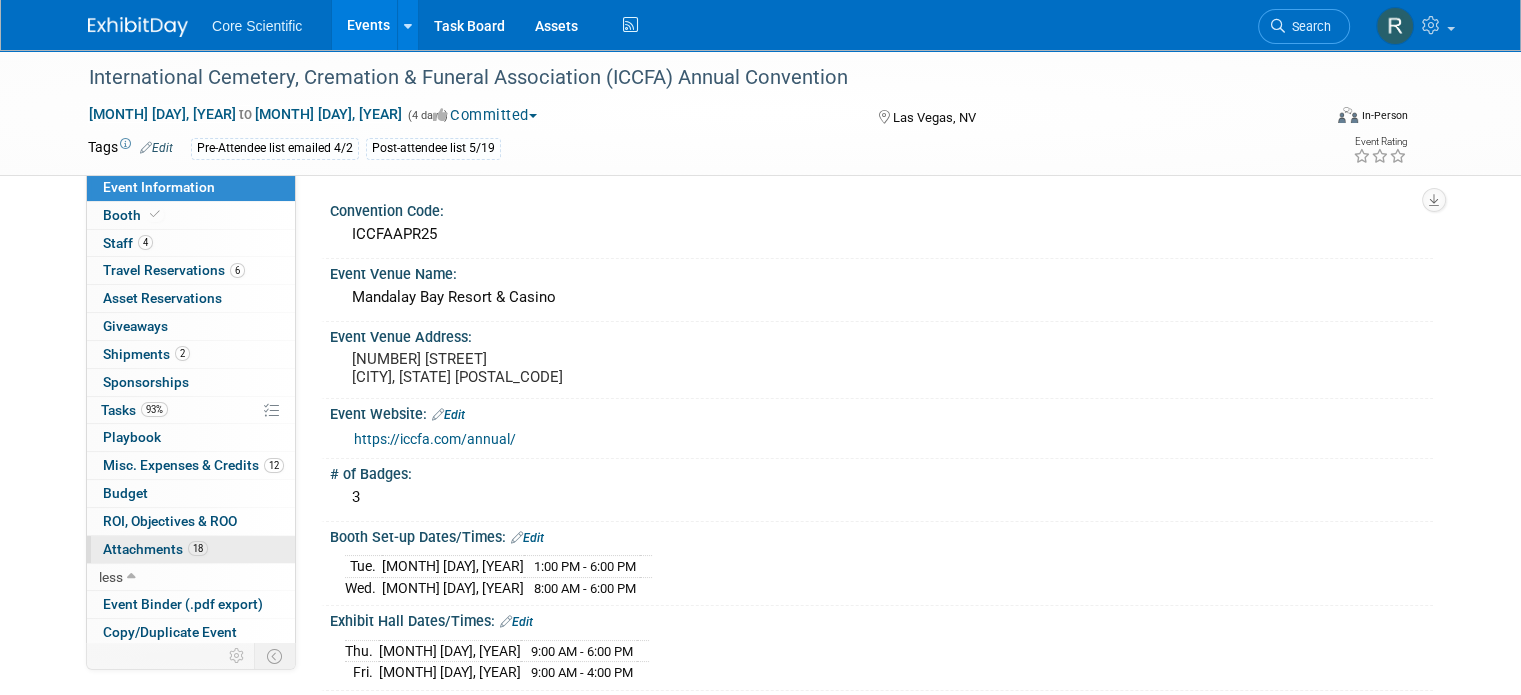 scroll, scrollTop: 83, scrollLeft: 0, axis: vertical 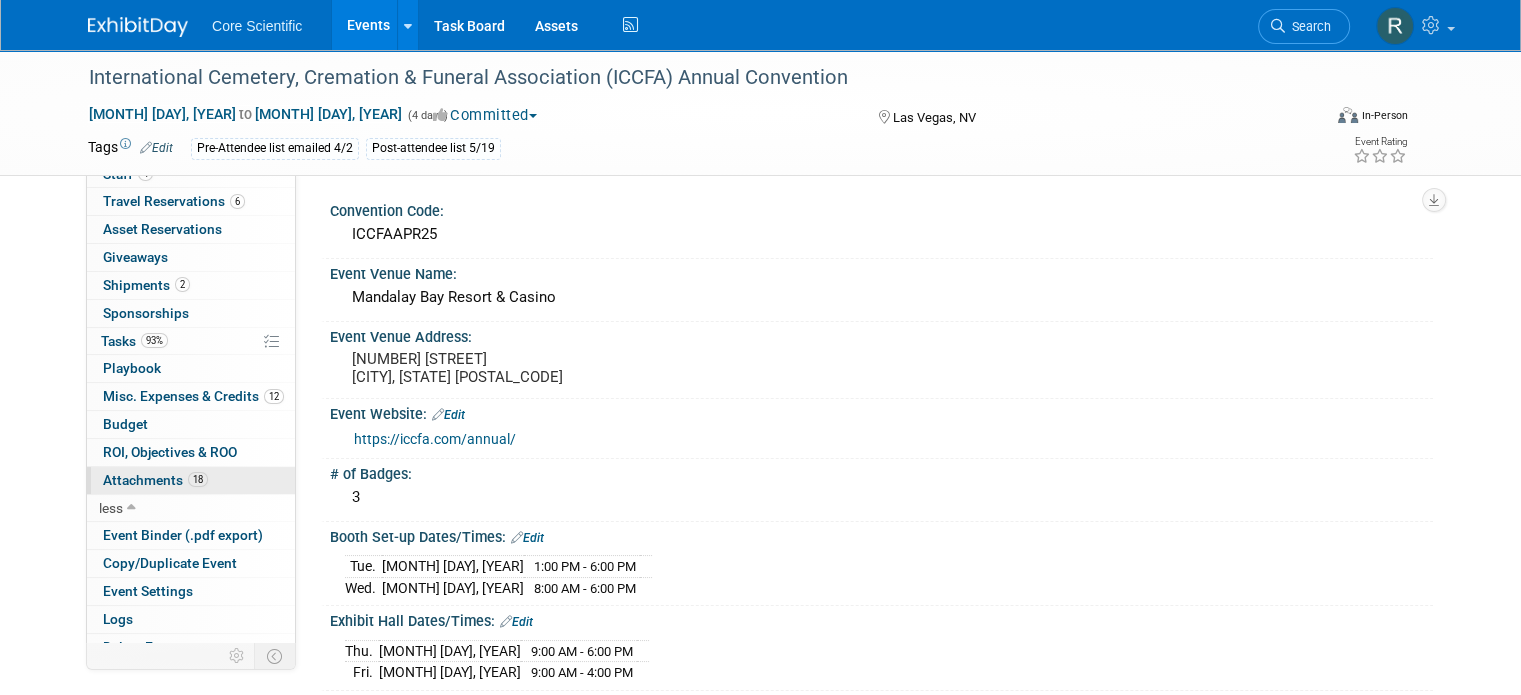 click on "Event Information
Event Info
Booth
Booth
4
Staff 4
Staff
6
Travel Reservations 6
Travel Reservations
0
Asset Reservations 0
Asset Reservations
0
Giveaways 0
Giveaways
2
Shipments 2
Shipments
0
Sponsorships 0
Sponsorships
93%
Tasks 93%
Tasks
0
Playbook 0
Playbook
12
Misc. Expenses & Credits 12
Misc. Expenses & Credits
Budget
Budget
0
ROI, Objectives & ROO 0
ROI, Objectives & ROO
18
Attachments 18
Attachments
less
less...
Event Binder (.pdf export)
Event Binder (.pdf export)
Copy/Duplicate Event
Copy/Duplicate Event
Event Settings
Event Settings
Logs
Logs
Delete Event
Delete Event" at bounding box center [191, 408] 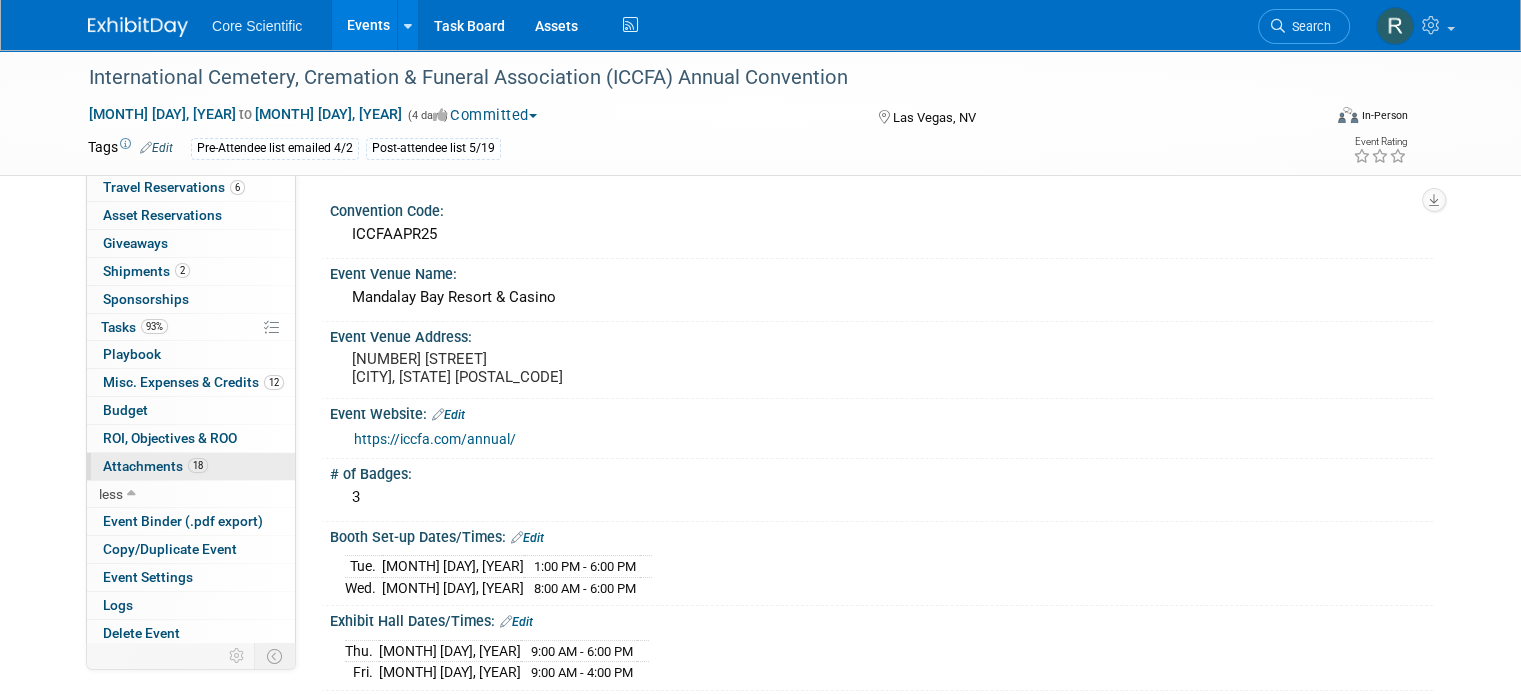 click on "18
Attachments 18" at bounding box center [191, 466] 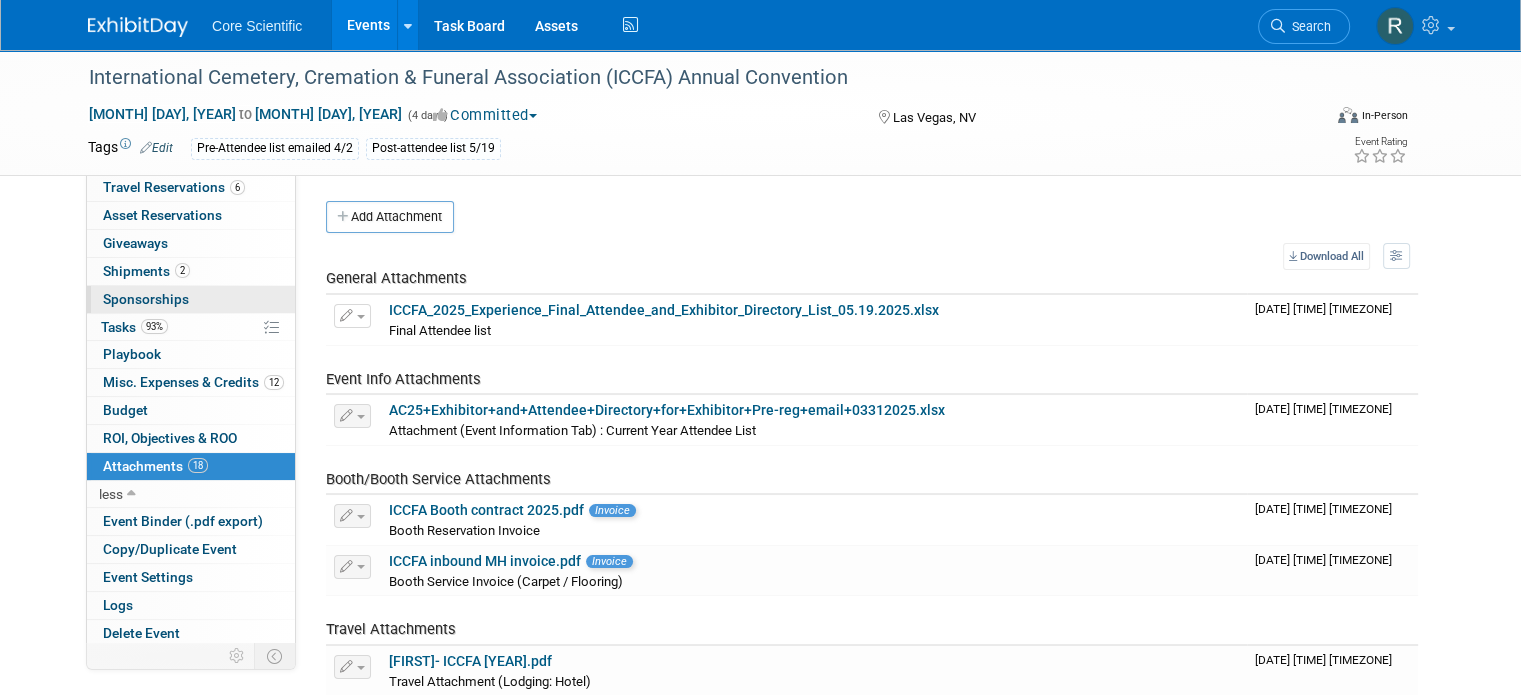 click on "0
Sponsorships 0" at bounding box center [191, 299] 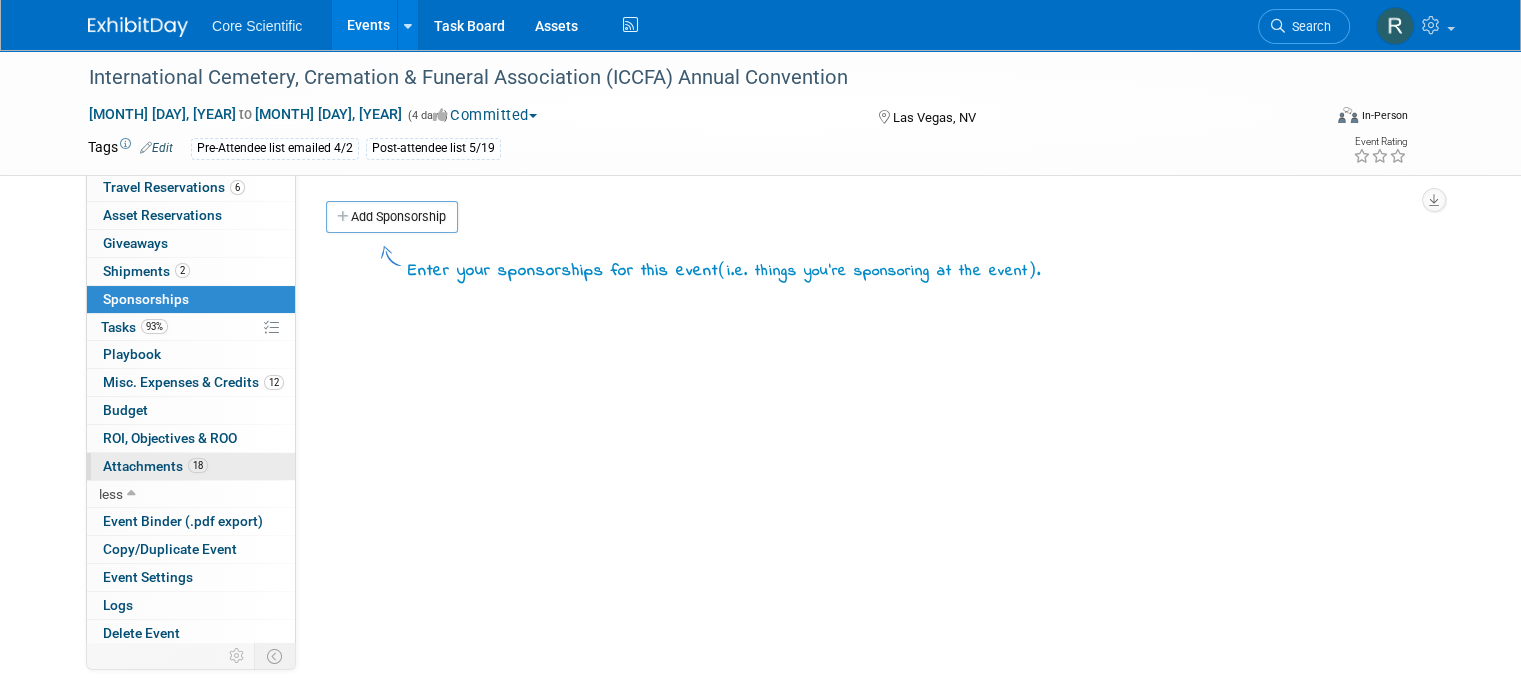 click on "18" at bounding box center (198, 465) 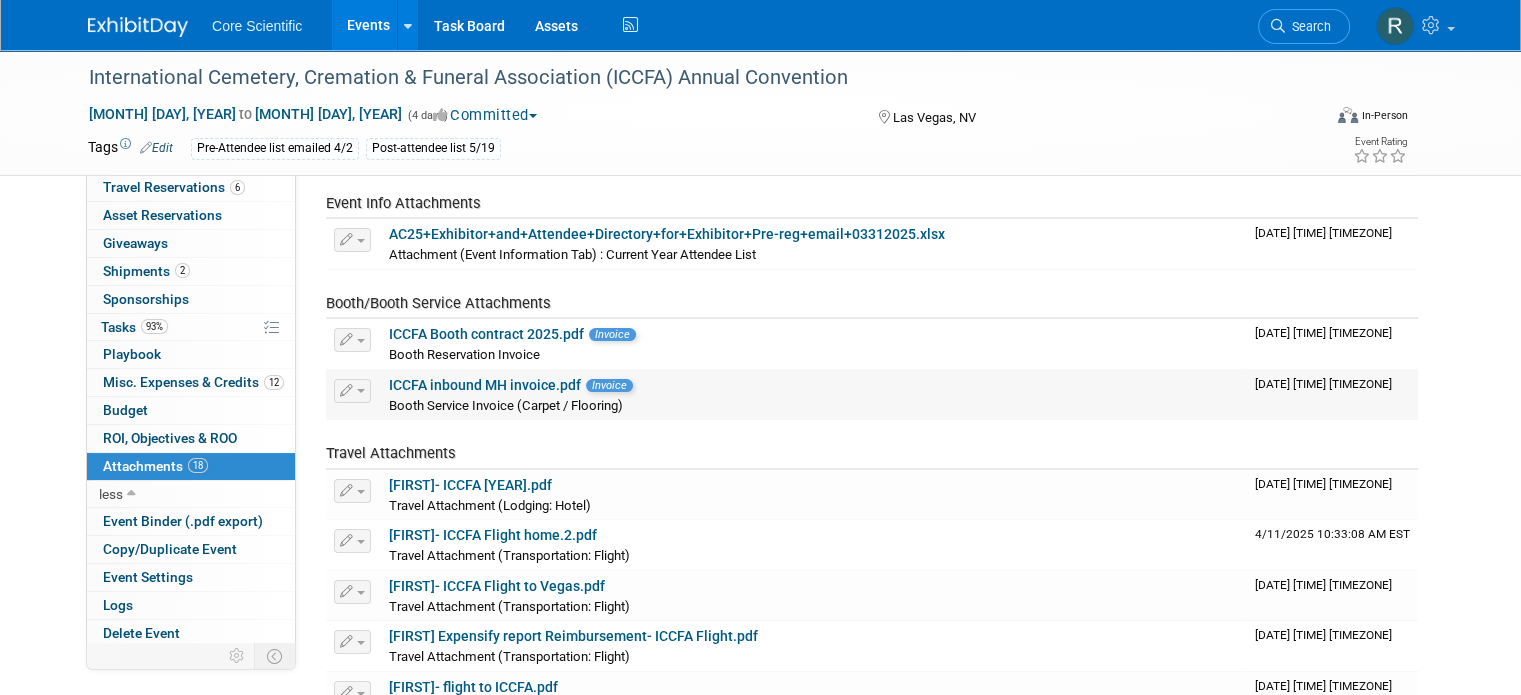 scroll, scrollTop: 300, scrollLeft: 0, axis: vertical 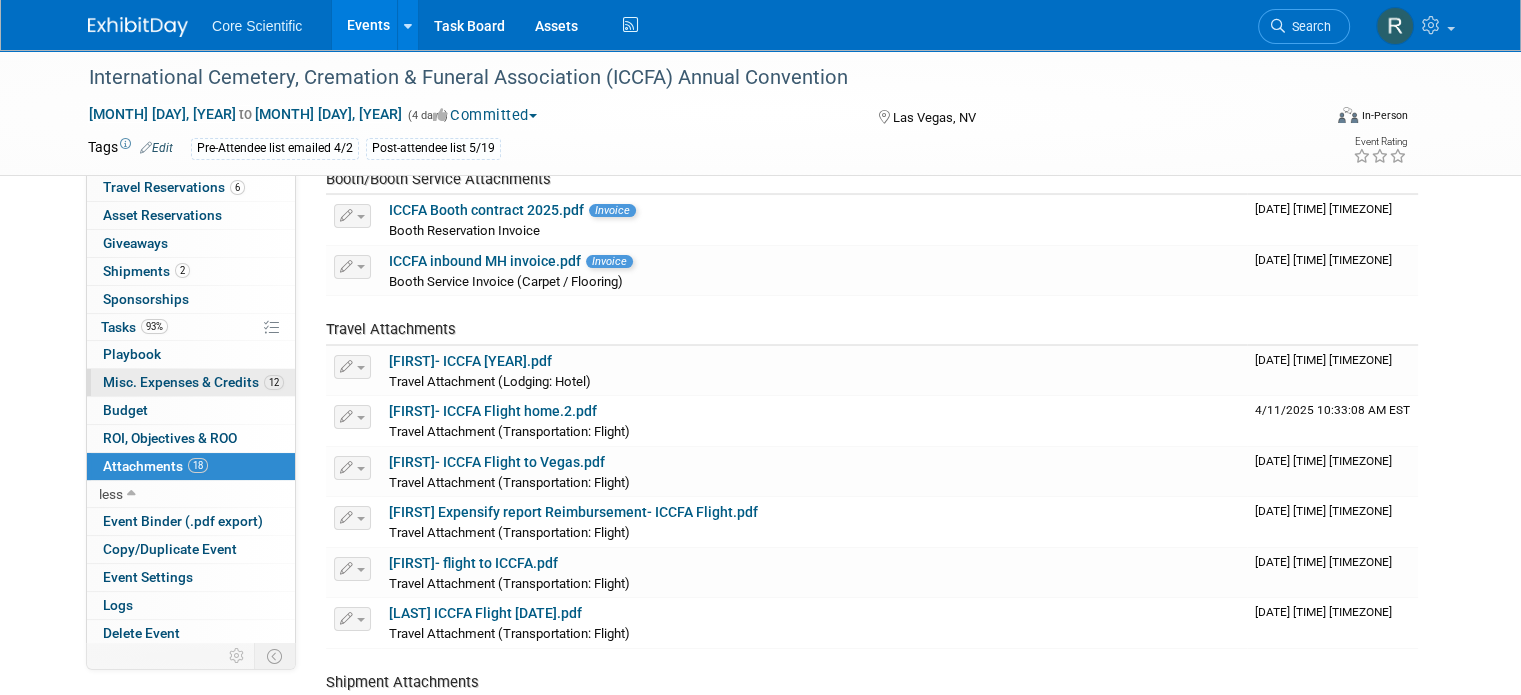 click on "Misc. Expenses & Credits 12" at bounding box center [193, 382] 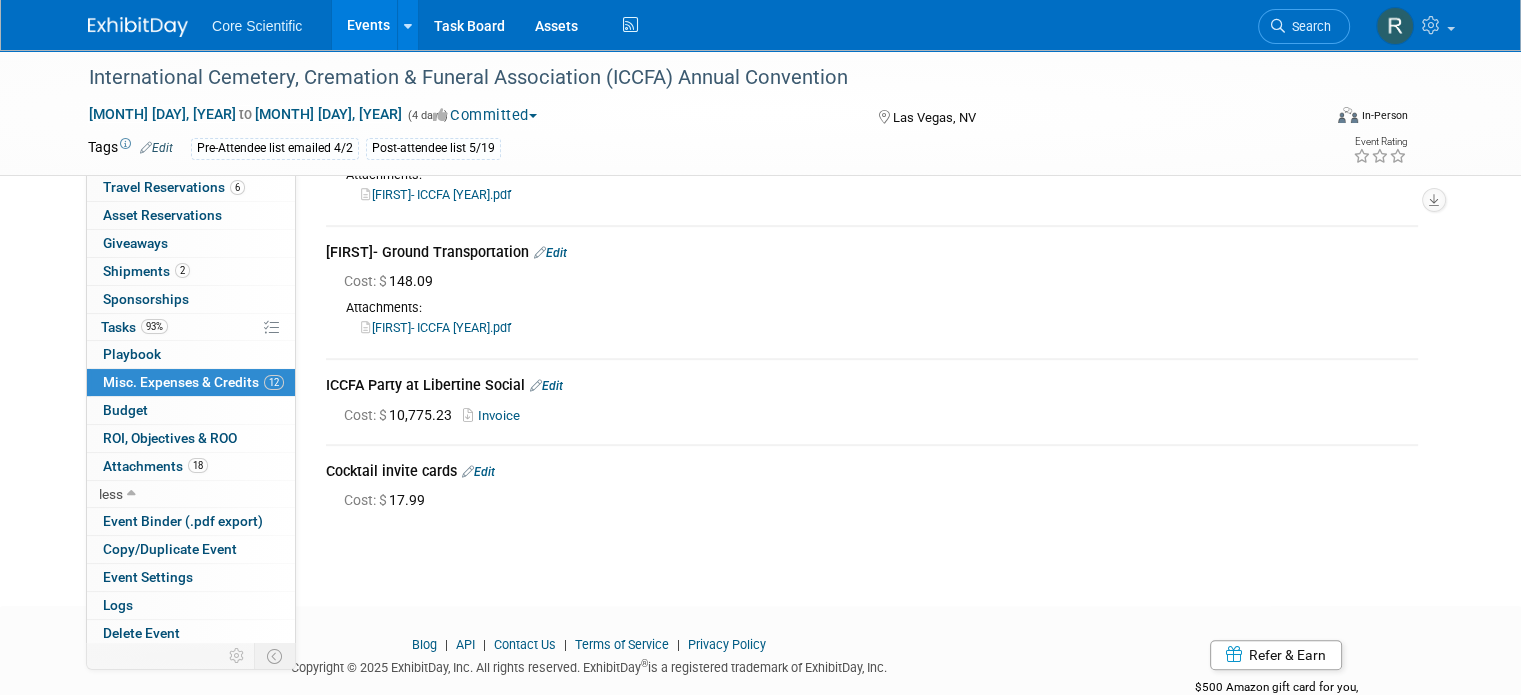 scroll, scrollTop: 900, scrollLeft: 0, axis: vertical 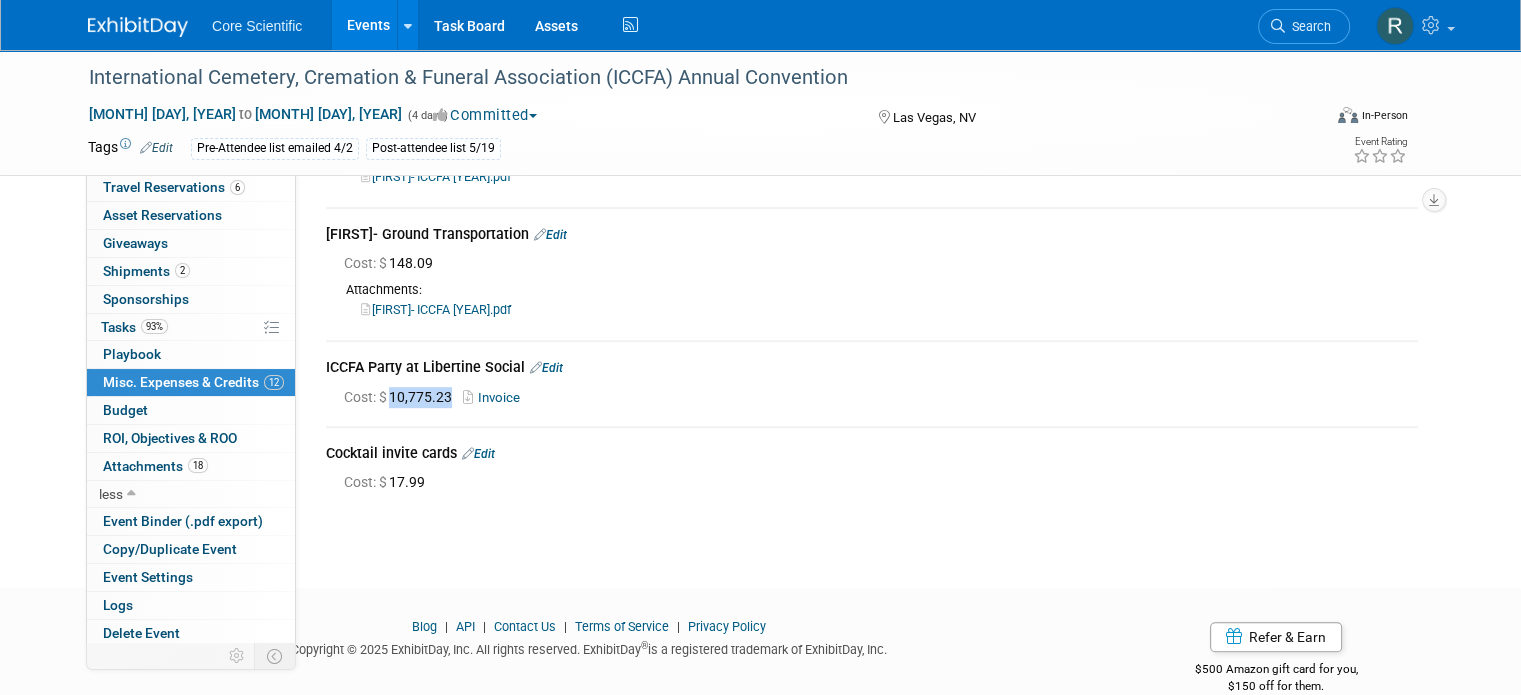 drag, startPoint x: 378, startPoint y: 393, endPoint x: 440, endPoint y: 393, distance: 62 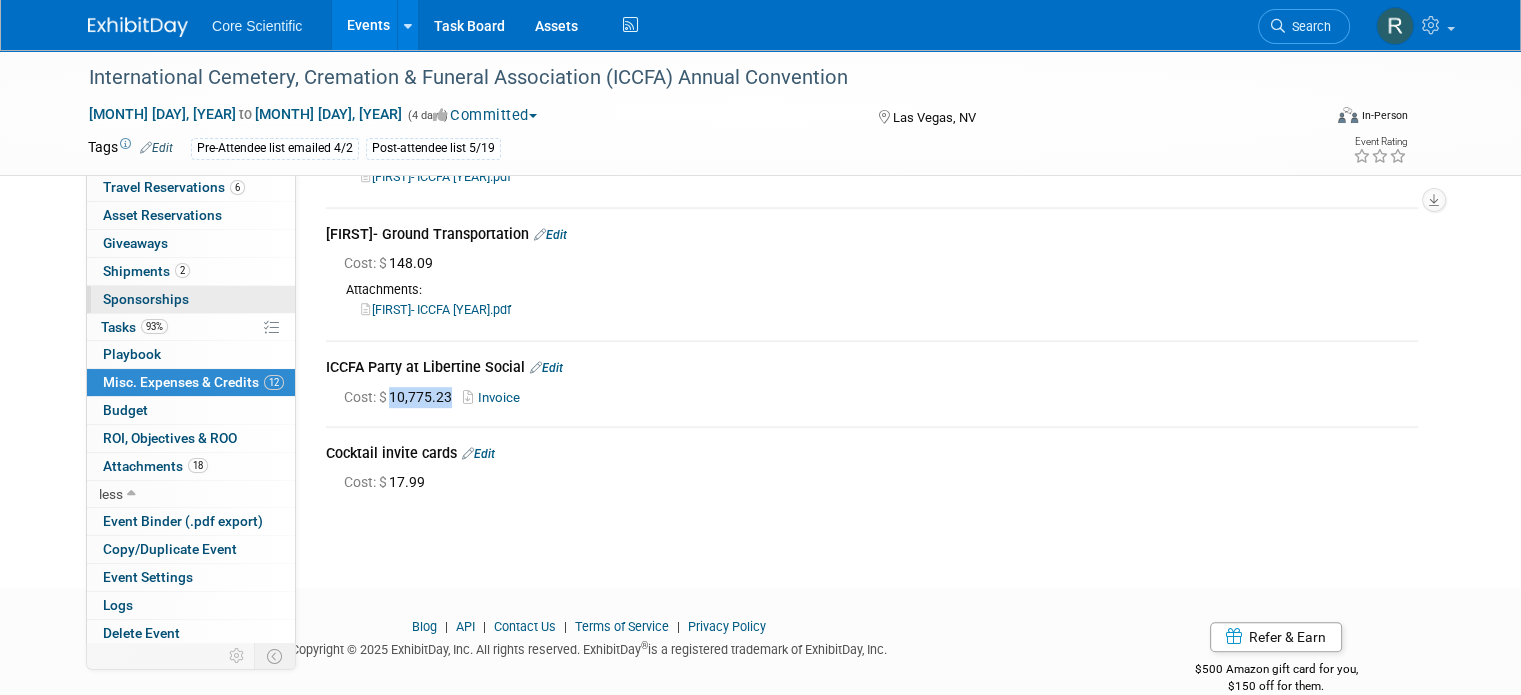 click on "Sponsorships 0" at bounding box center [146, 299] 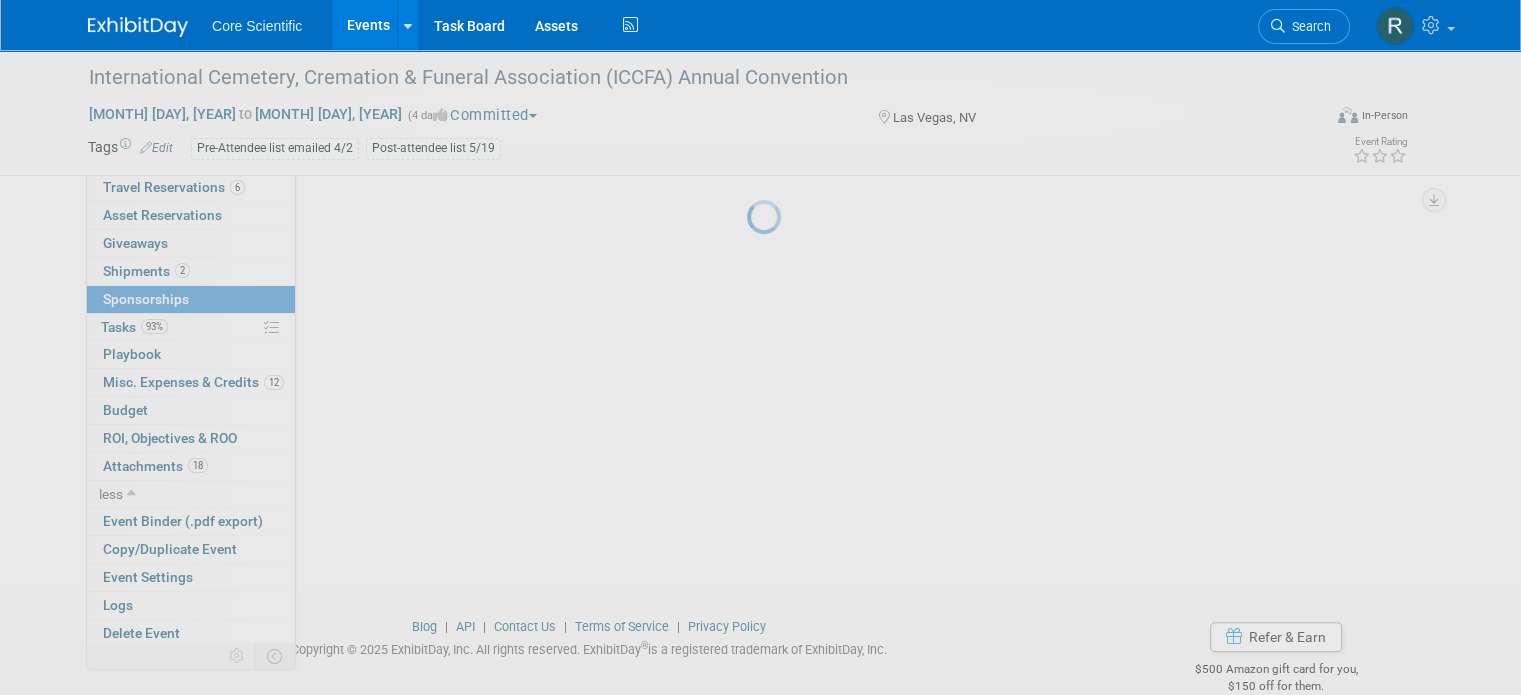 scroll, scrollTop: 0, scrollLeft: 0, axis: both 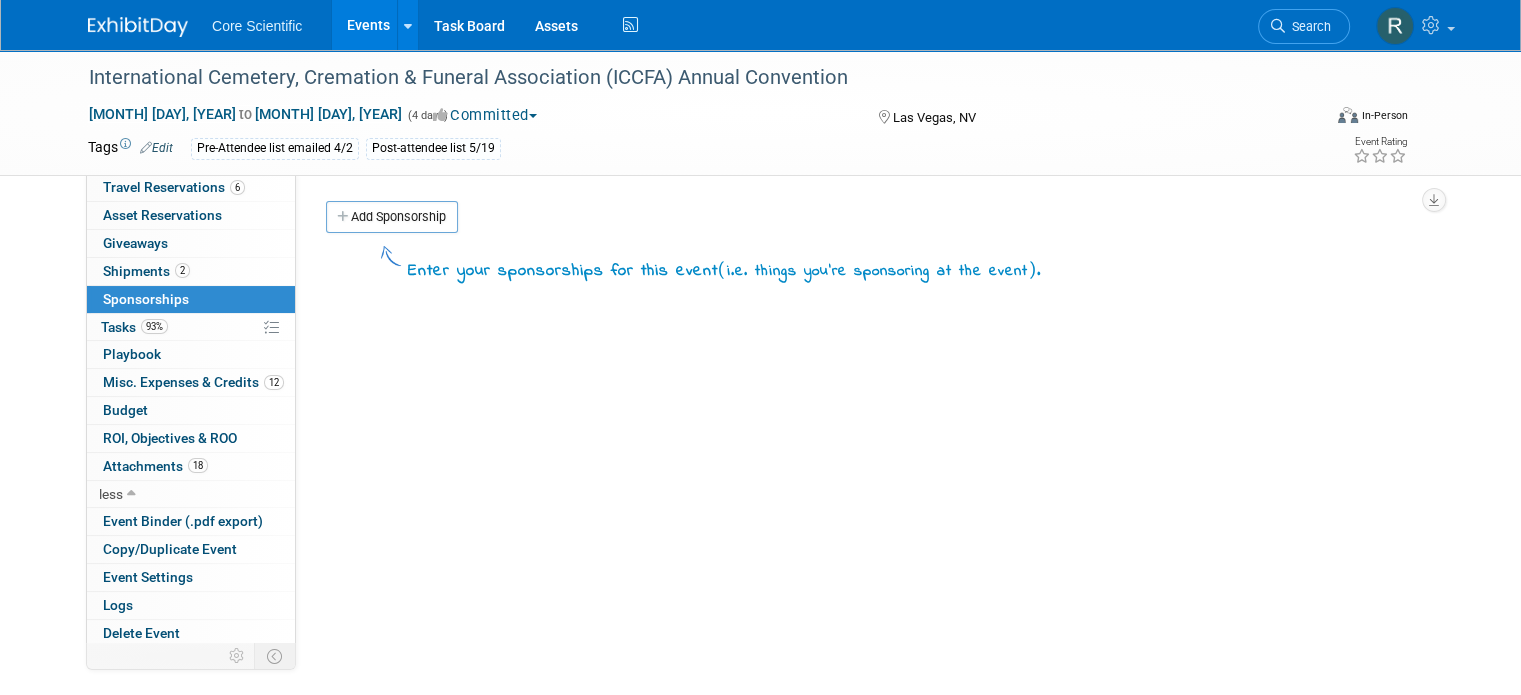 click on "Convention Code:
ICCFAAPR[YEAR]
Event Venue Name:
Mandalay Bay Resort & Casino
Event Venue Address:
[NUMBER] [STREET]
[CITY], [STATE] [POSTAL_CODE]
Event Website:
Edit
https://iccfa.com/annual/
# of Badges:
3
Booth Set-up Dates/Times:
Edit
Tue.
[MONTH] [DAY], [YEAR]
1:00 PM -
6:00 PM
Wed.
[MONTH] [DAY], [YEAR]
8:00 AM -
6:00 PM
Save Changes
Cancel
Exhibit Hall Dates/Times:
Edit
Thu.
[MONTH] [DAY], [YEAR]
9:00 AM -
6:00 PM
Fri.
[MONTH] [DAY], [YEAR]
9:00 AM -
4:00 PM
Save Changes
Cancel
Booth Dismantle Dates/Times:
Edit
Fri.
[MONTH] [DAY], [YEAR]
4:00 PM -
9:00 PM
Sat.
[MONTH] [DAY], [YEAR]
8:00 AM -
10:00 AM
Save Changes
Cancel
Promotion:
N/A
Exhibit Hall Floor Plan:" at bounding box center [864, 450] 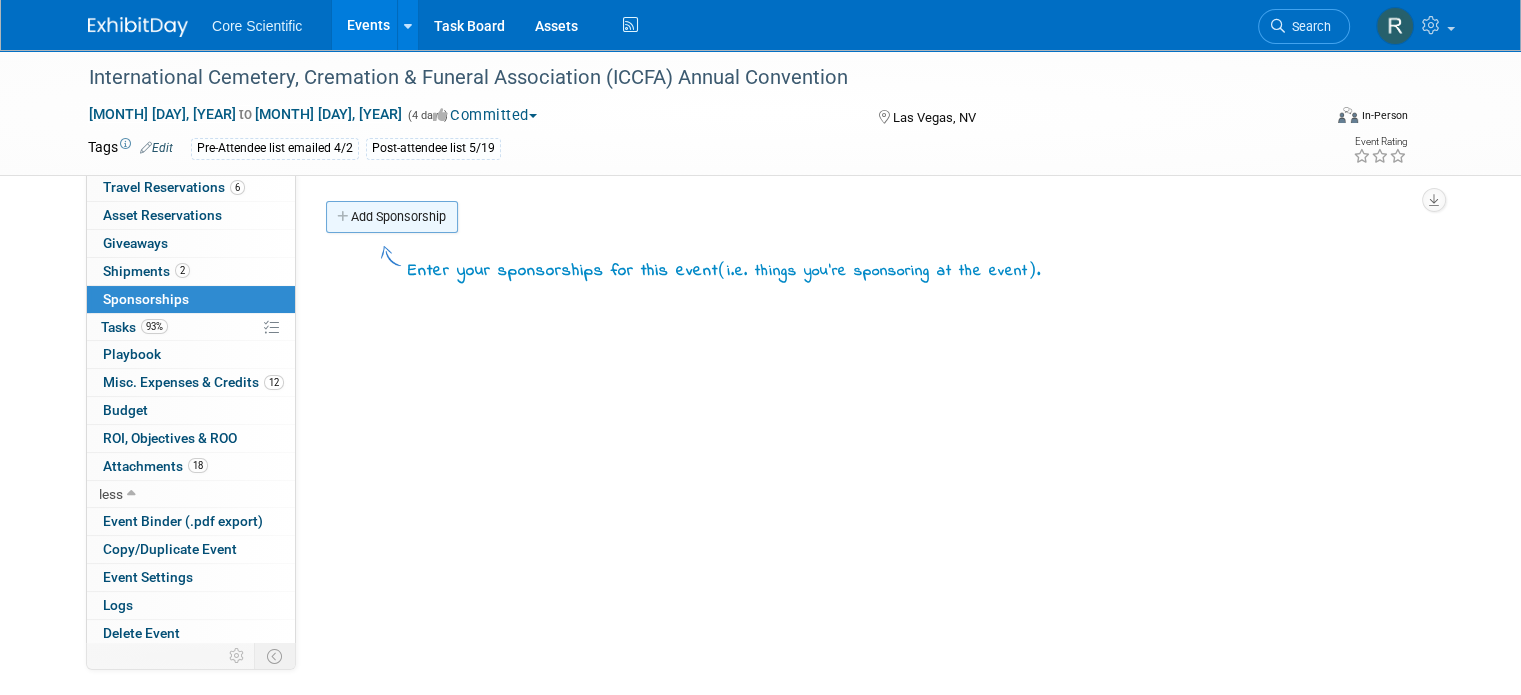 click on "Add Sponsorship" at bounding box center (392, 217) 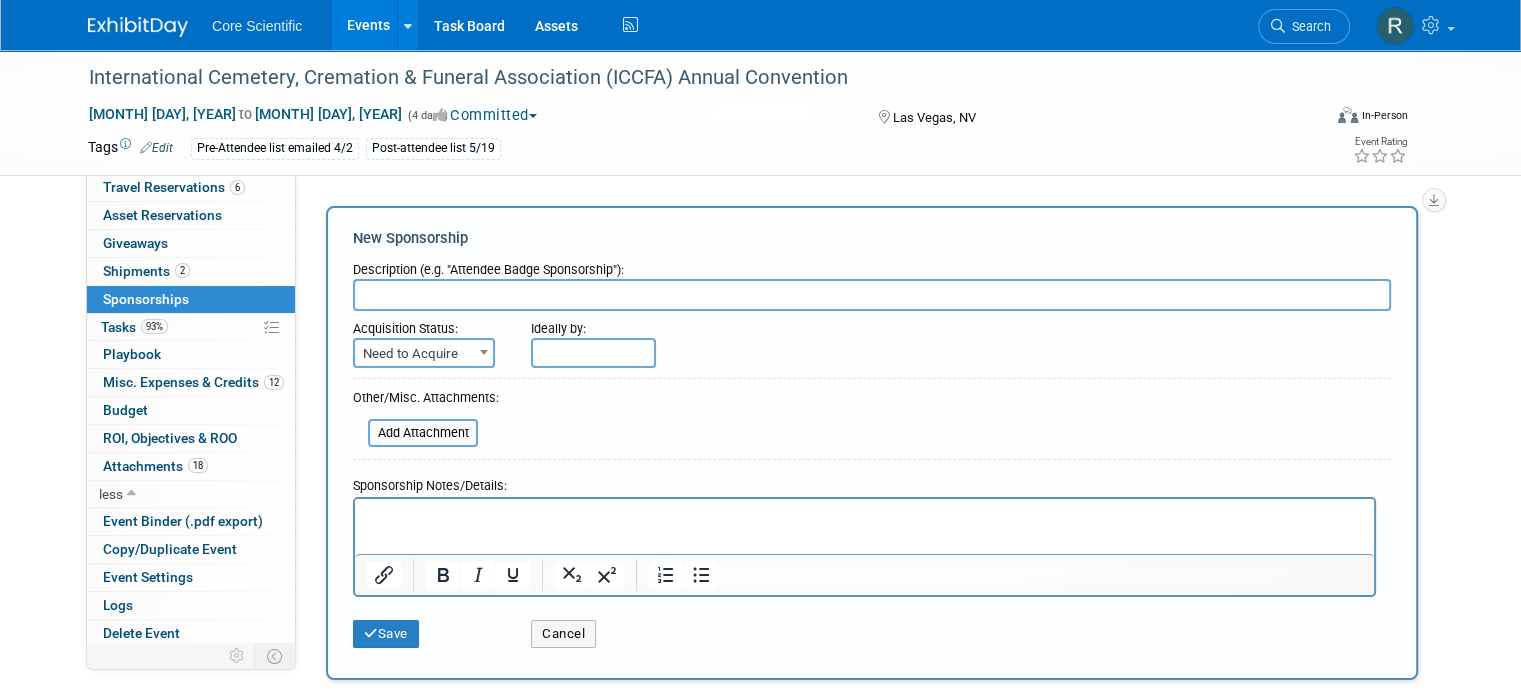 scroll, scrollTop: 0, scrollLeft: 0, axis: both 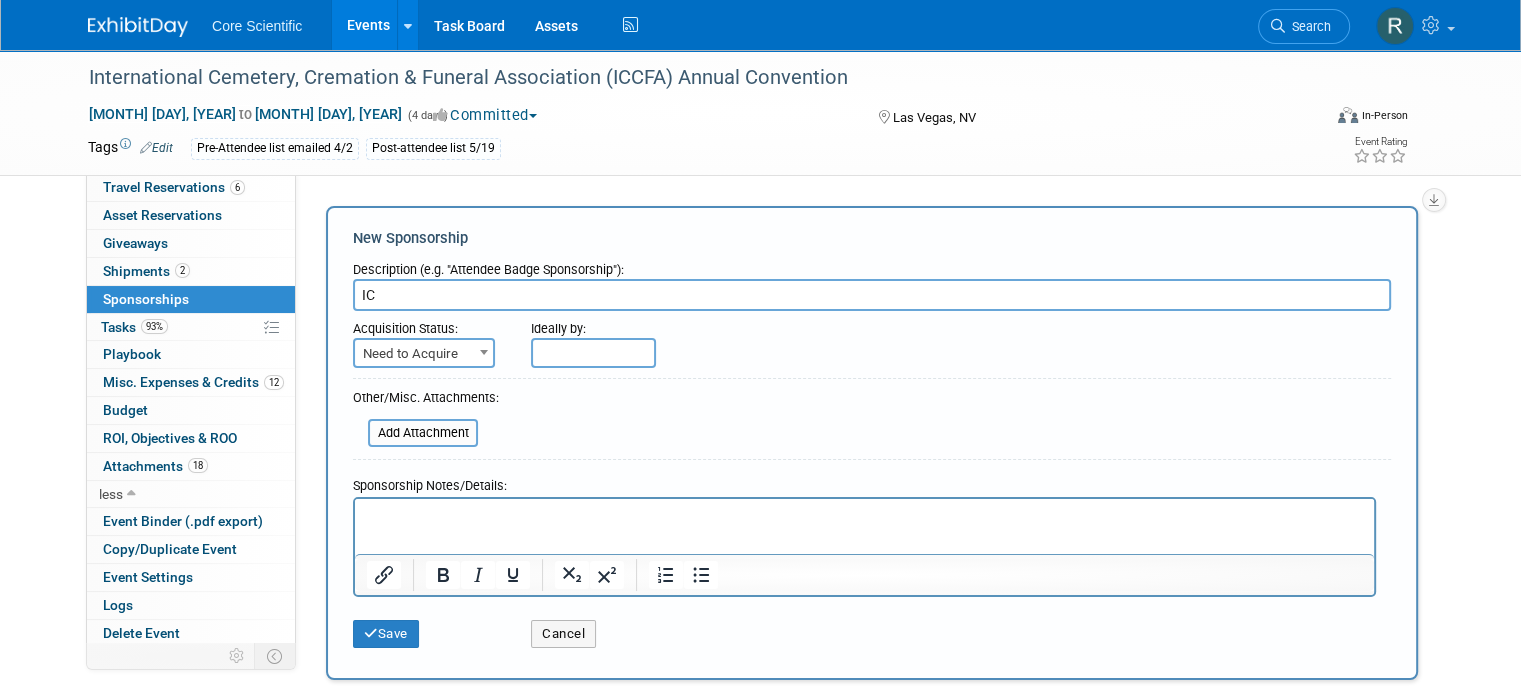 type on "I" 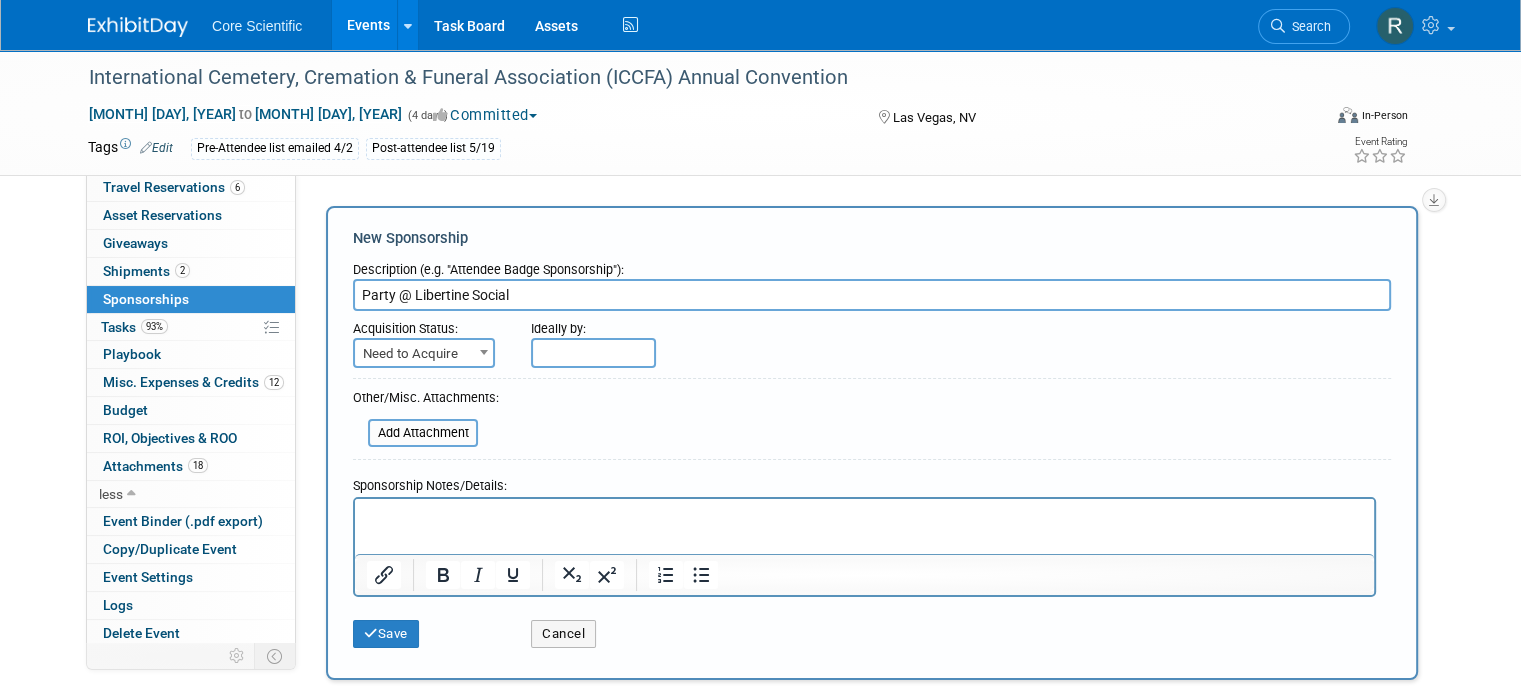 type on "Party @ Libertine Social" 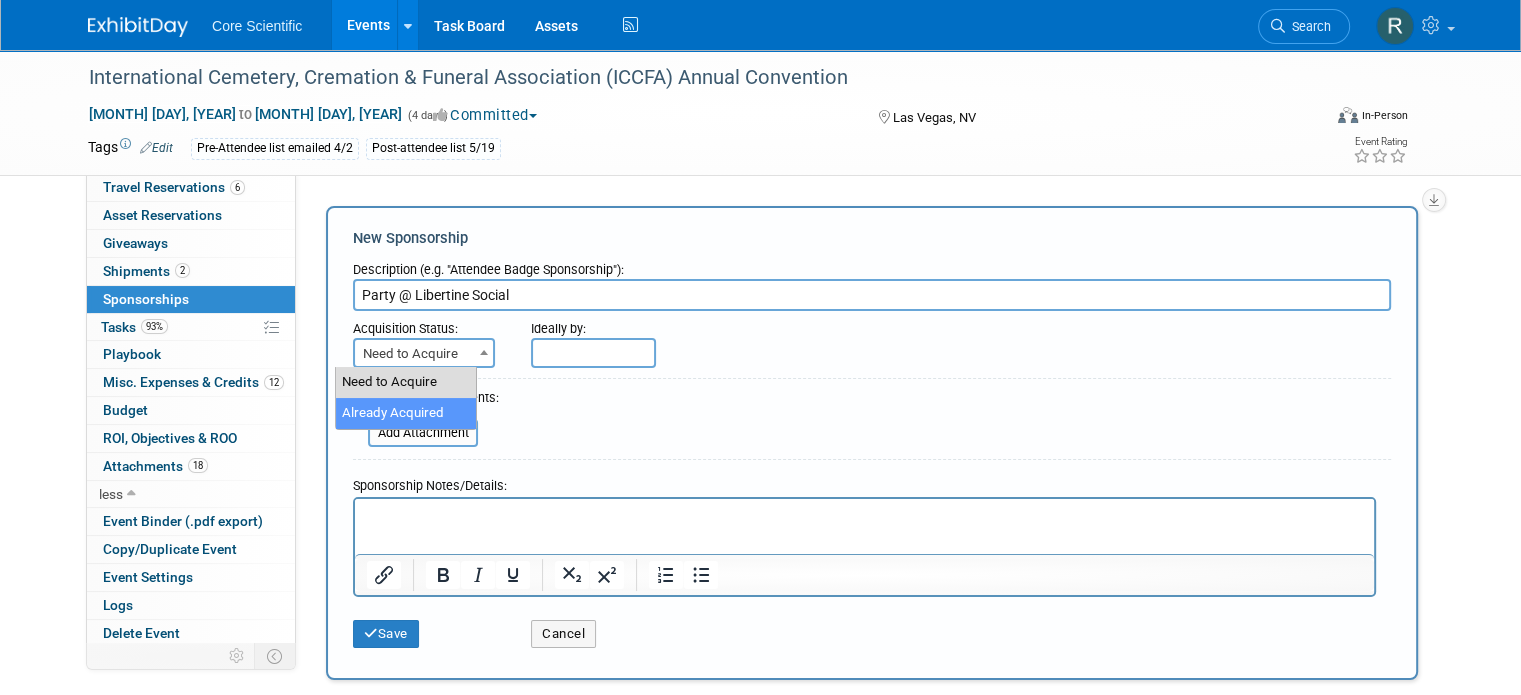 select on "2" 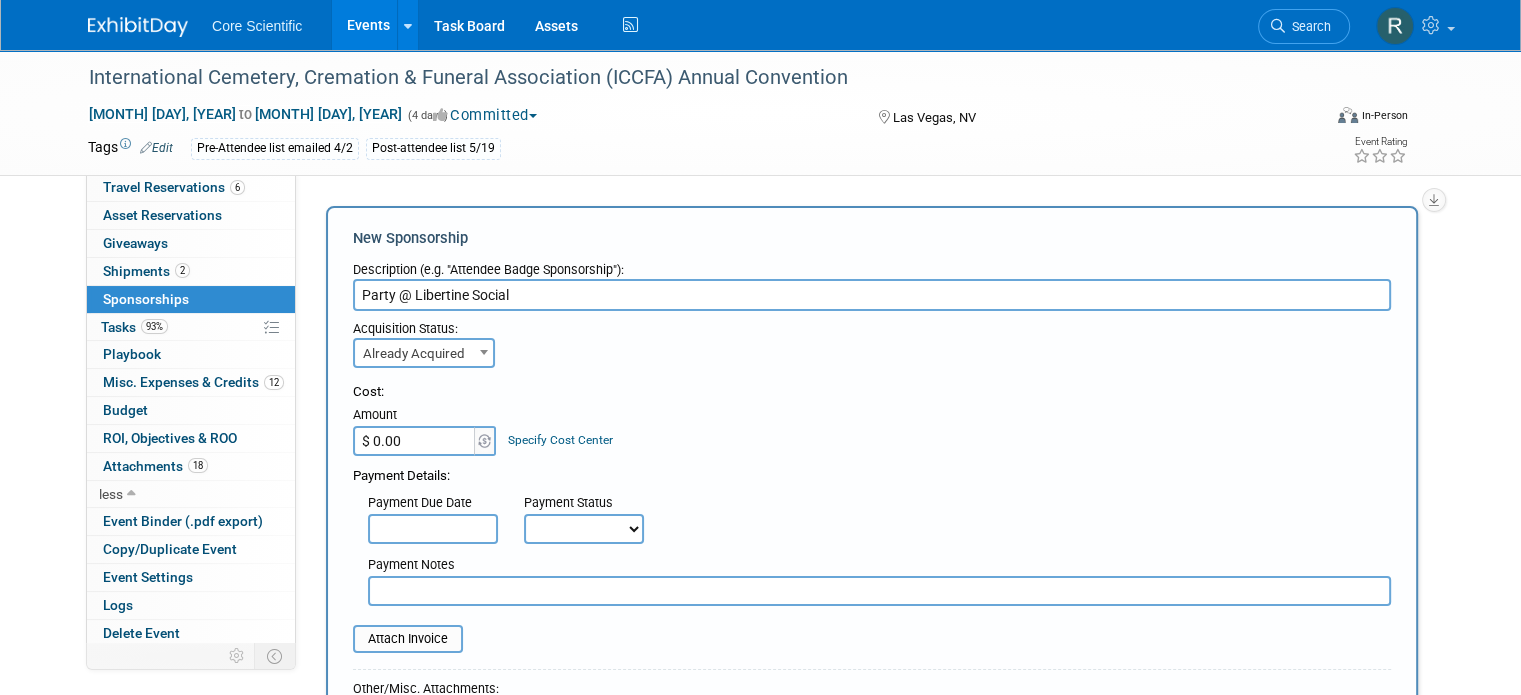 click on "$ 0.00" at bounding box center [415, 441] 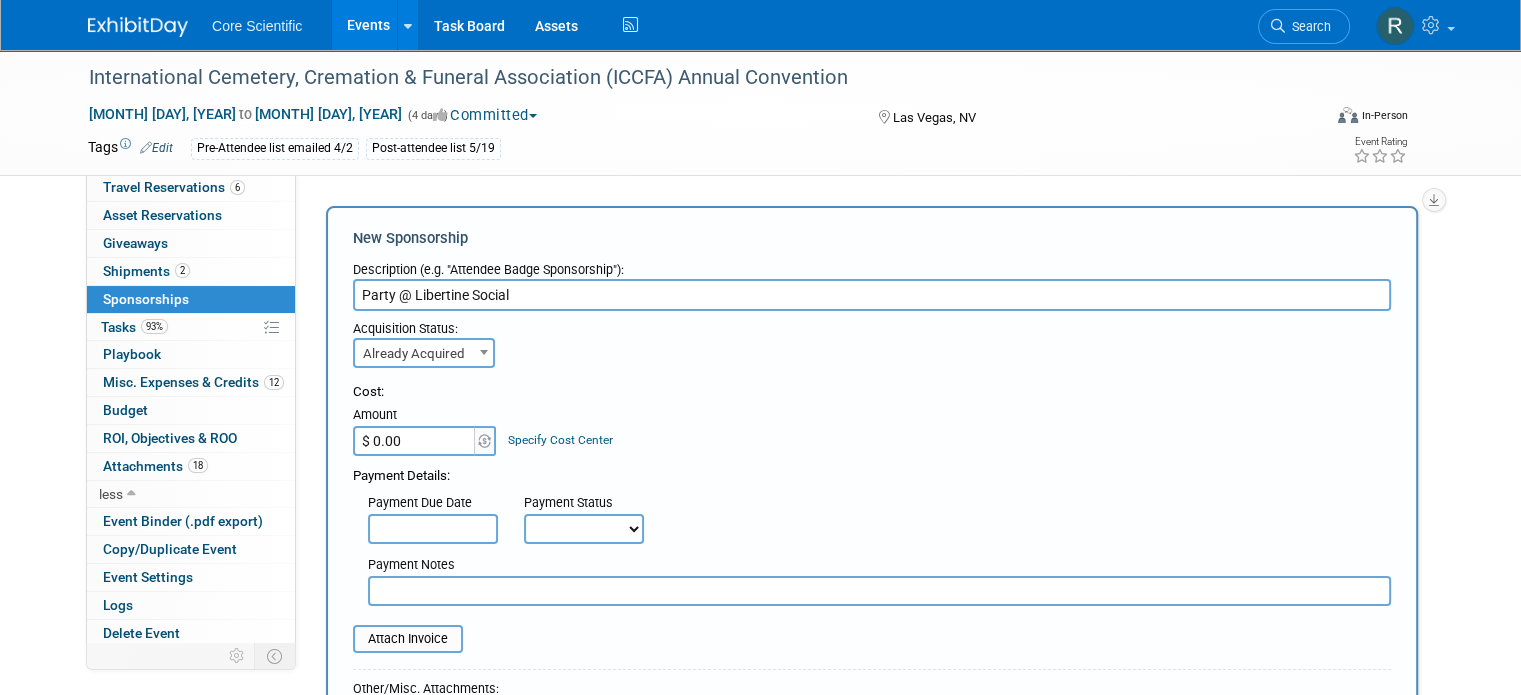 paste on "10,775.23" 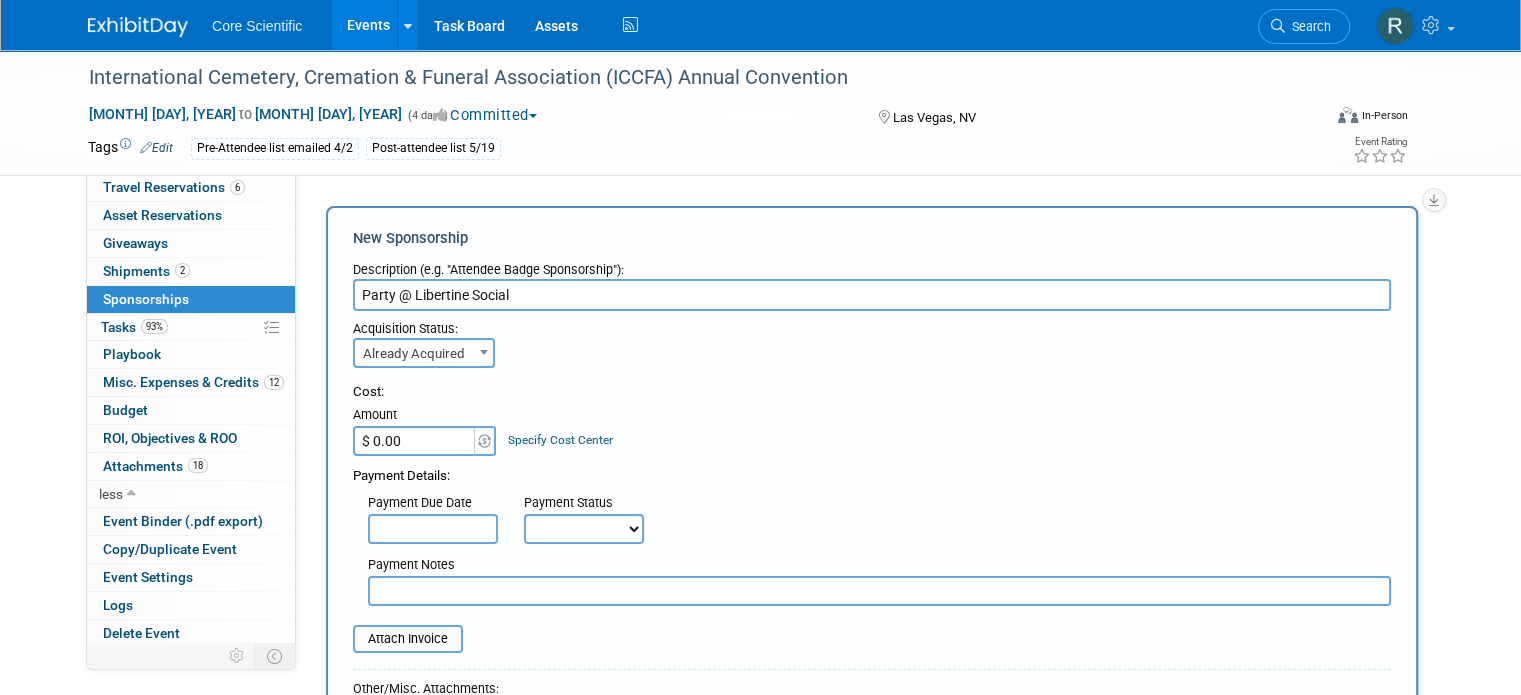 type on "$ 10,775.23" 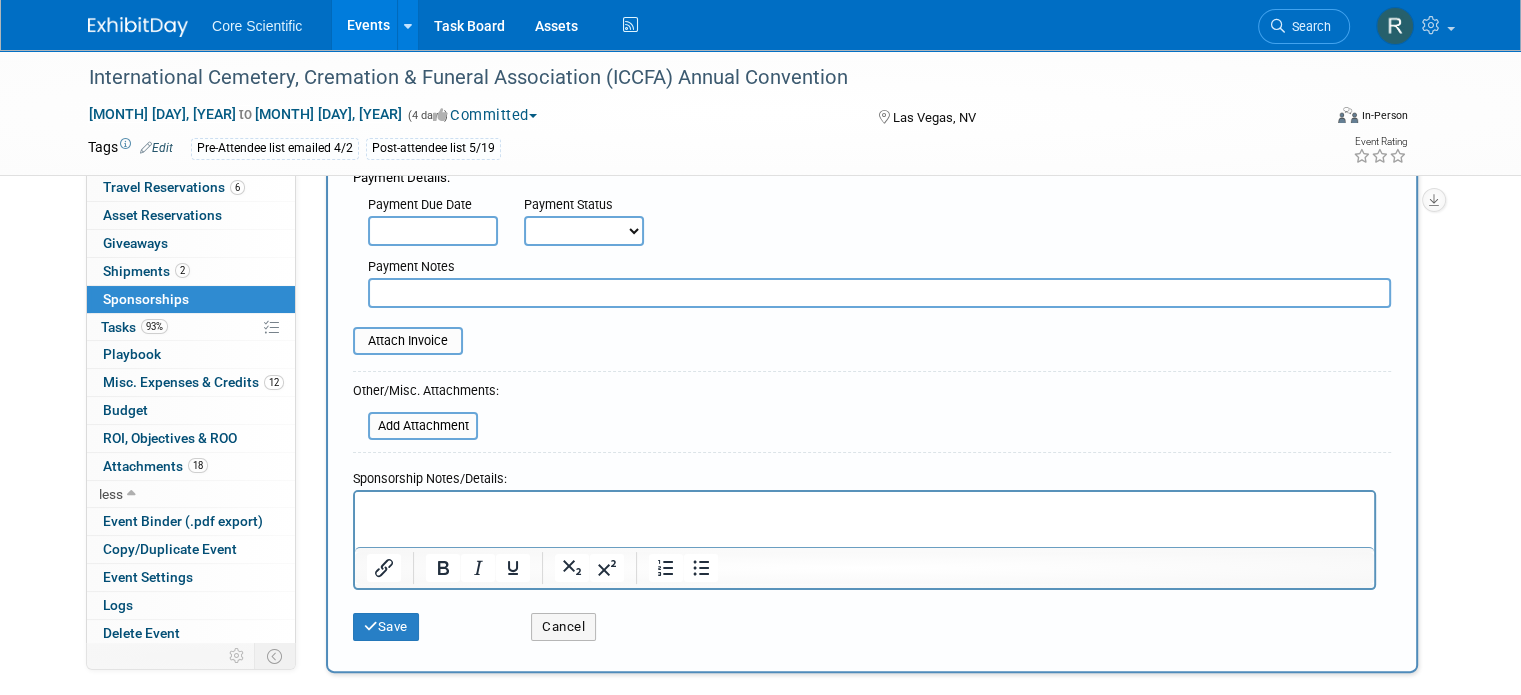 scroll, scrollTop: 300, scrollLeft: 0, axis: vertical 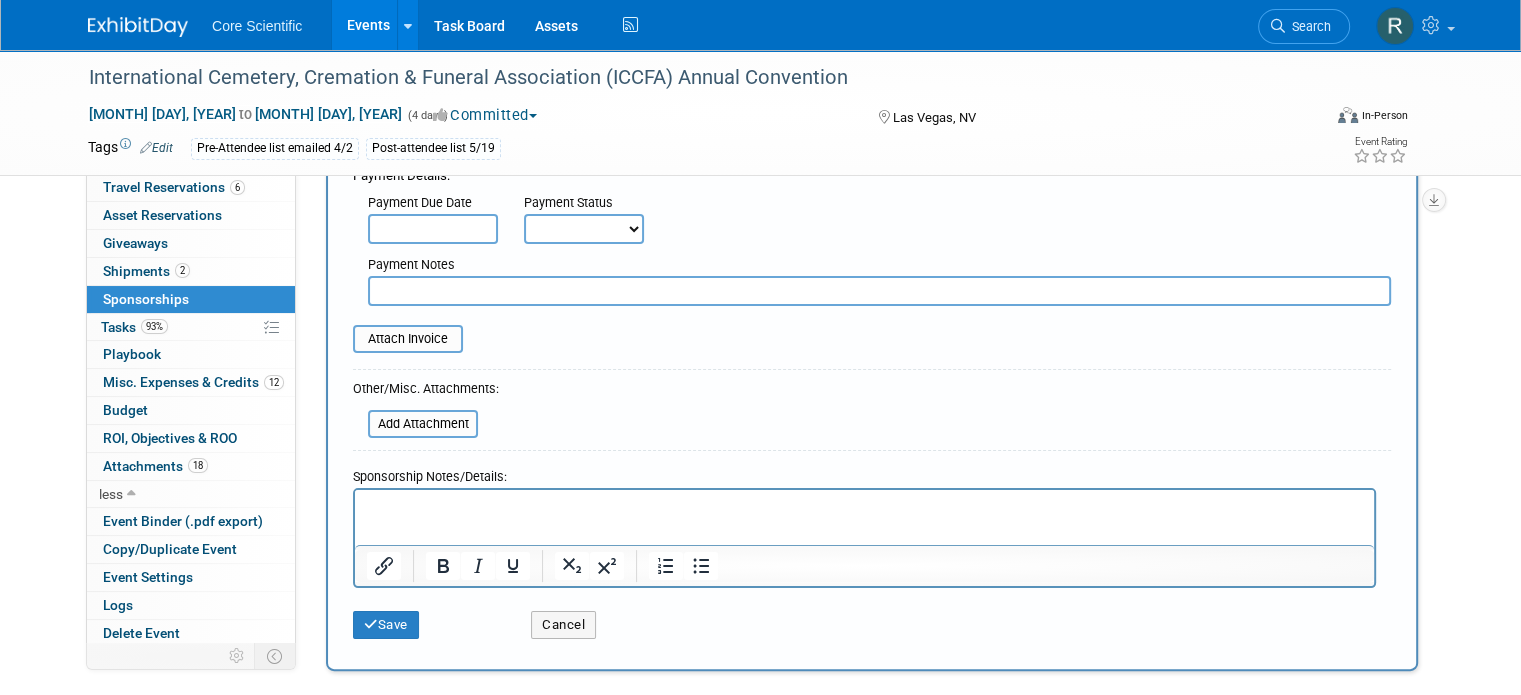 click at bounding box center [865, 507] 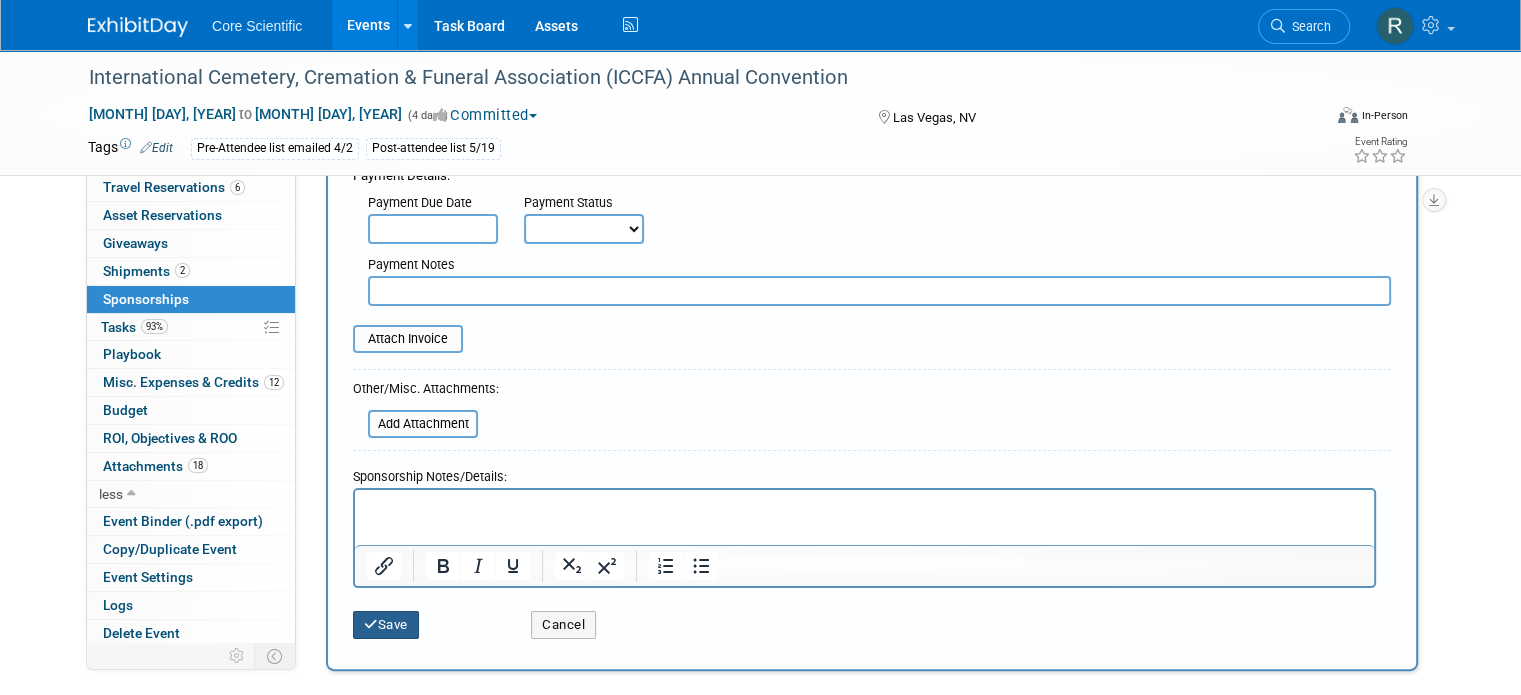 click on "Save" at bounding box center [386, 625] 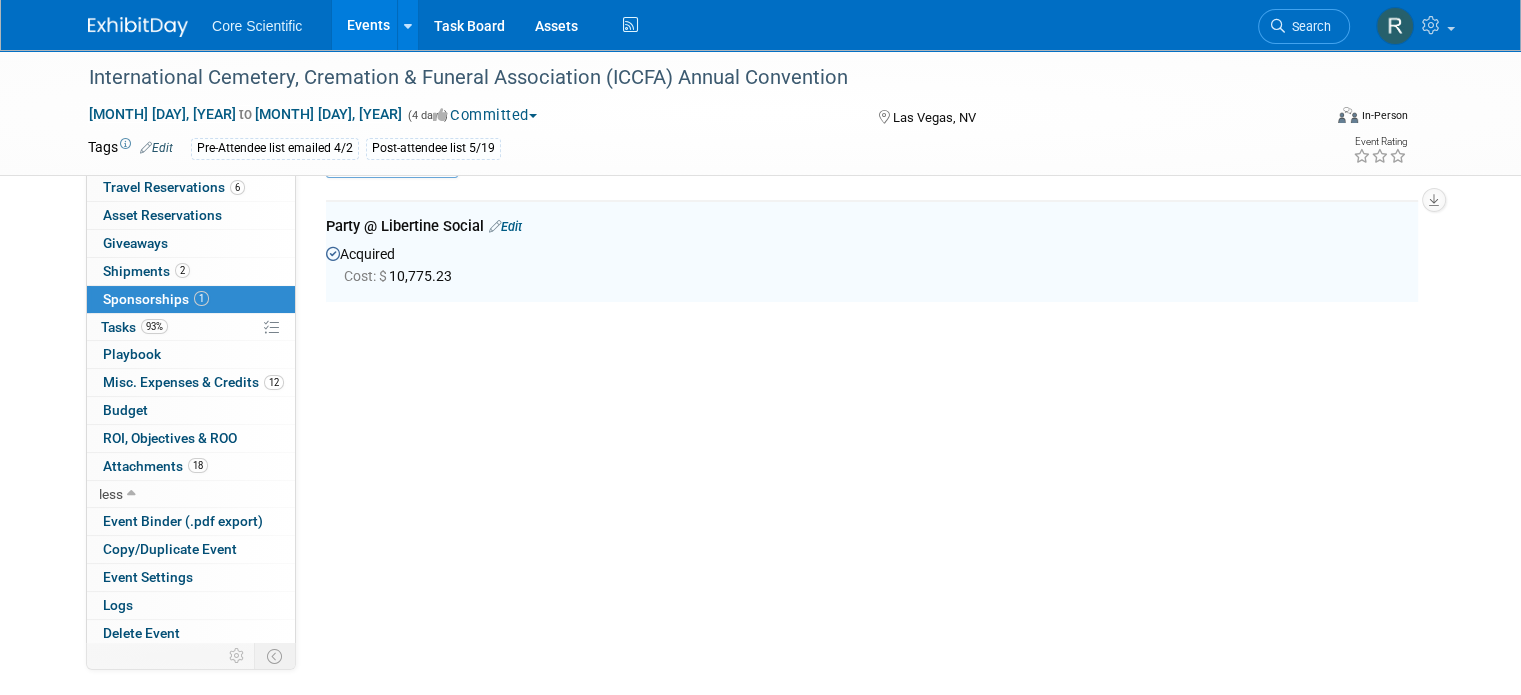 scroll, scrollTop: 40, scrollLeft: 0, axis: vertical 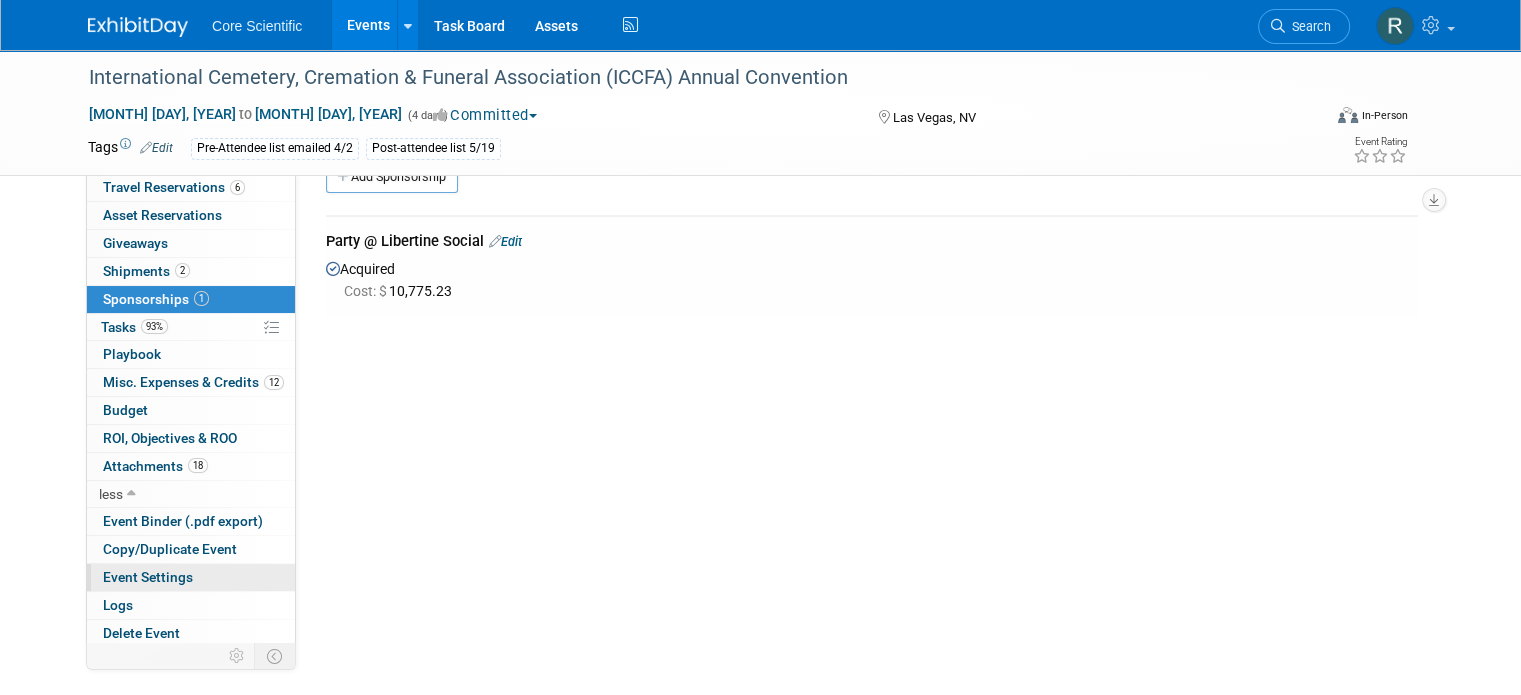 click on "Event Settings" at bounding box center [148, 577] 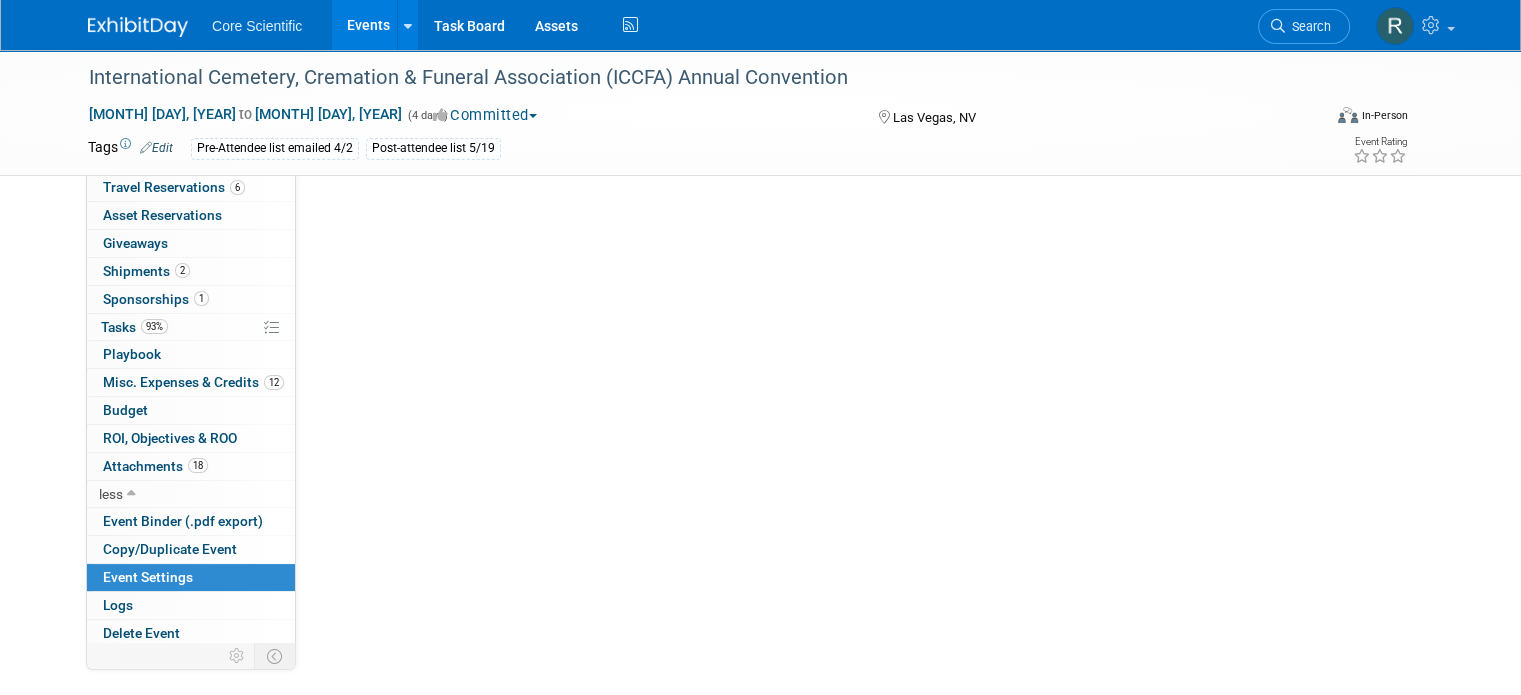scroll, scrollTop: 0, scrollLeft: 0, axis: both 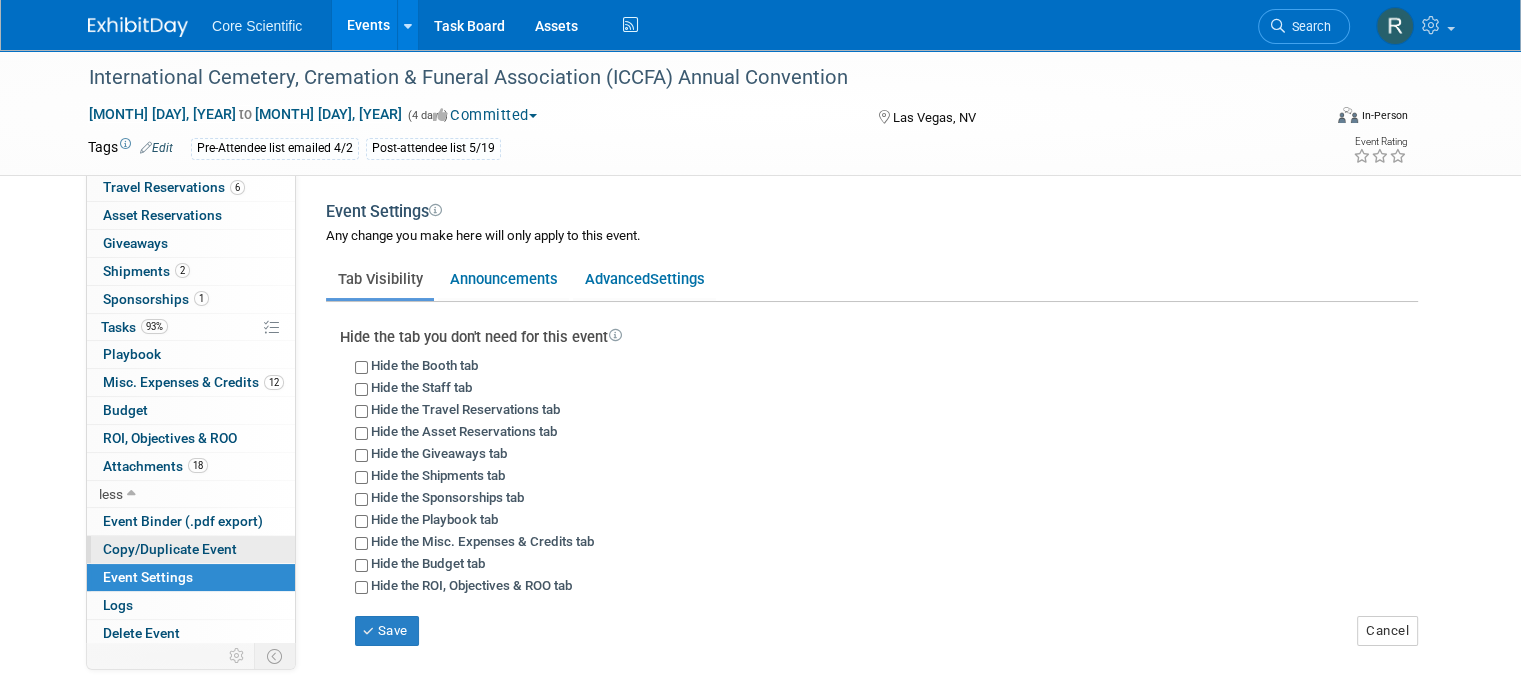 click on "Copy/Duplicate Event" at bounding box center (170, 549) 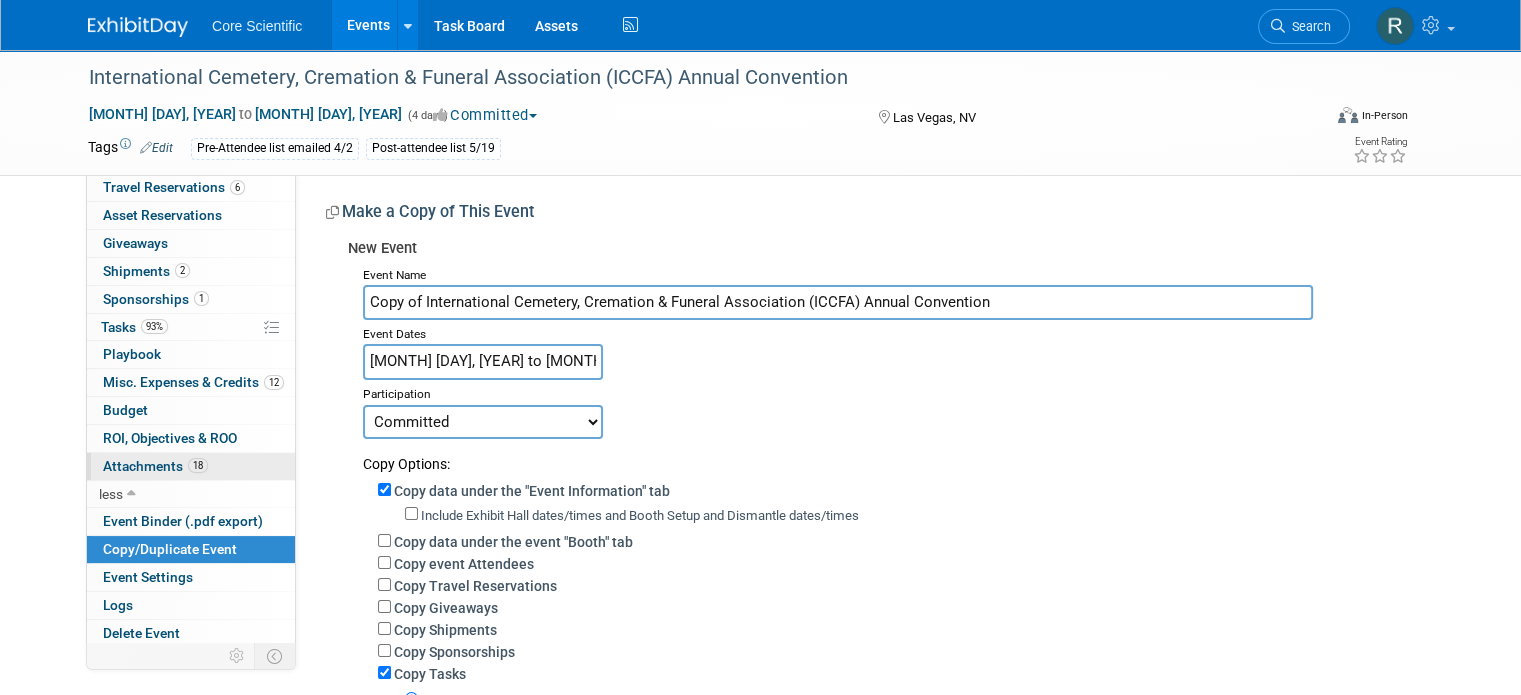 click on "18" at bounding box center [198, 465] 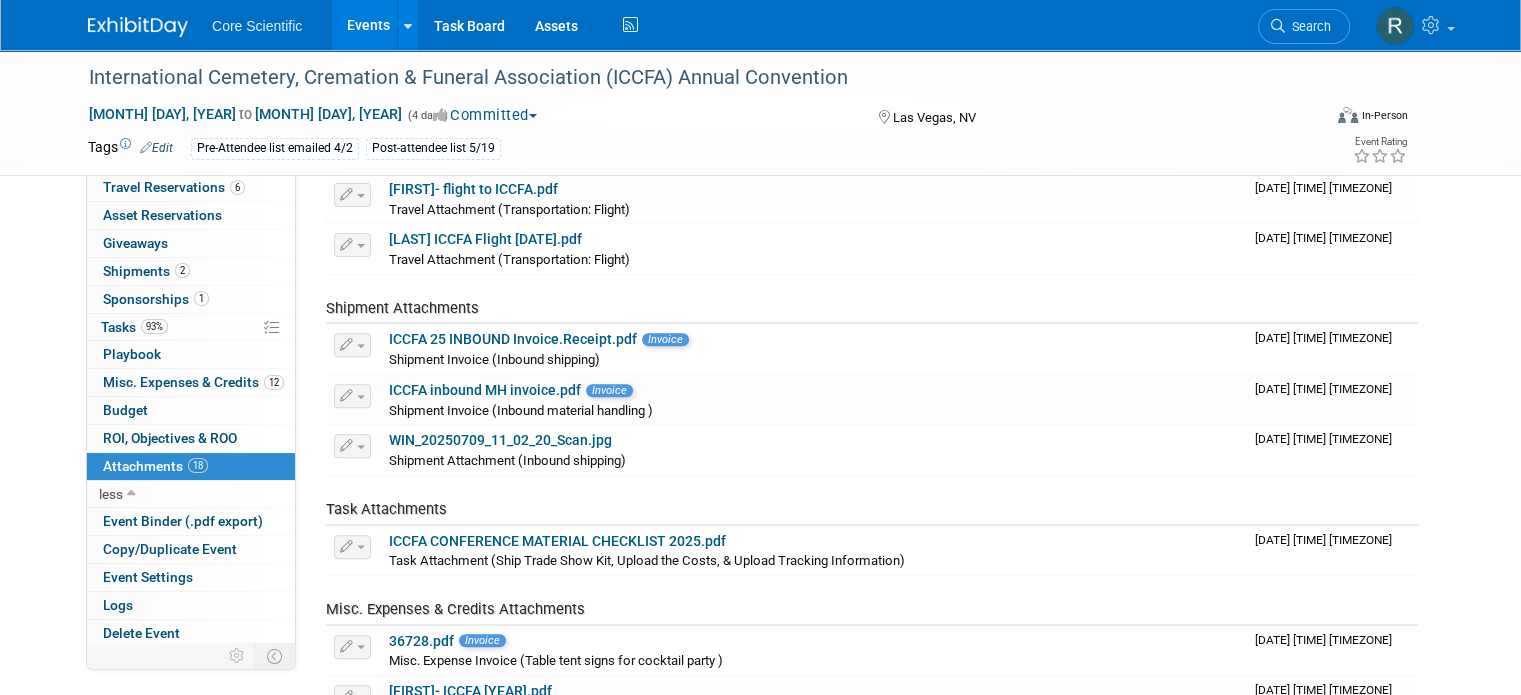scroll, scrollTop: 1000, scrollLeft: 0, axis: vertical 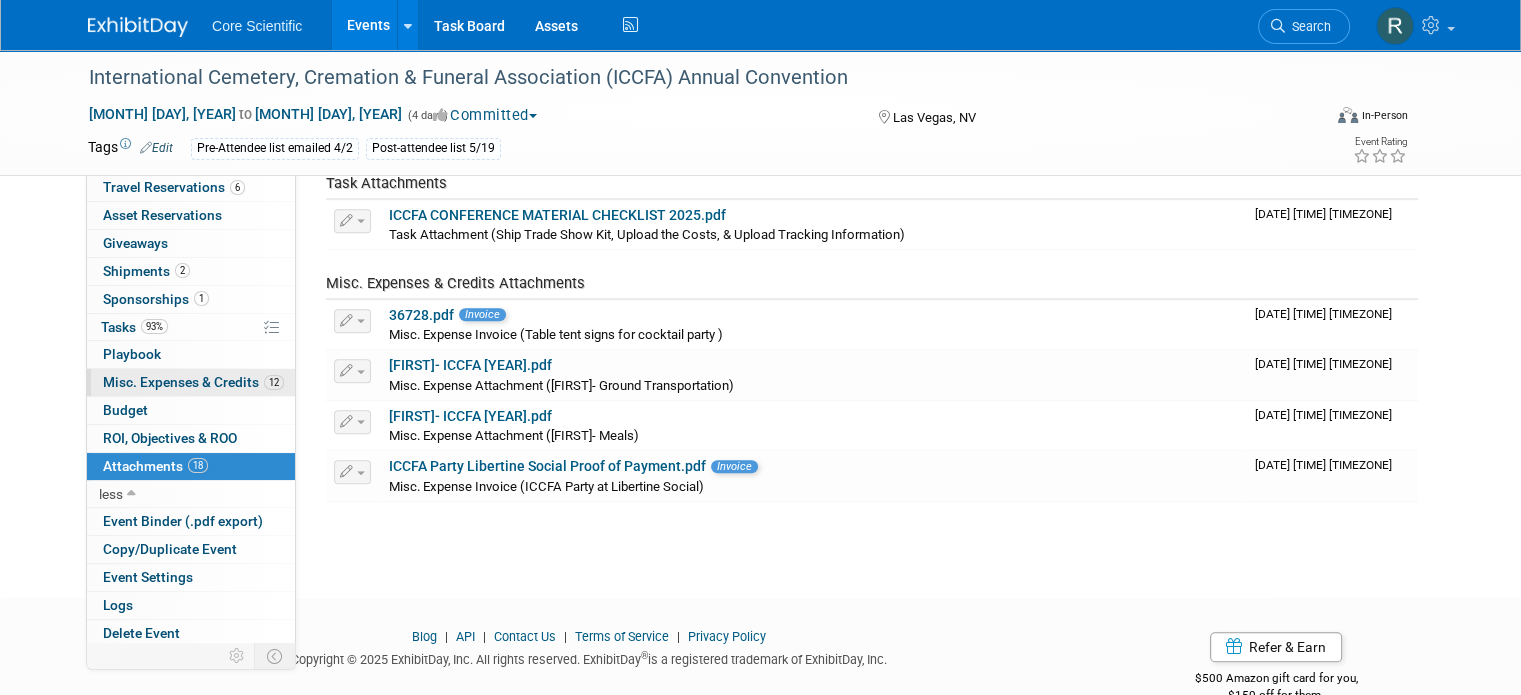 click on "Misc. Expenses & Credits 12" at bounding box center [193, 382] 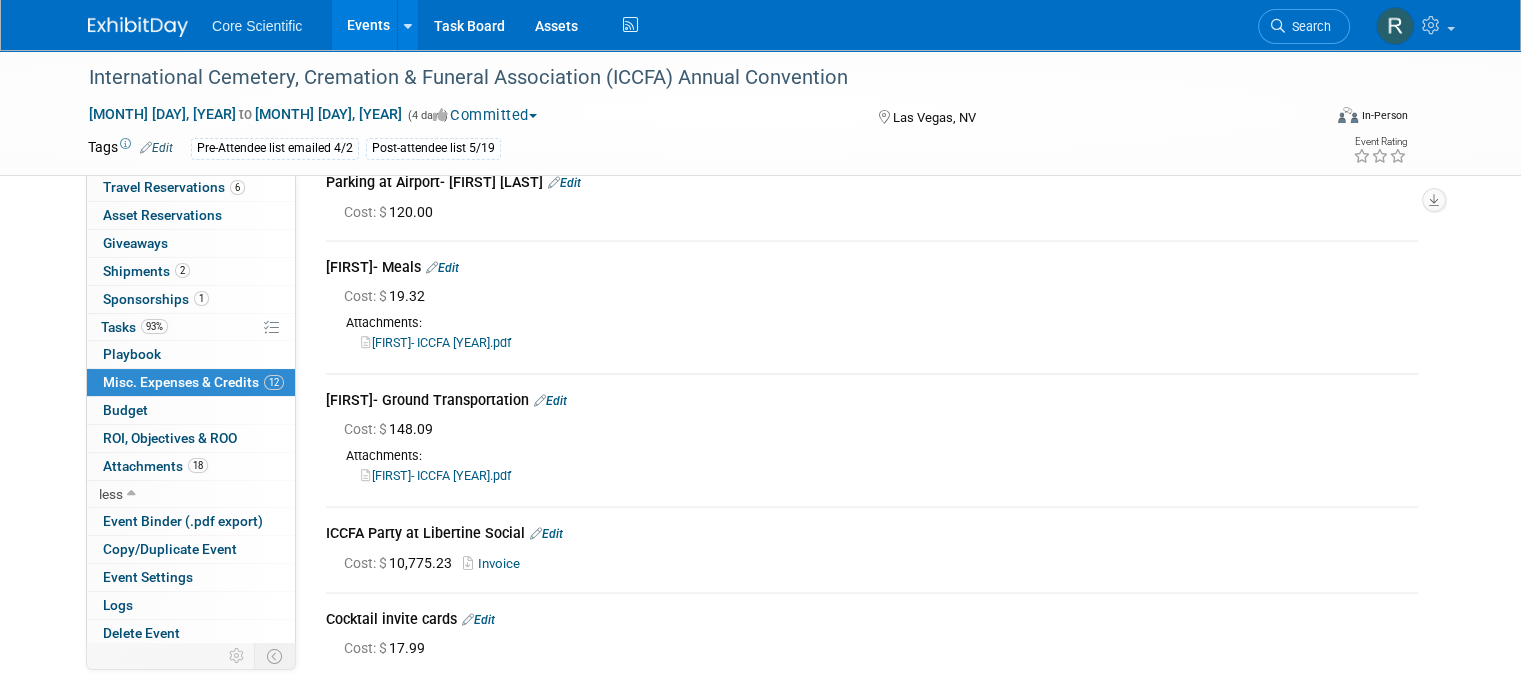 scroll, scrollTop: 700, scrollLeft: 0, axis: vertical 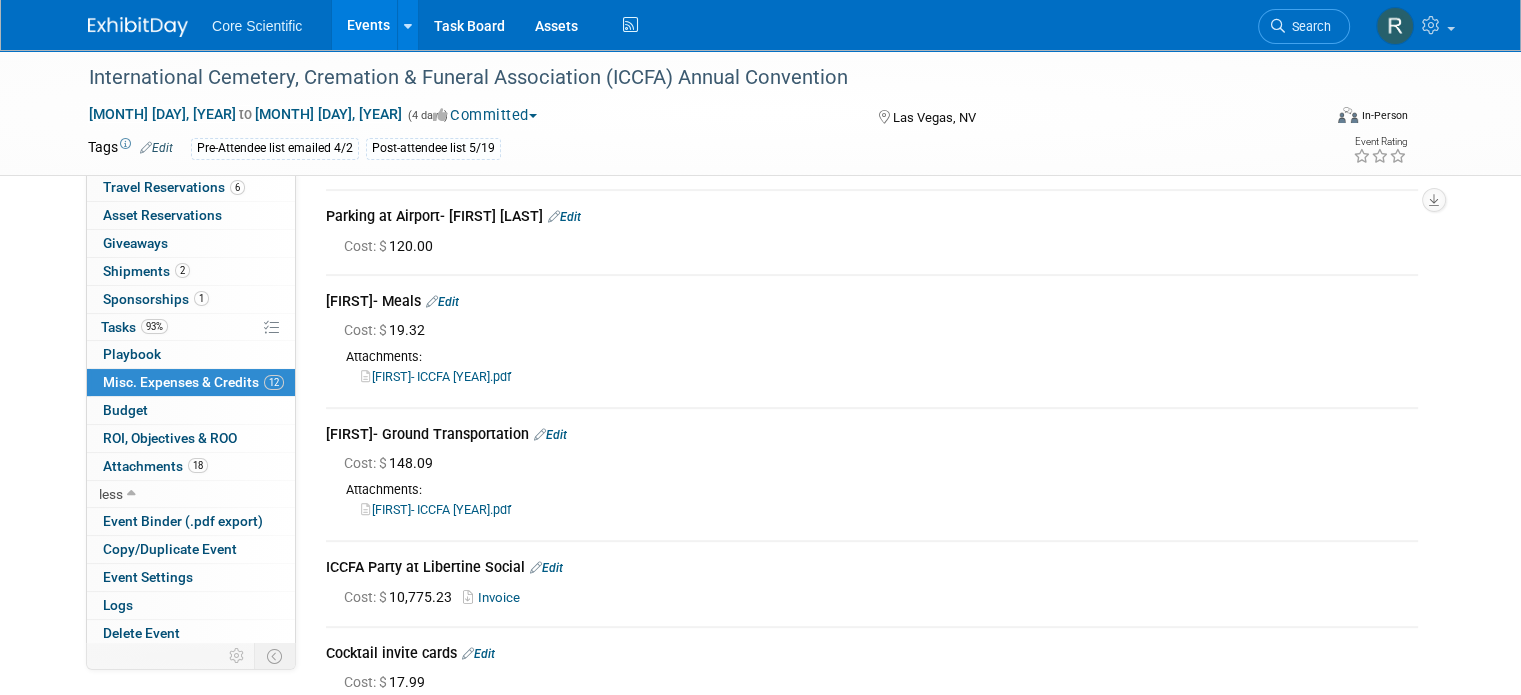 click on "Invoice" at bounding box center (495, 597) 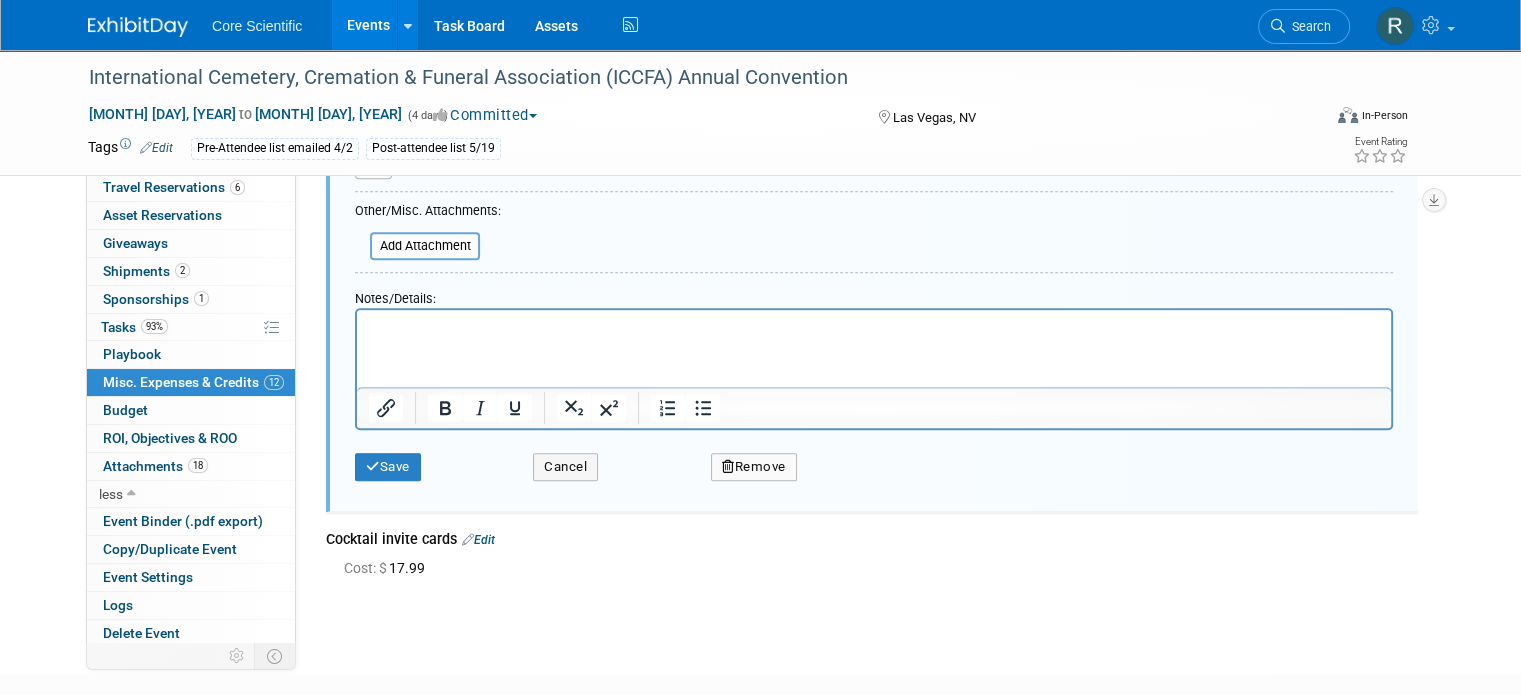 scroll, scrollTop: 1412, scrollLeft: 0, axis: vertical 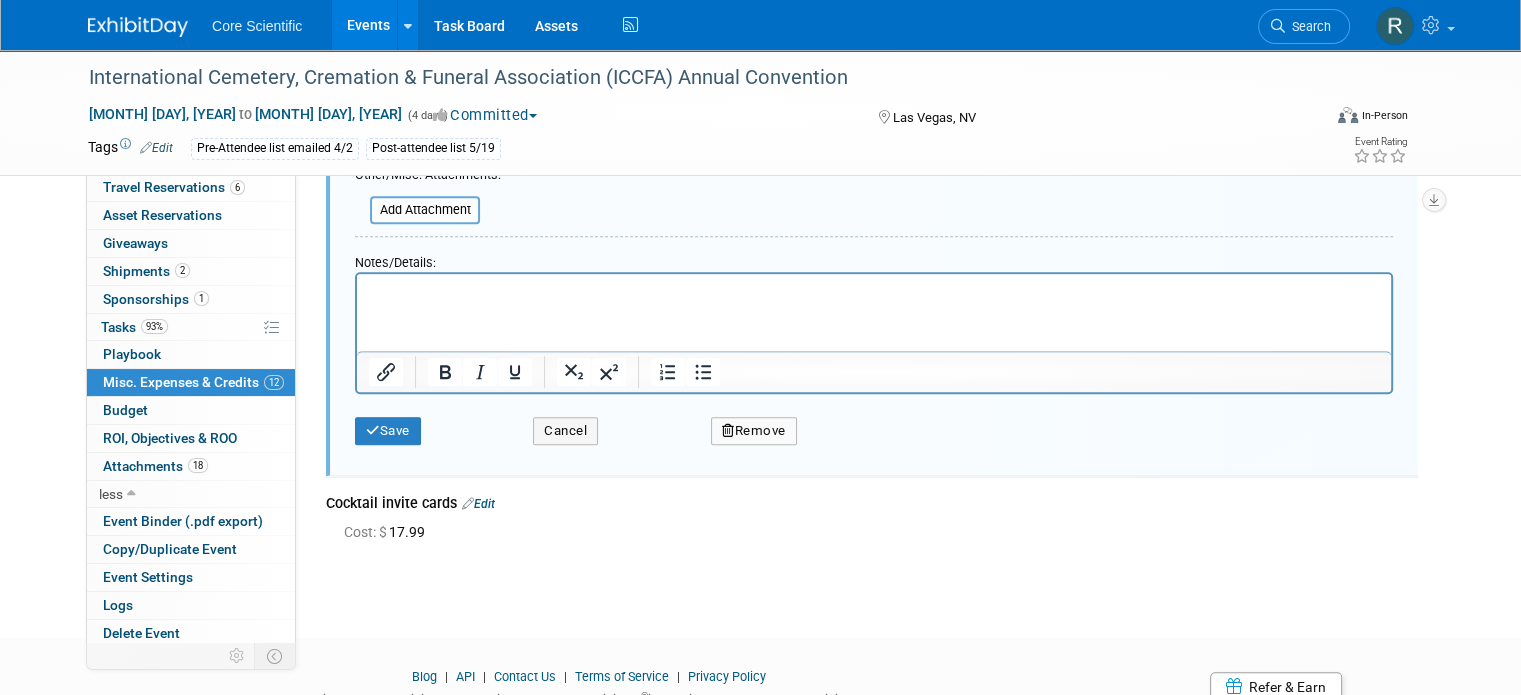 click on "Remove" at bounding box center (754, 431) 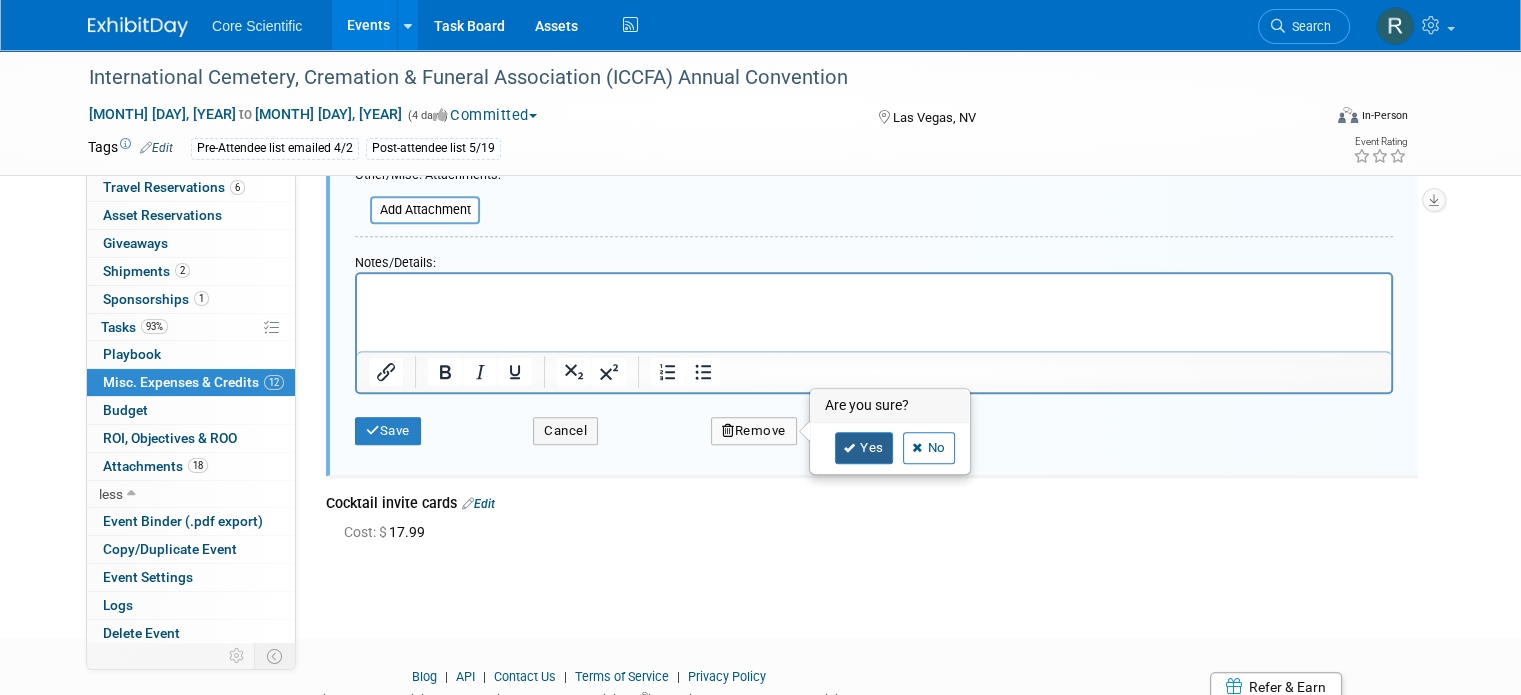 click on "Yes" at bounding box center (864, 448) 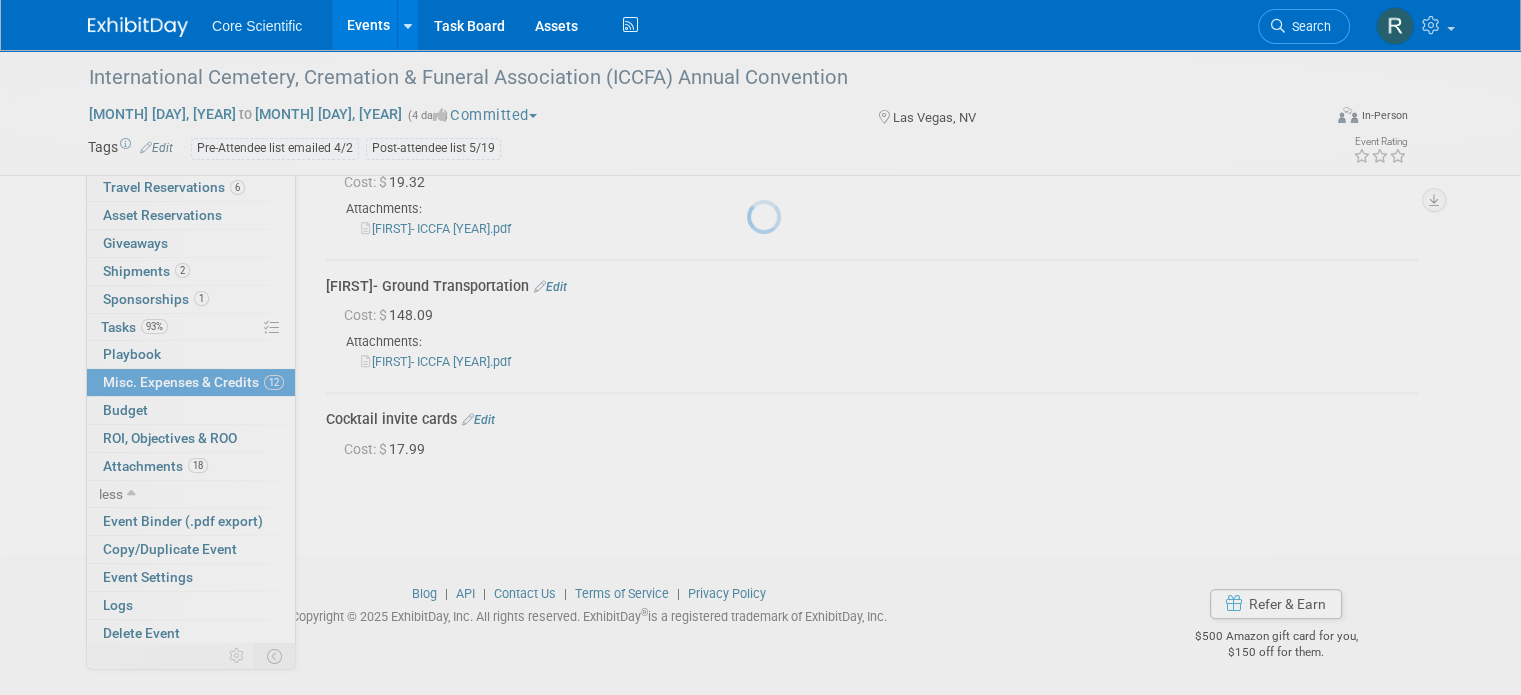scroll, scrollTop: 844, scrollLeft: 0, axis: vertical 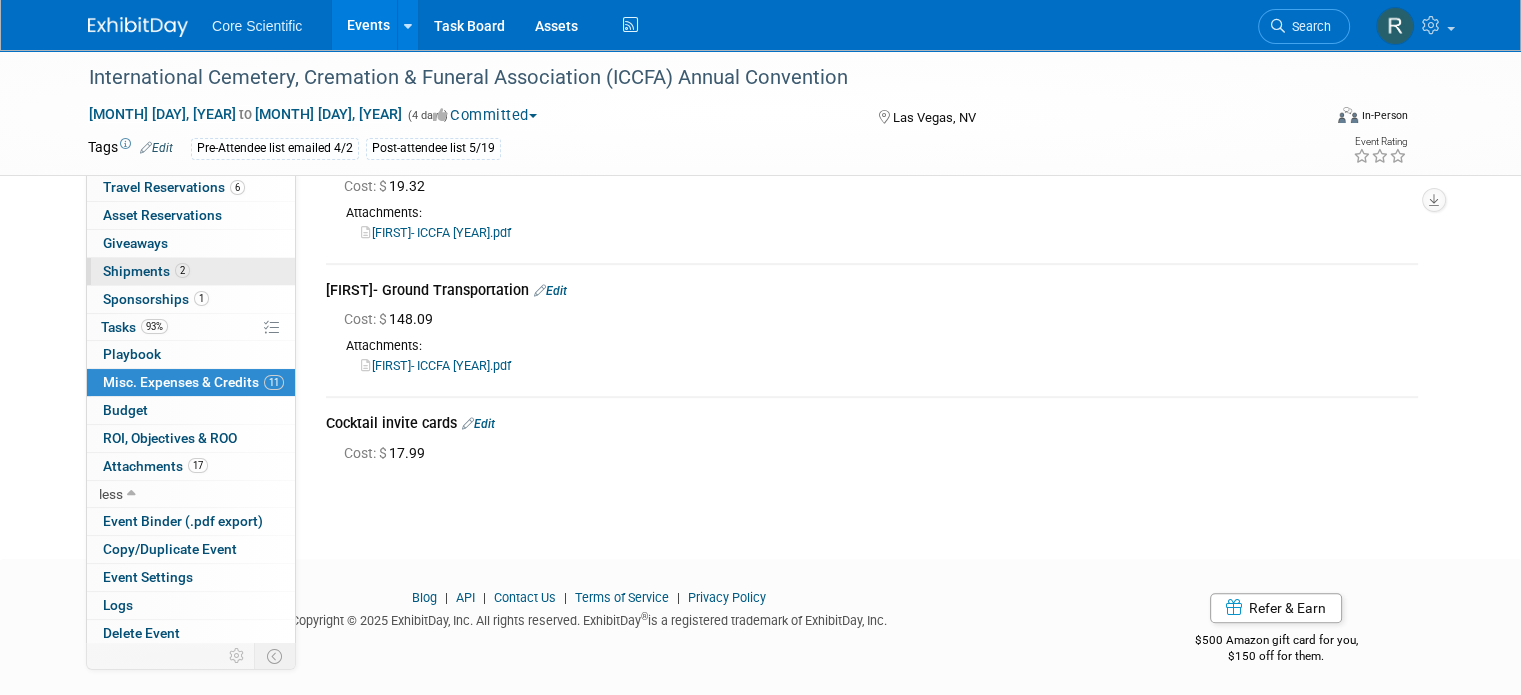 click on "Shipments 2" at bounding box center (146, 271) 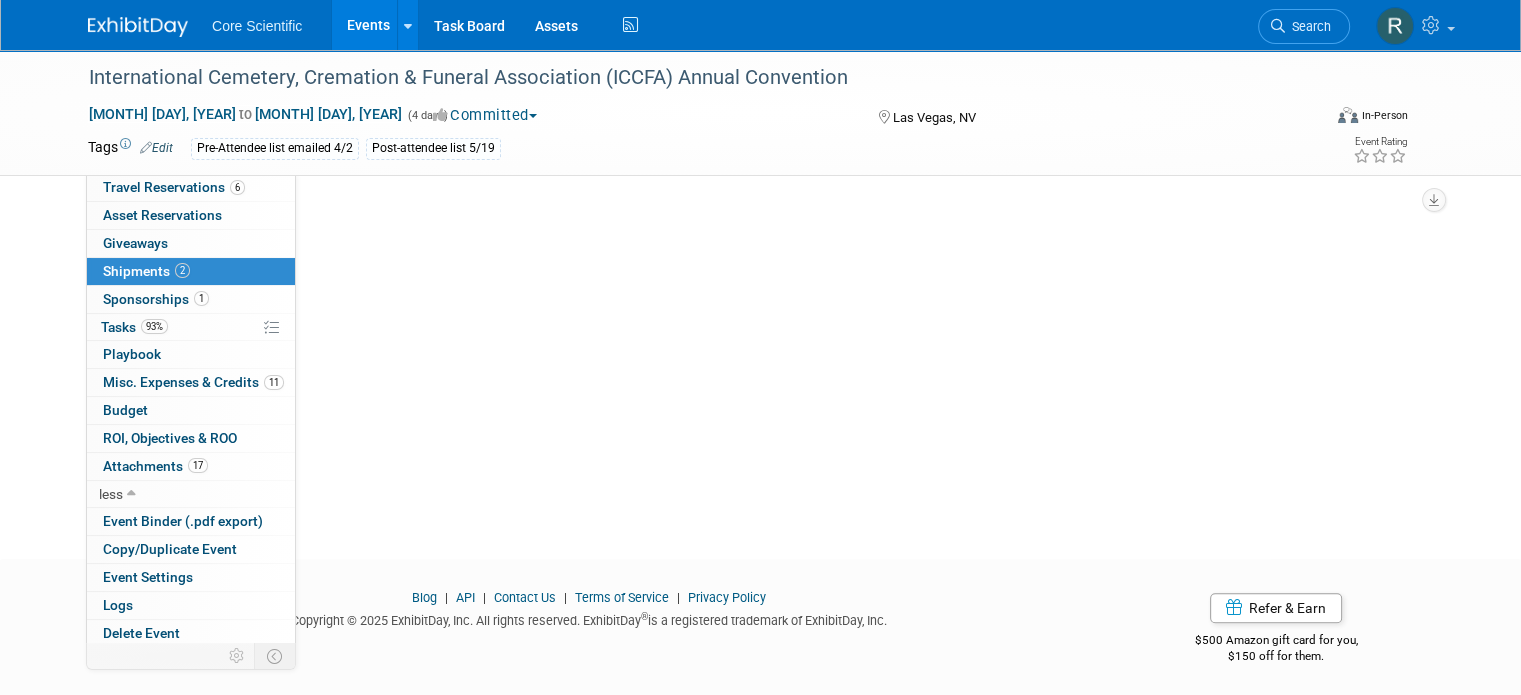 scroll, scrollTop: 0, scrollLeft: 0, axis: both 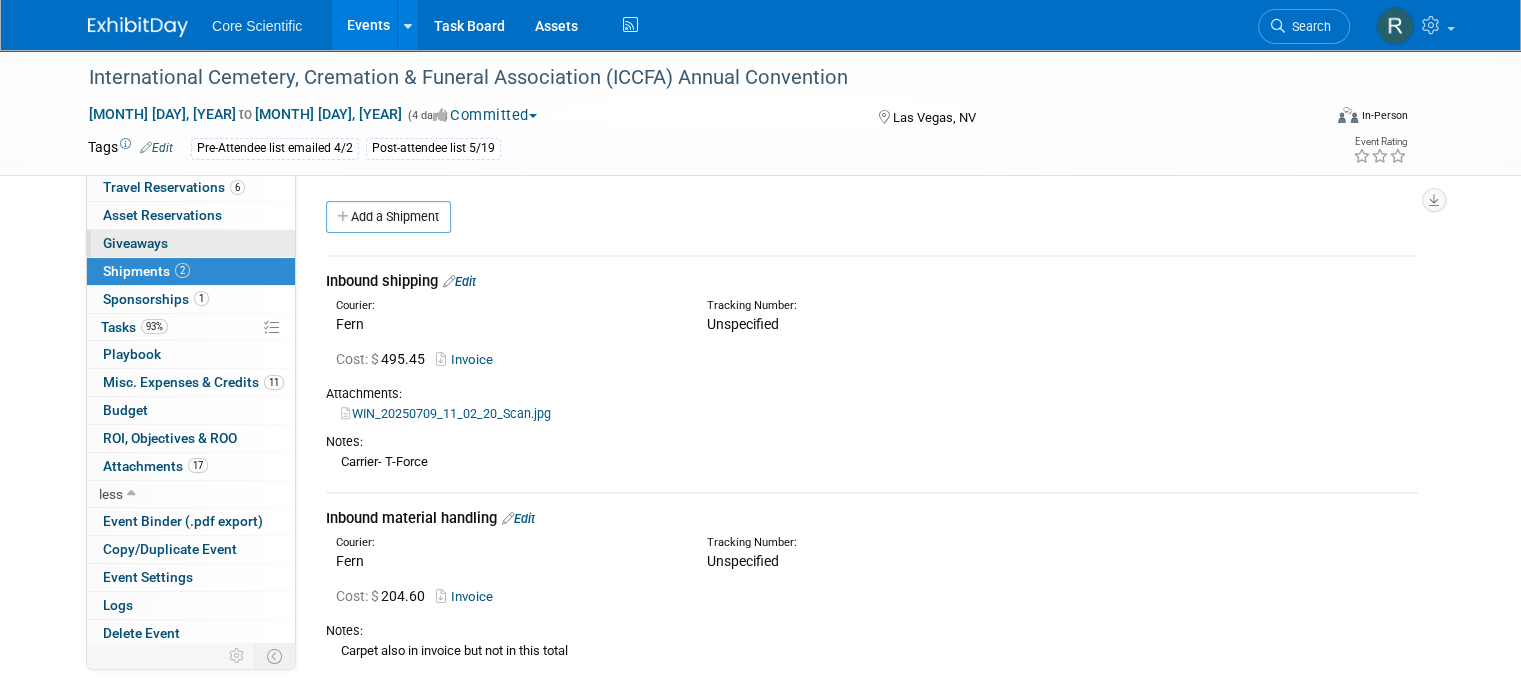click on "0
Giveaways 0" at bounding box center [191, 243] 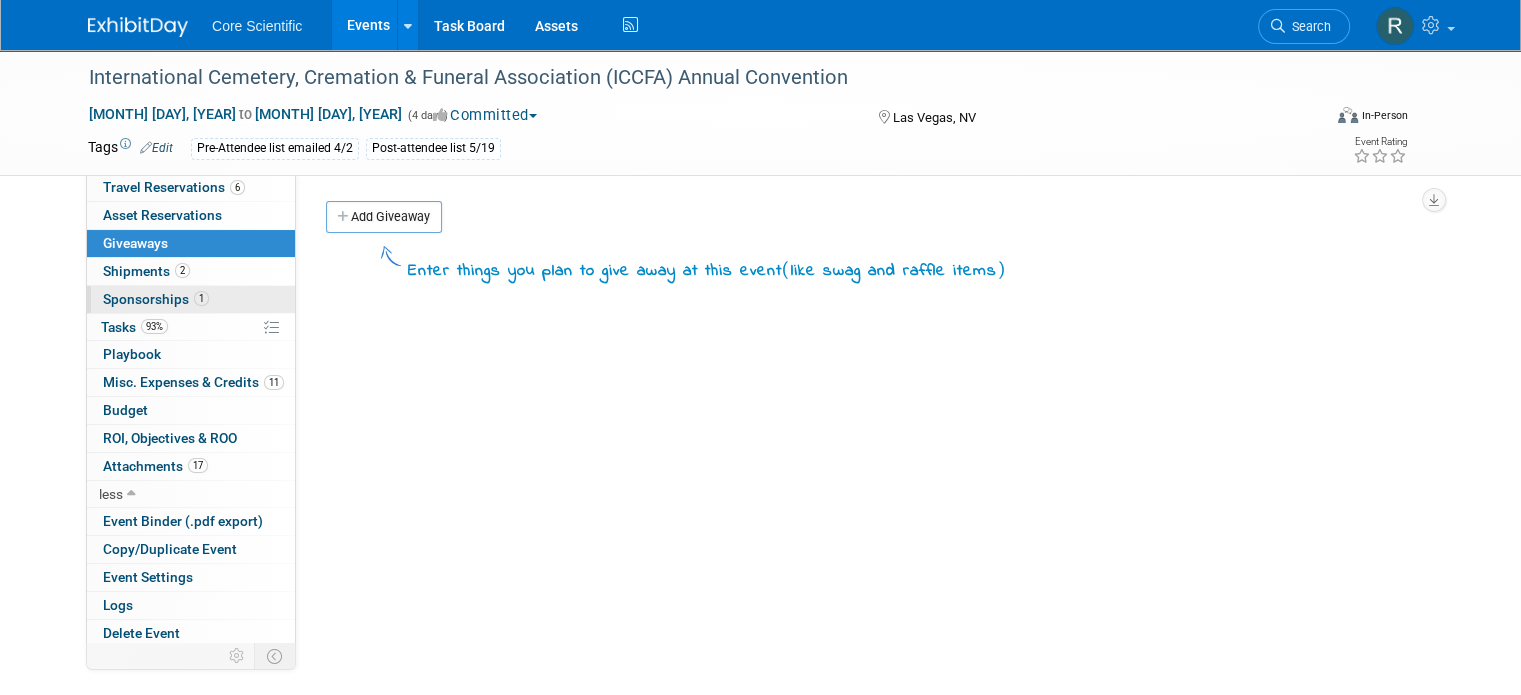 click on "1" at bounding box center [201, 298] 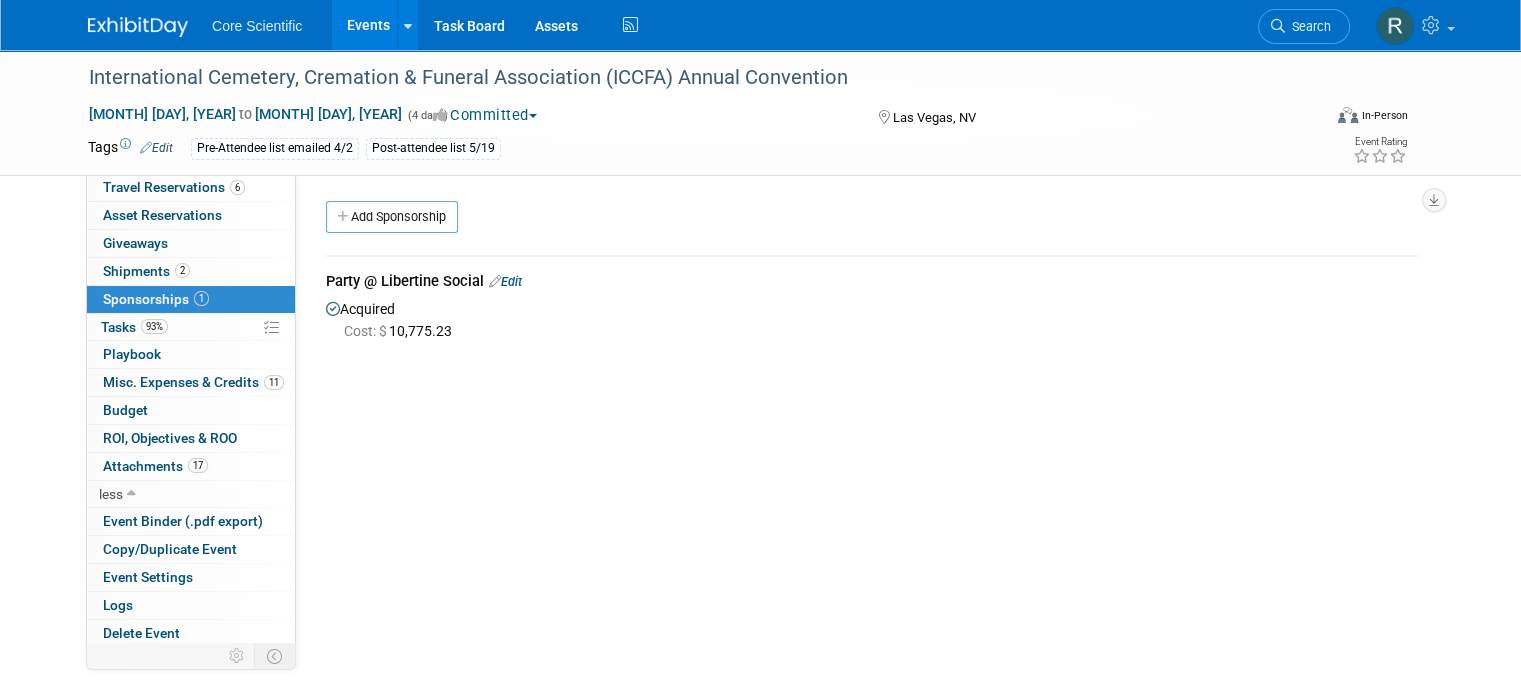 click on "Edit" at bounding box center (505, 281) 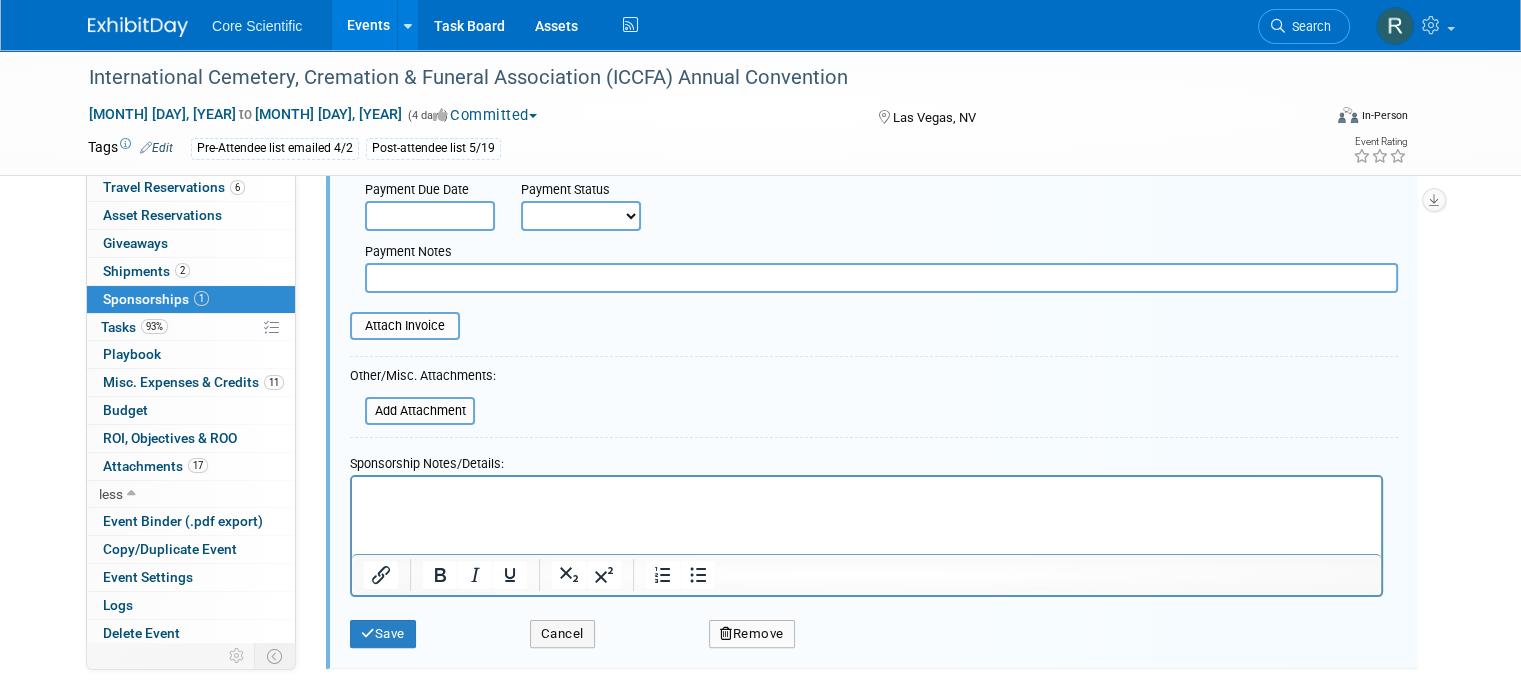 scroll, scrollTop: 329, scrollLeft: 0, axis: vertical 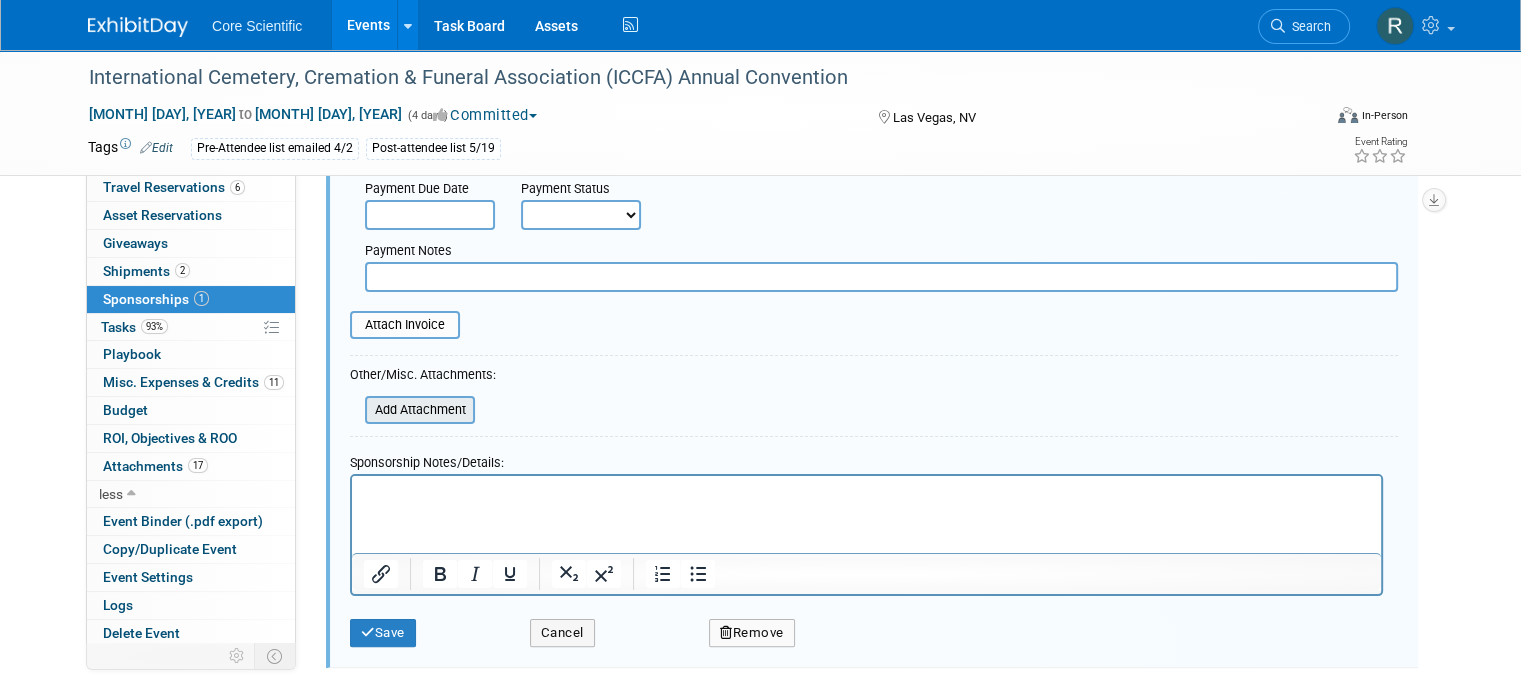 click at bounding box center [354, 410] 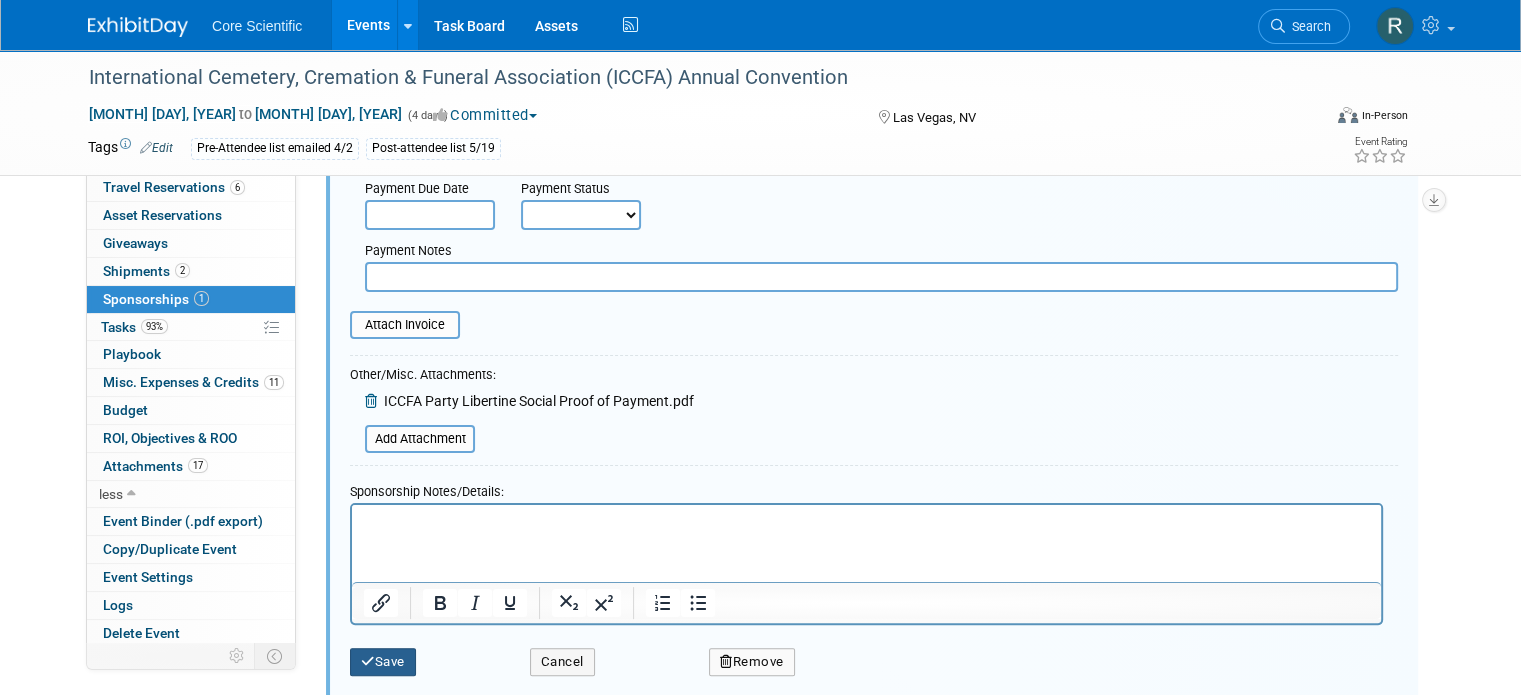 click at bounding box center (368, 661) 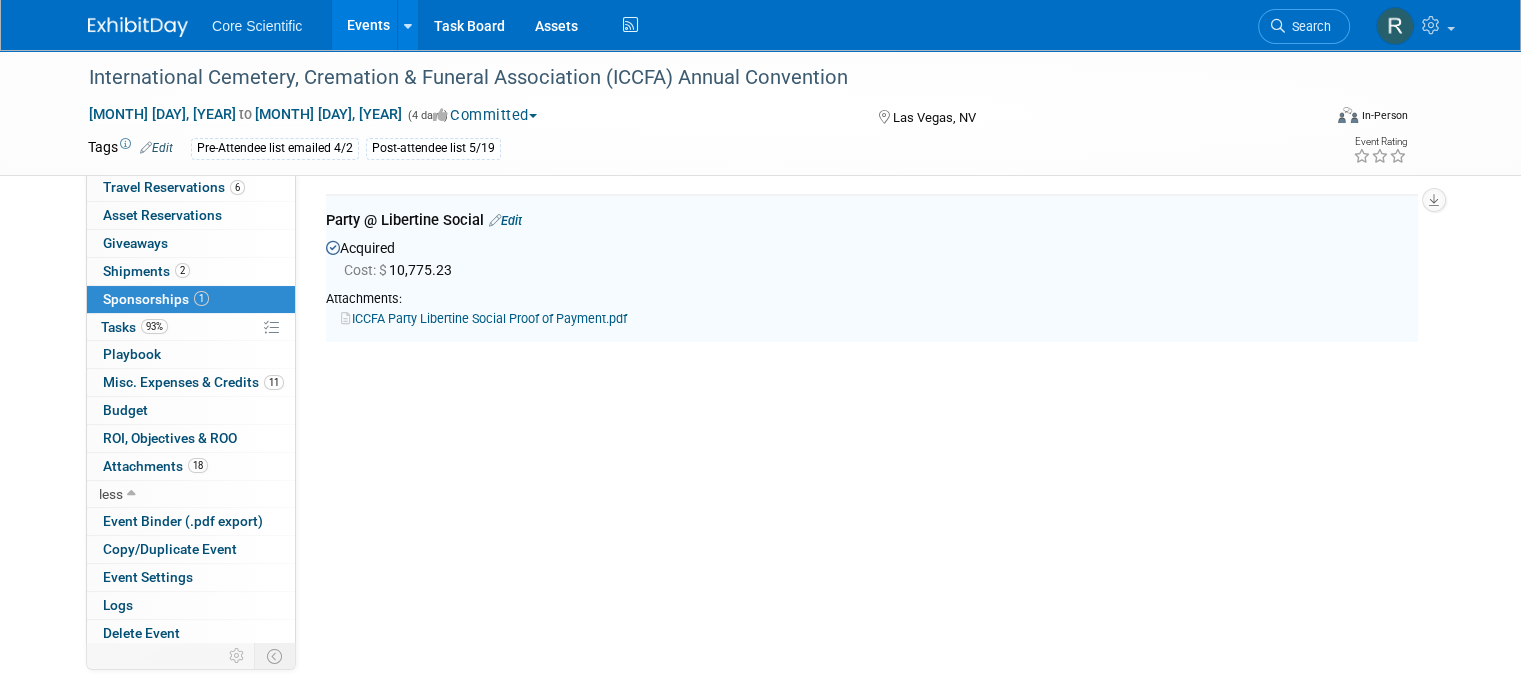 scroll, scrollTop: 29, scrollLeft: 0, axis: vertical 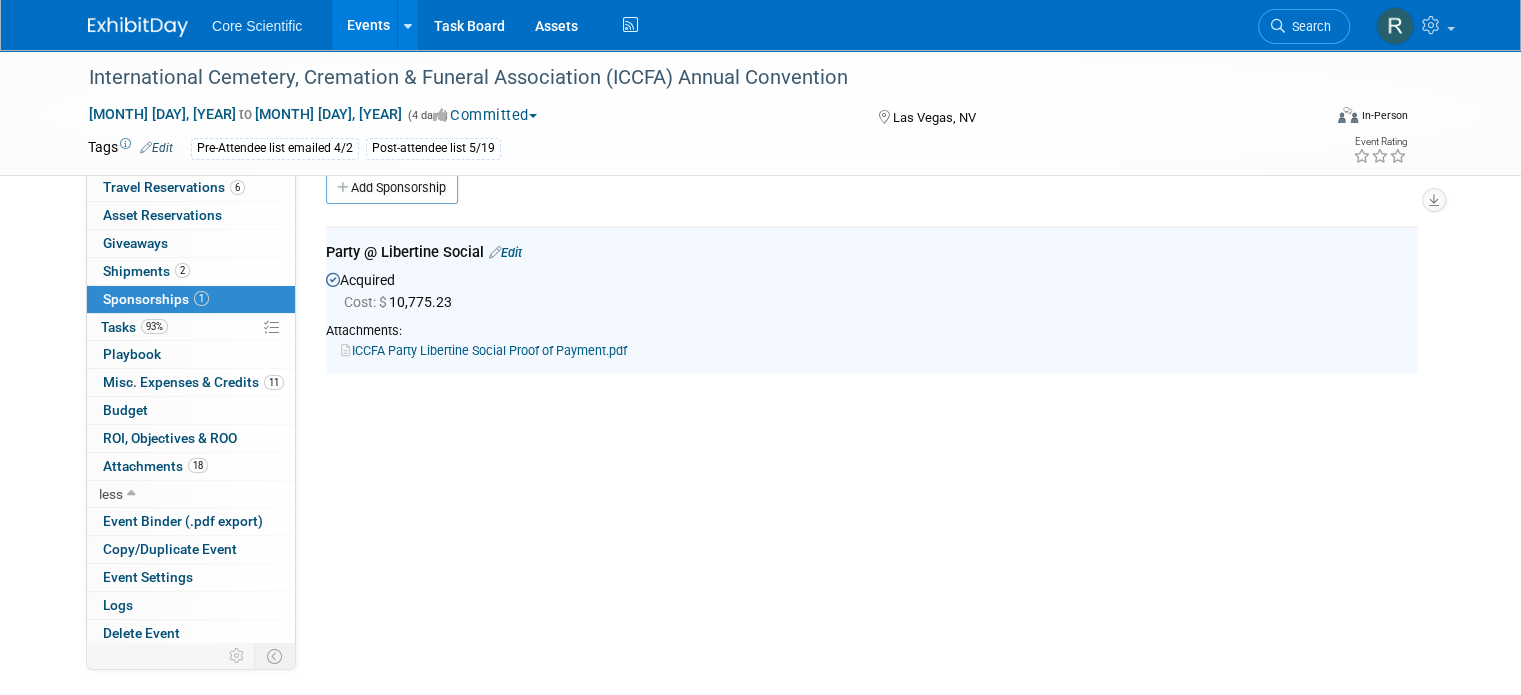 click on "Convention Code:
ICCFAAPR25
Event Venue Name:
Mandalay Bay Resort & Casino
Event Venue Address:
3950 S Las Vegas Blvd
Las Vegas, NV 89119
Event Website:
Edit
https://iccfa.com/annual/
# of Badges:
3
Booth Set-up Dates/Times:
Edit
Tue.
Apr 29, 2025
1:00 PM -
6:00 PM
Wed.
Apr 30, 2025
8:00 AM -
6:00 PM
Save Changes
Cancel
Exhibit Hall Dates/Times:
Edit
Thu.
May 1, 2025
9:00 AM -
6:00 PM
Fri.
May 2, 2025
9:00 AM -
4:00 PM
Save Changes
Cancel
Booth Dismantle Dates/Times:
Edit
Fri.
May 2, 2025
4:00 PM -
9:00 PM
Sat.
May 3, 2025
8:00 AM -
10:00 AM
Save Changes
Cancel
Promotion:
N/A
Exhibit Hall Floor Plan:" at bounding box center (864, 421) 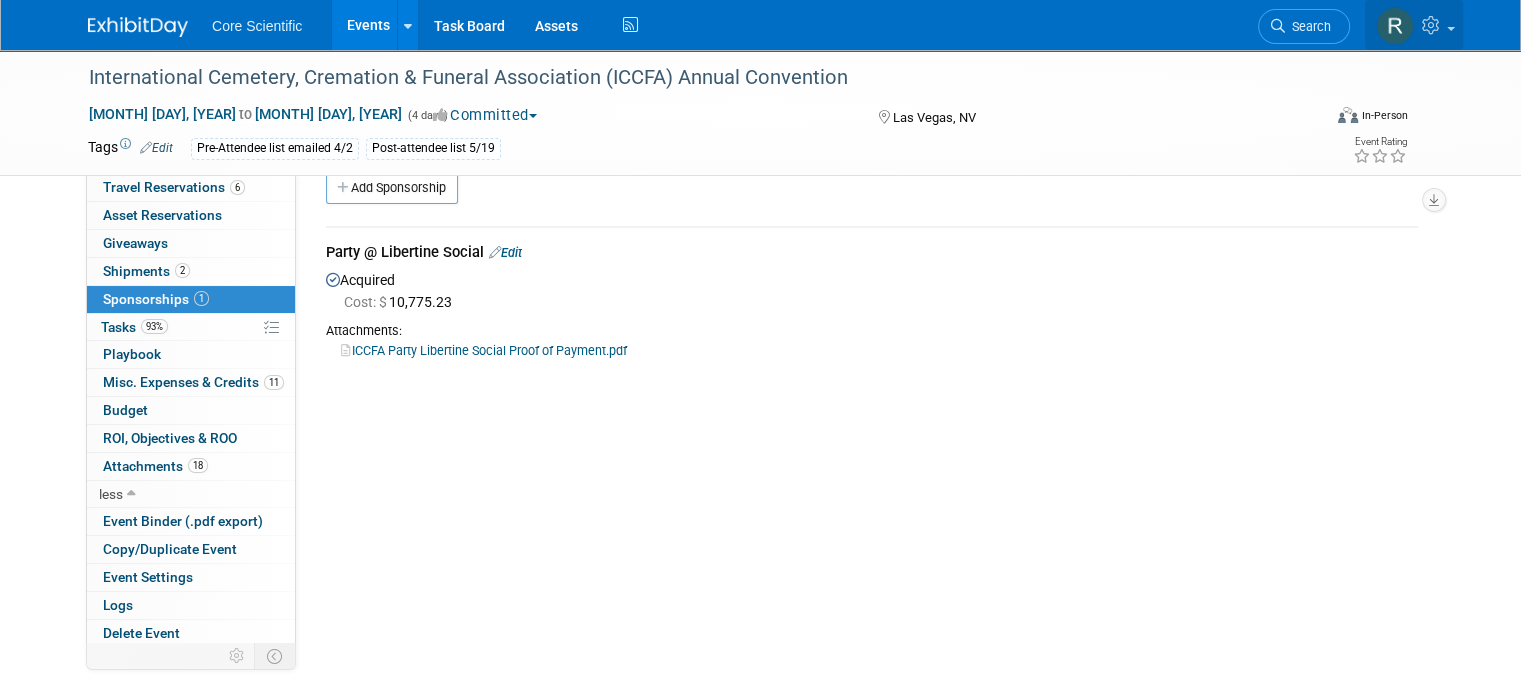 click at bounding box center [1414, 25] 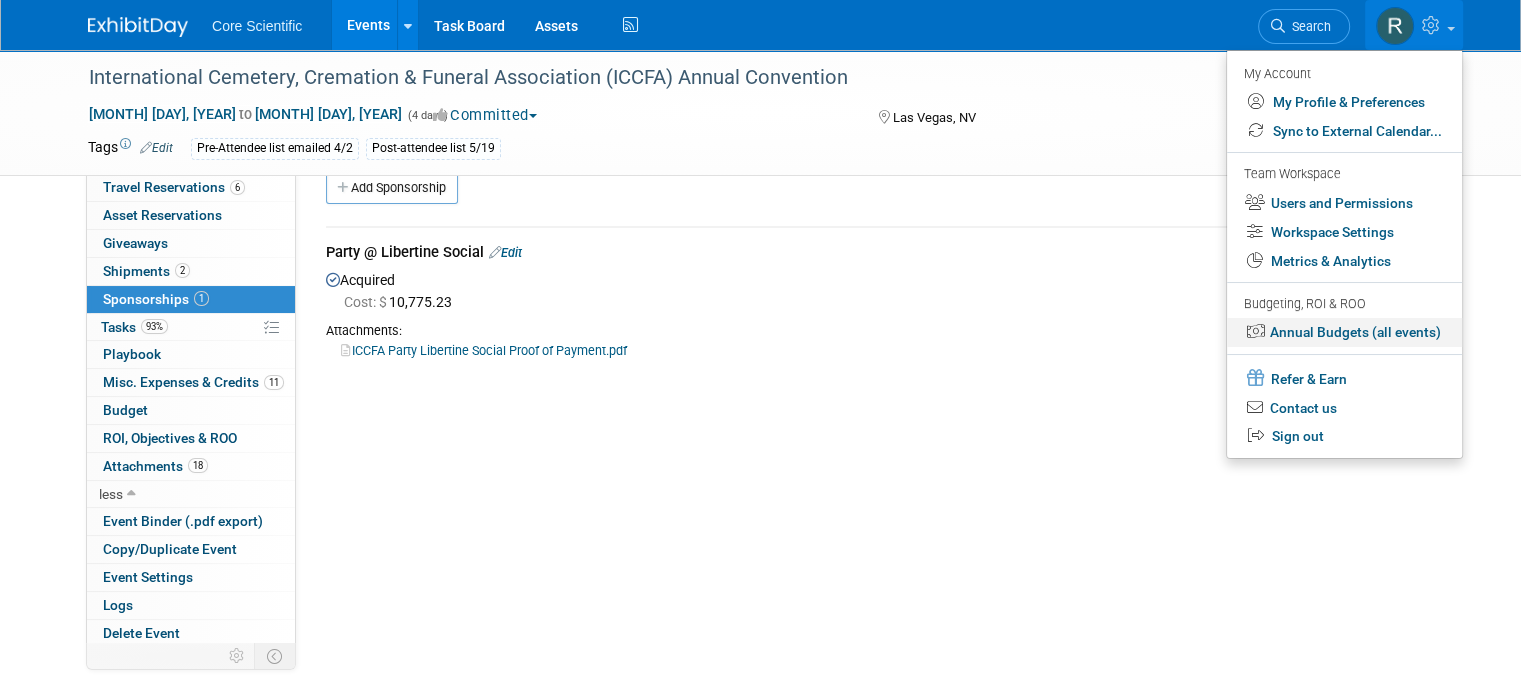 click on "Annual Budgets (all events)" at bounding box center [1344, 332] 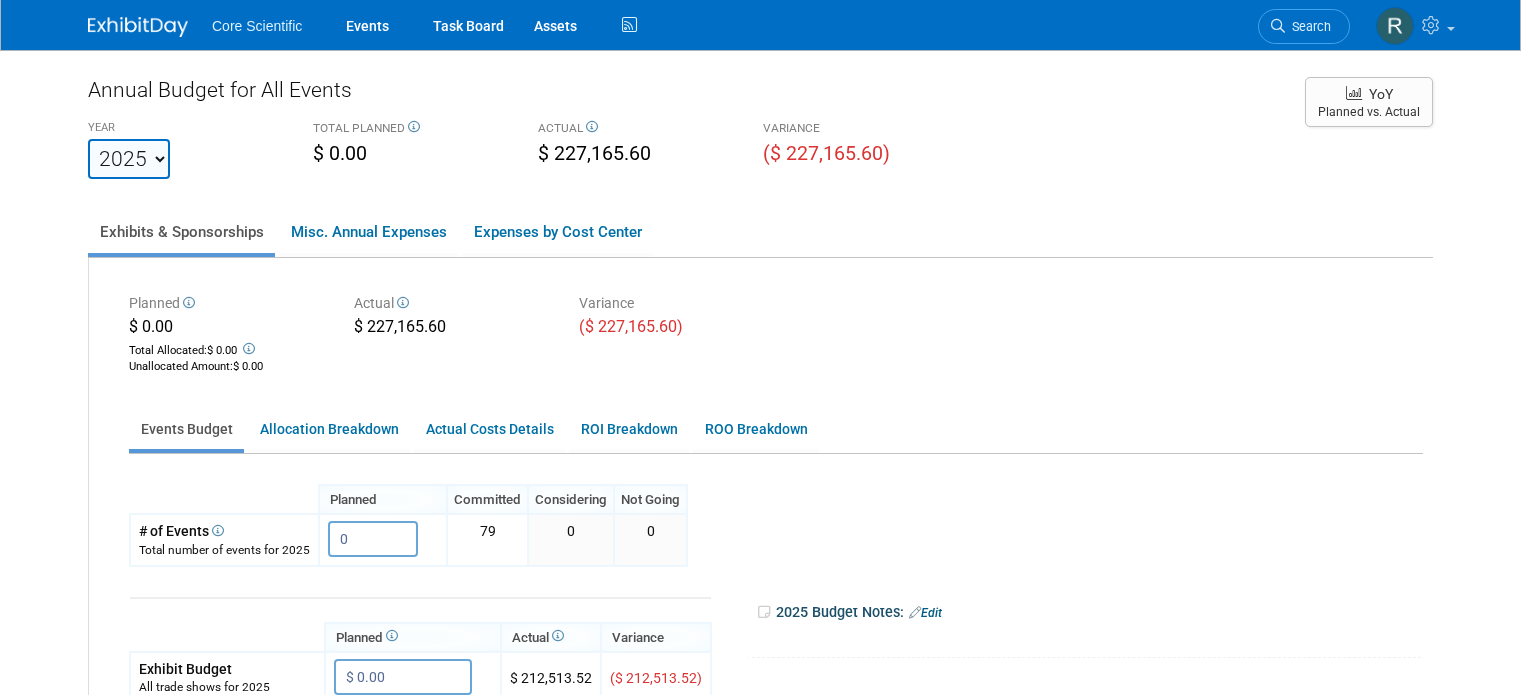 scroll, scrollTop: 0, scrollLeft: 0, axis: both 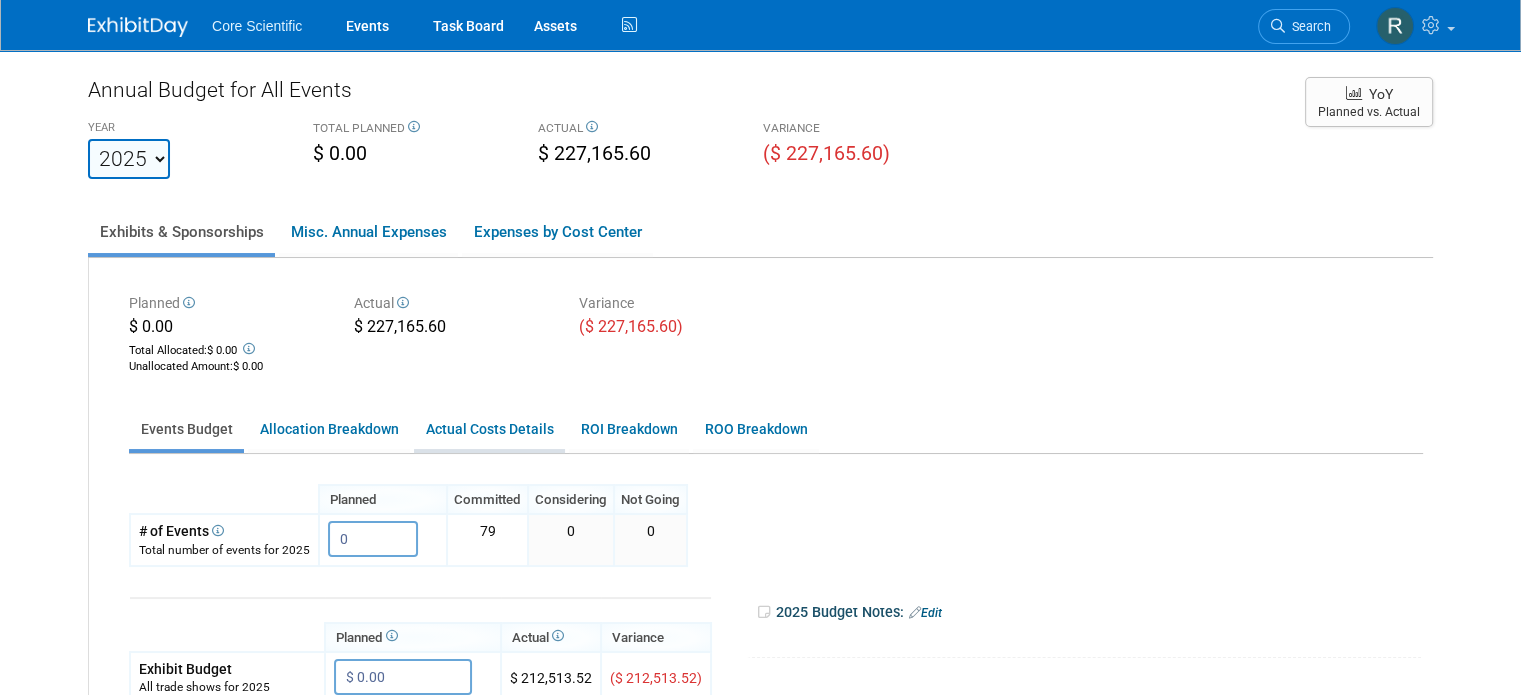 click on "Actual Costs Details" at bounding box center (489, 429) 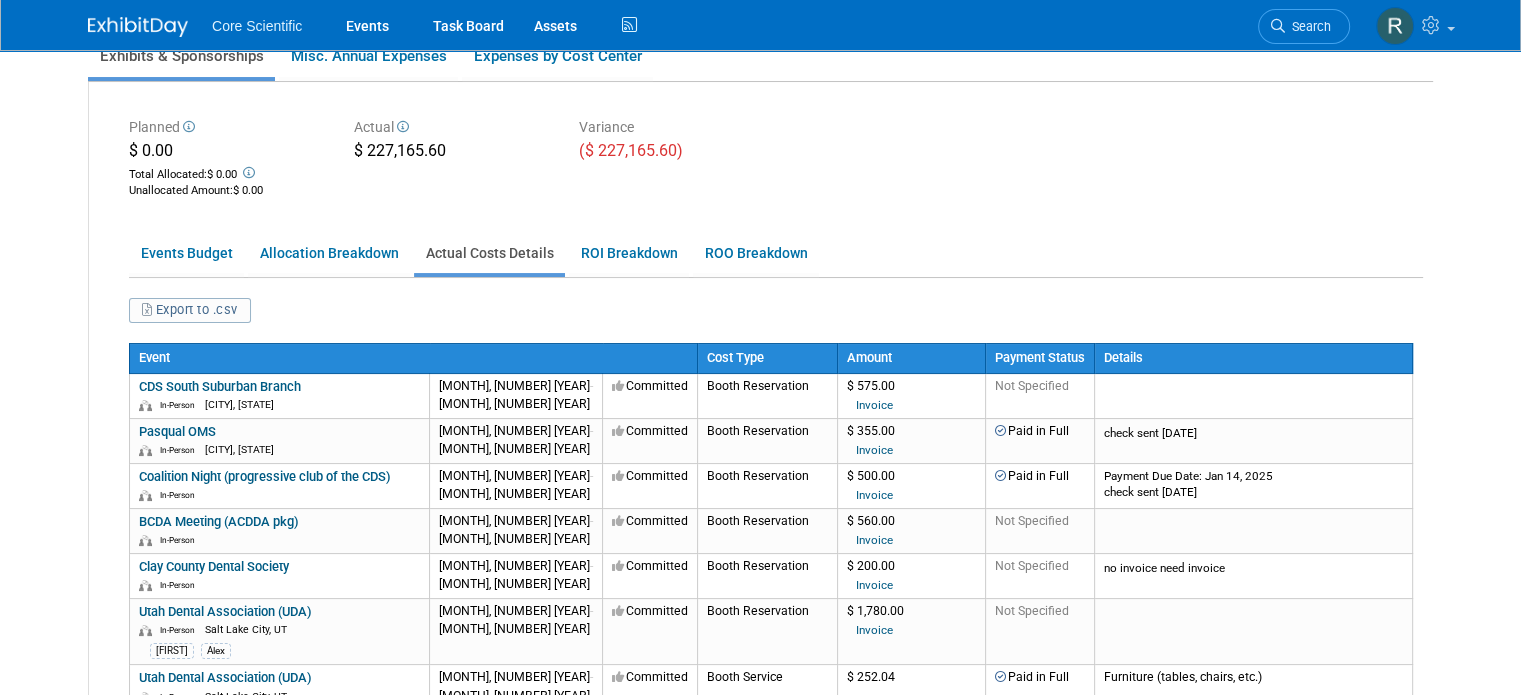 scroll, scrollTop: 200, scrollLeft: 0, axis: vertical 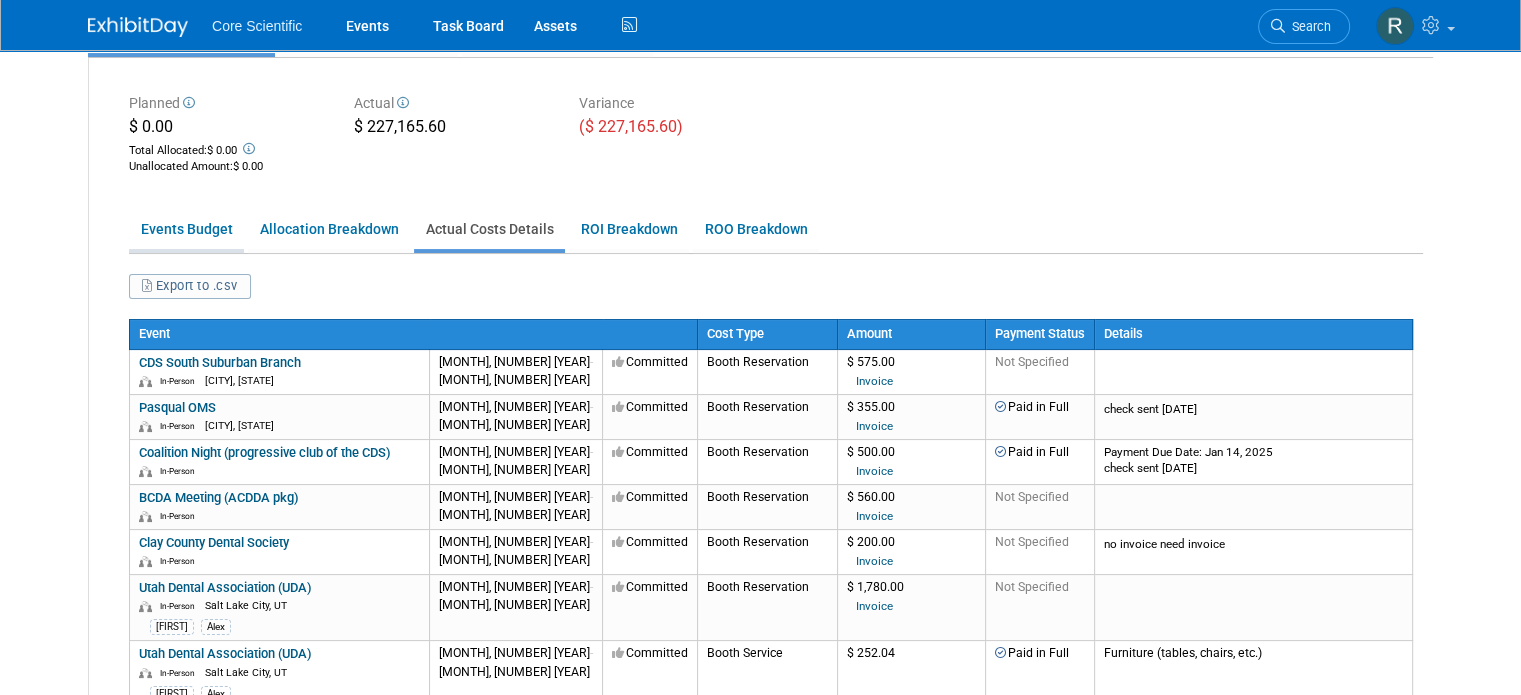 click on "Events Budget" at bounding box center (186, 229) 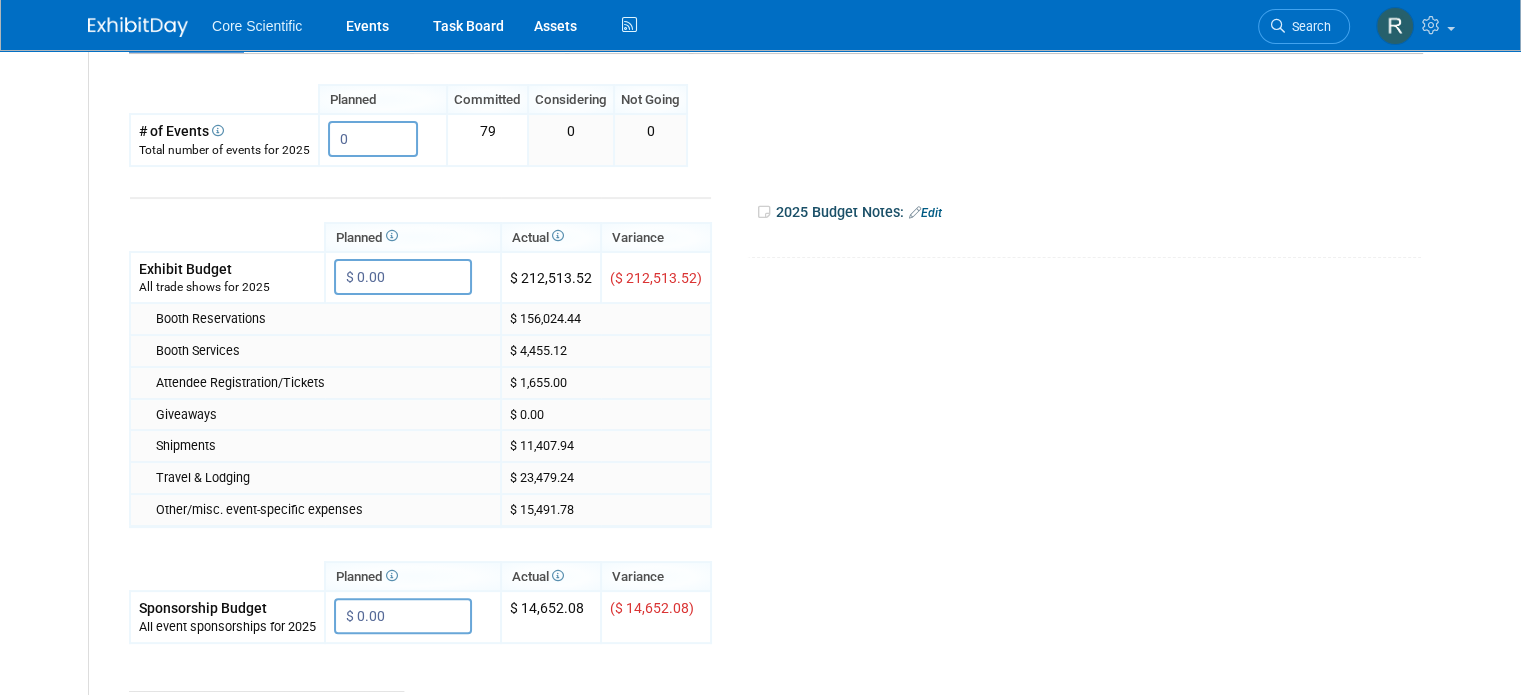 scroll, scrollTop: 0, scrollLeft: 0, axis: both 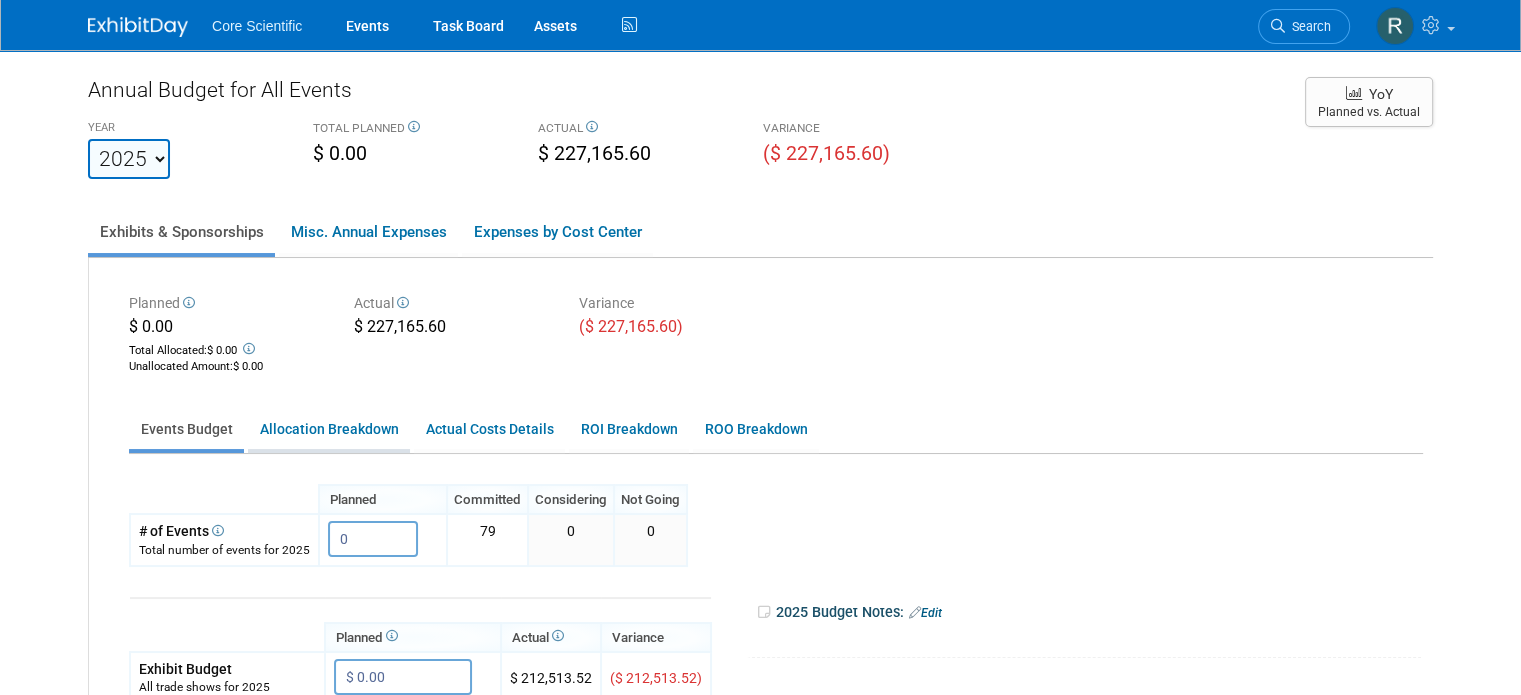 click on "Allocation Breakdown" at bounding box center [329, 429] 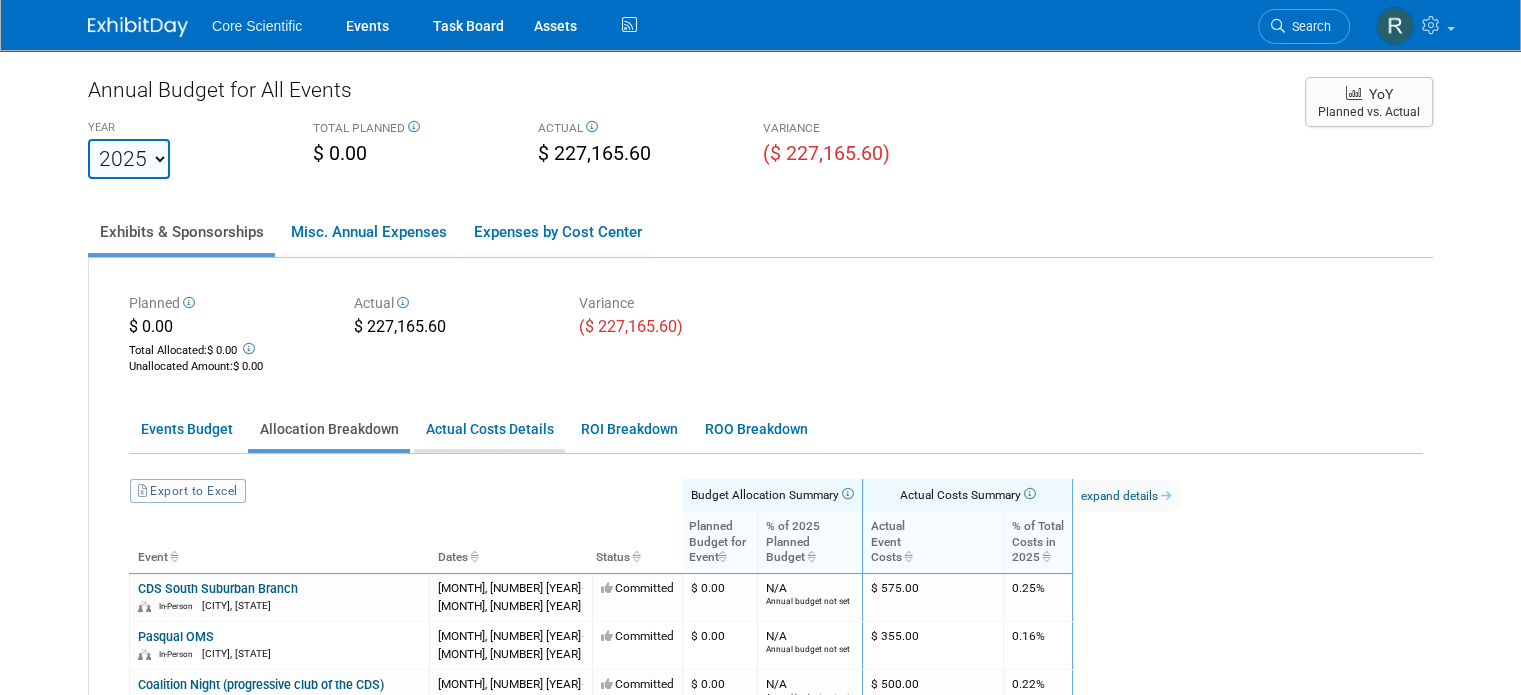 click on "Actual Costs Details" at bounding box center [489, 429] 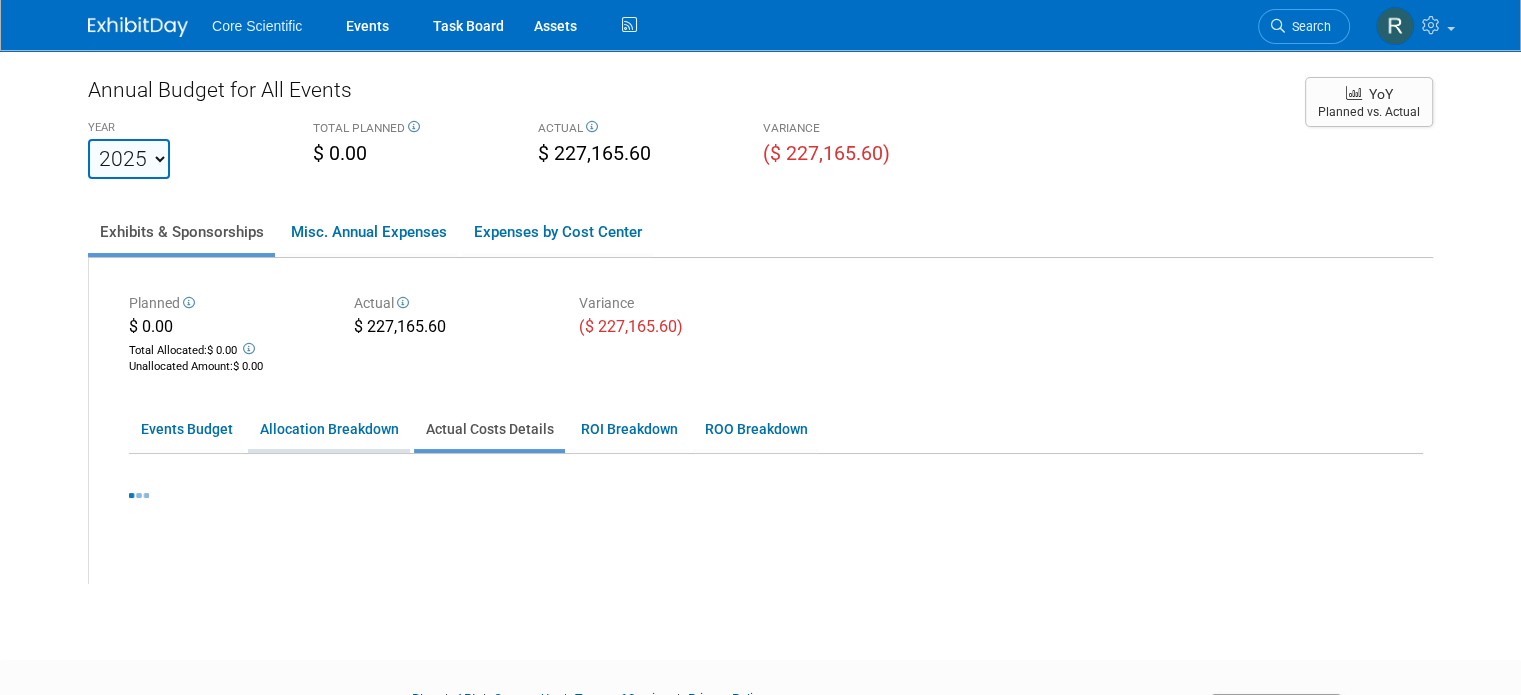 click on "Allocation Breakdown" at bounding box center [329, 429] 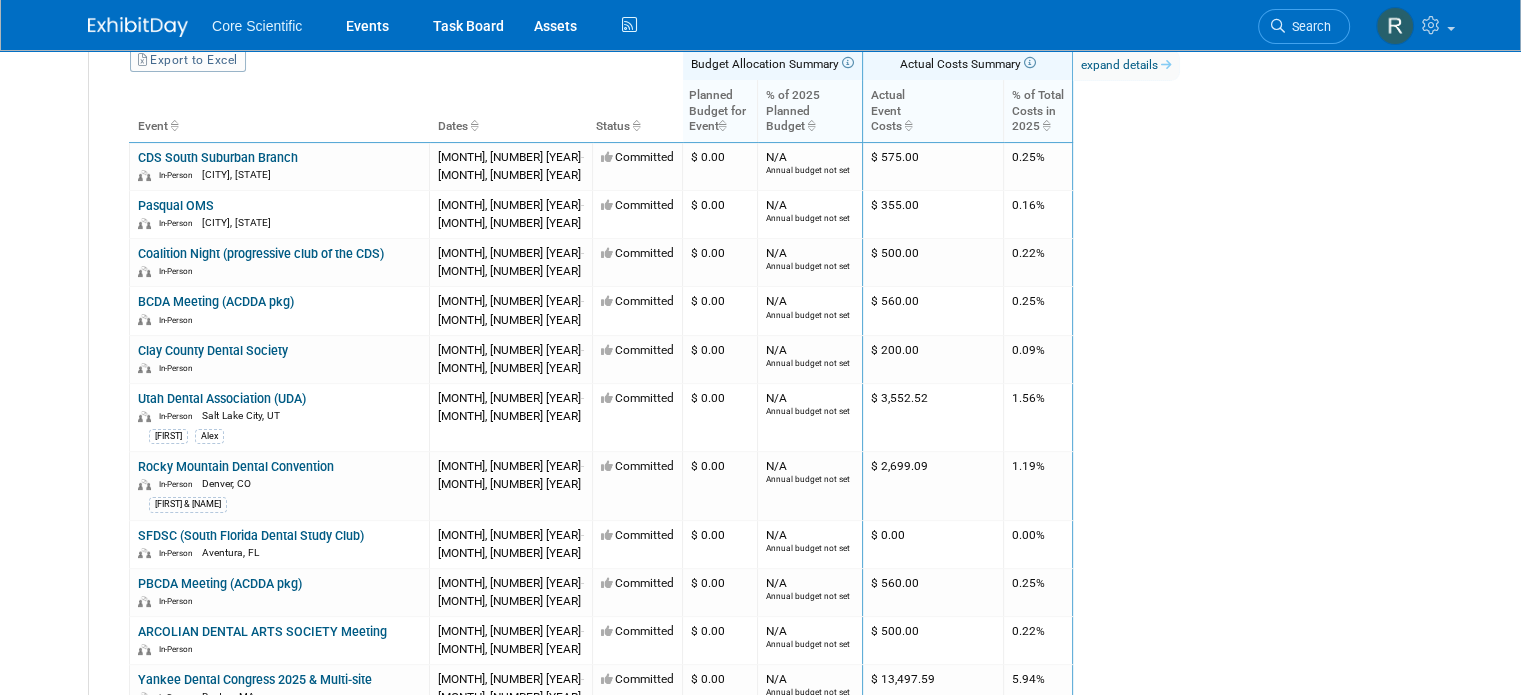 scroll, scrollTop: 200, scrollLeft: 0, axis: vertical 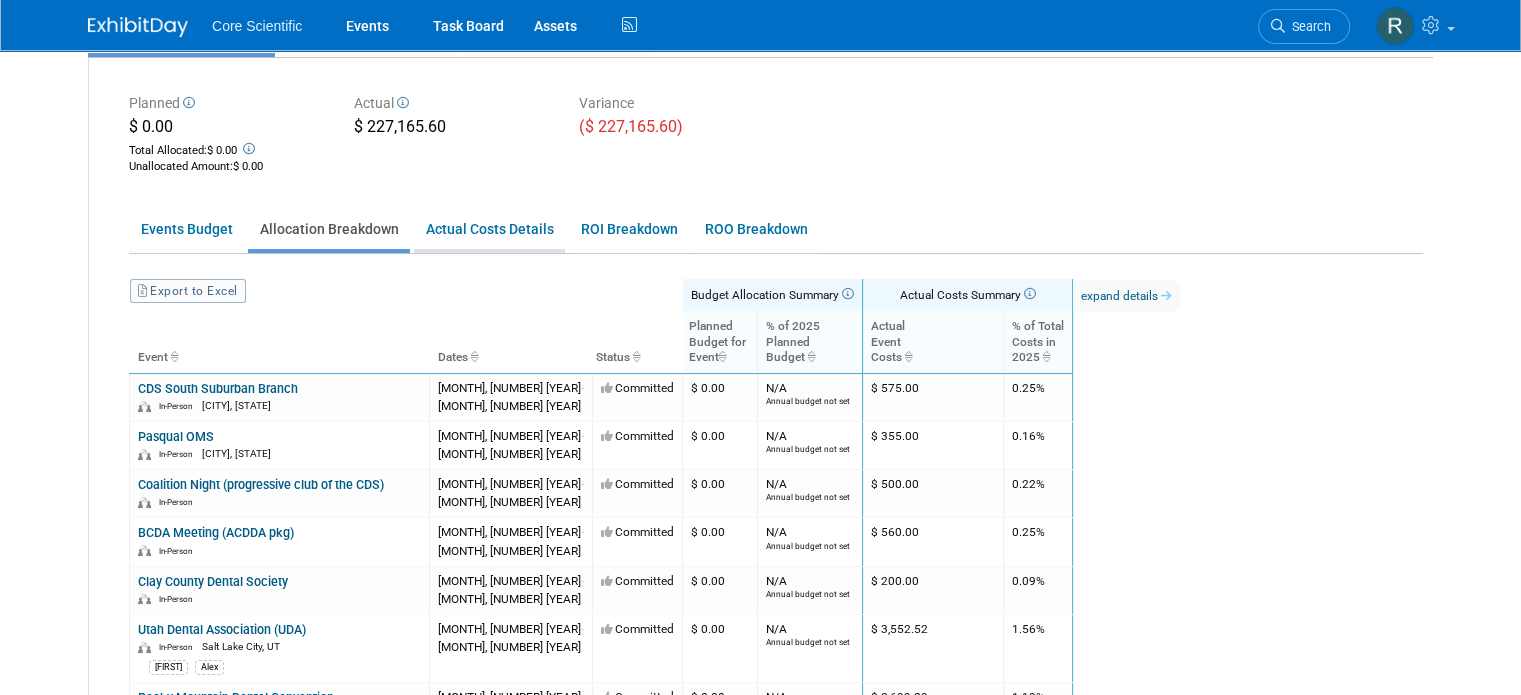 click on "Actual Costs Details" at bounding box center (489, 229) 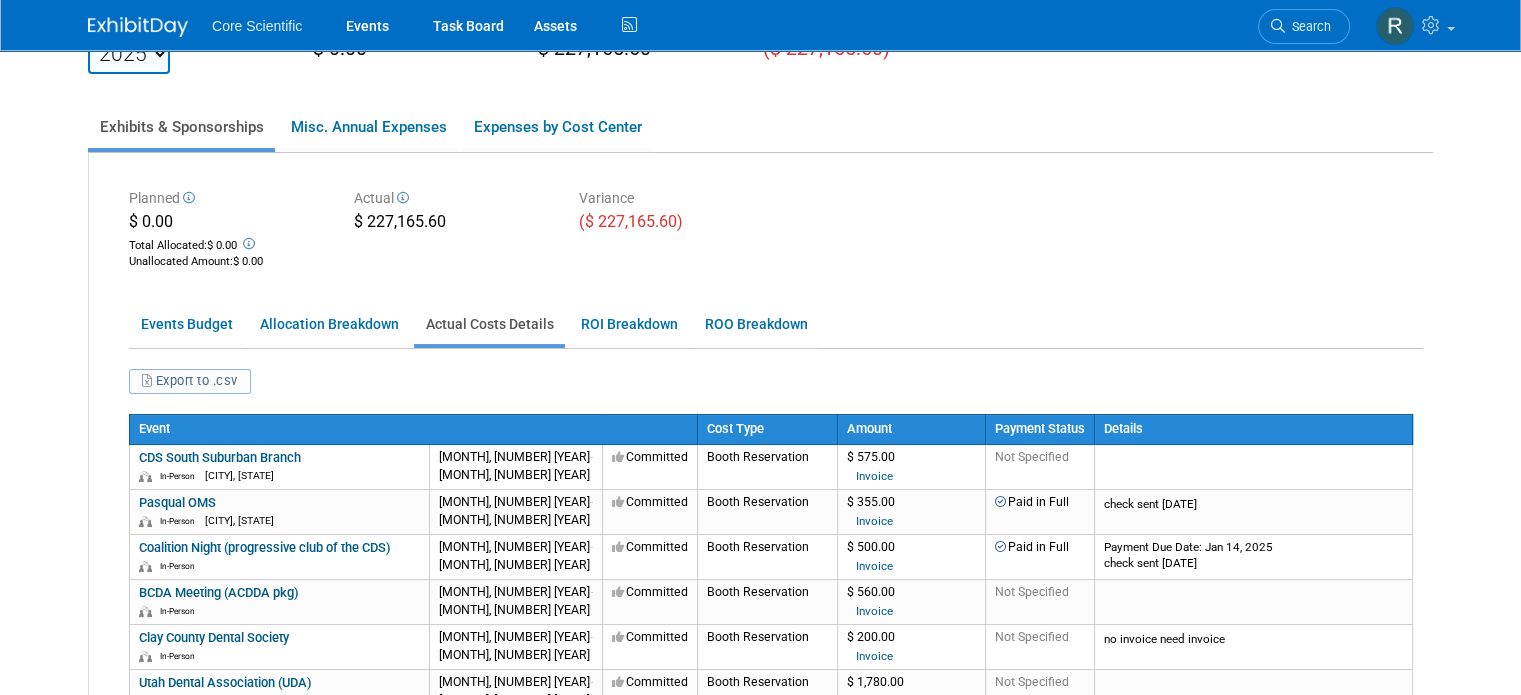 scroll, scrollTop: 200, scrollLeft: 0, axis: vertical 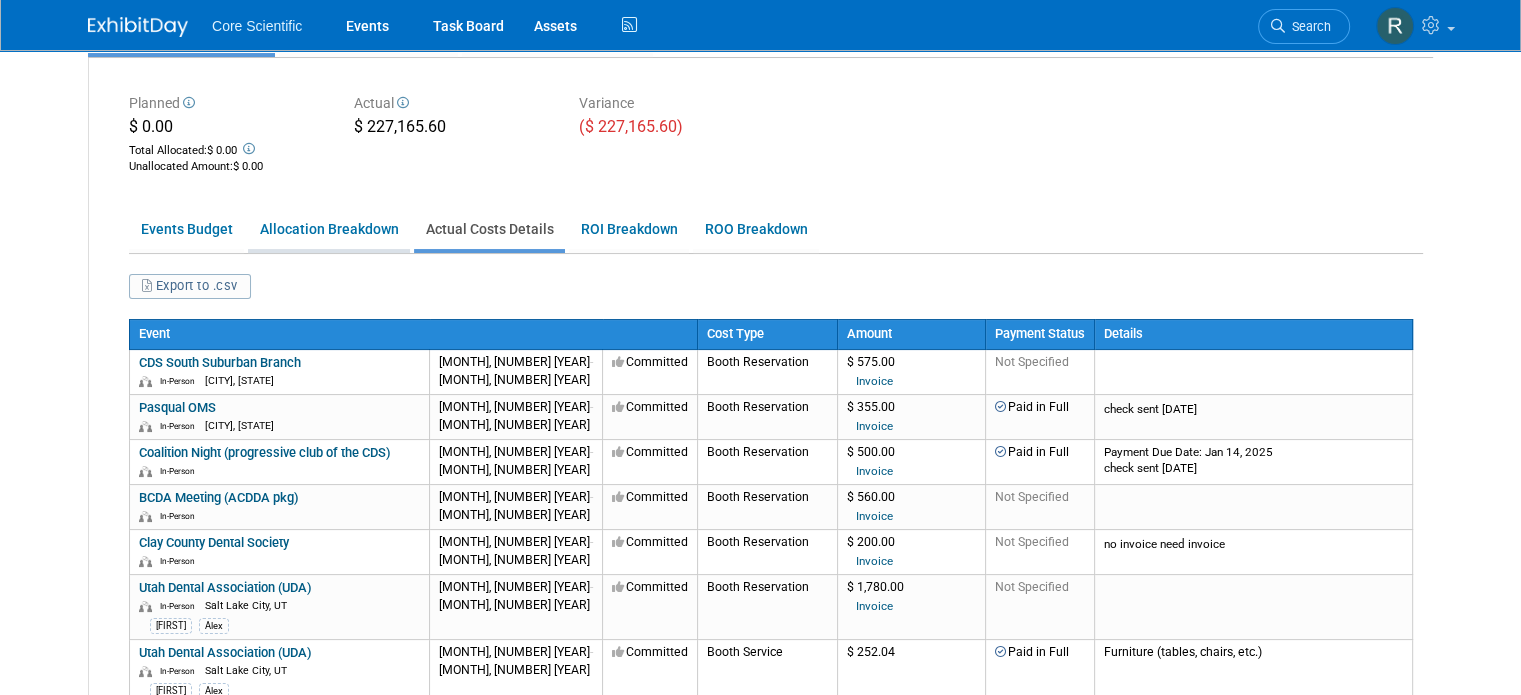 click on "Allocation Breakdown" at bounding box center (329, 229) 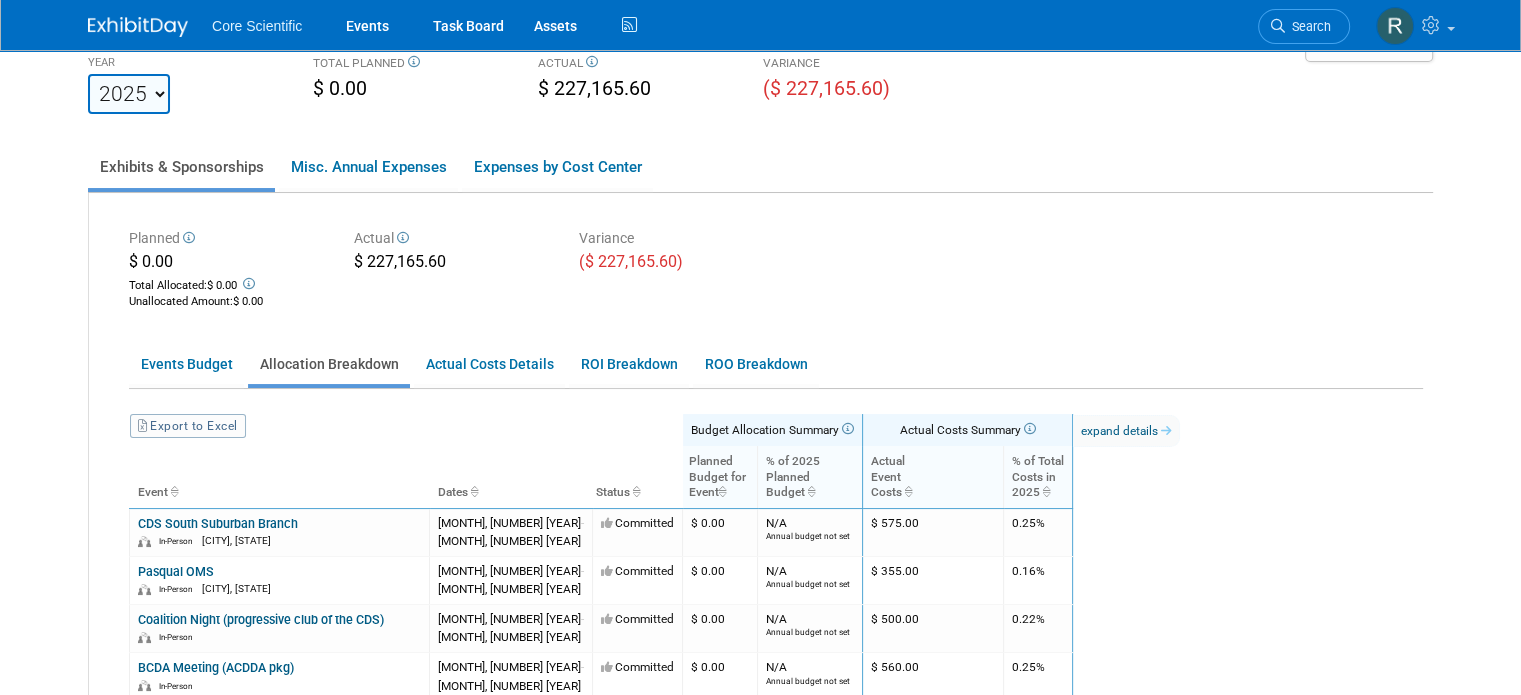 scroll, scrollTop: 100, scrollLeft: 0, axis: vertical 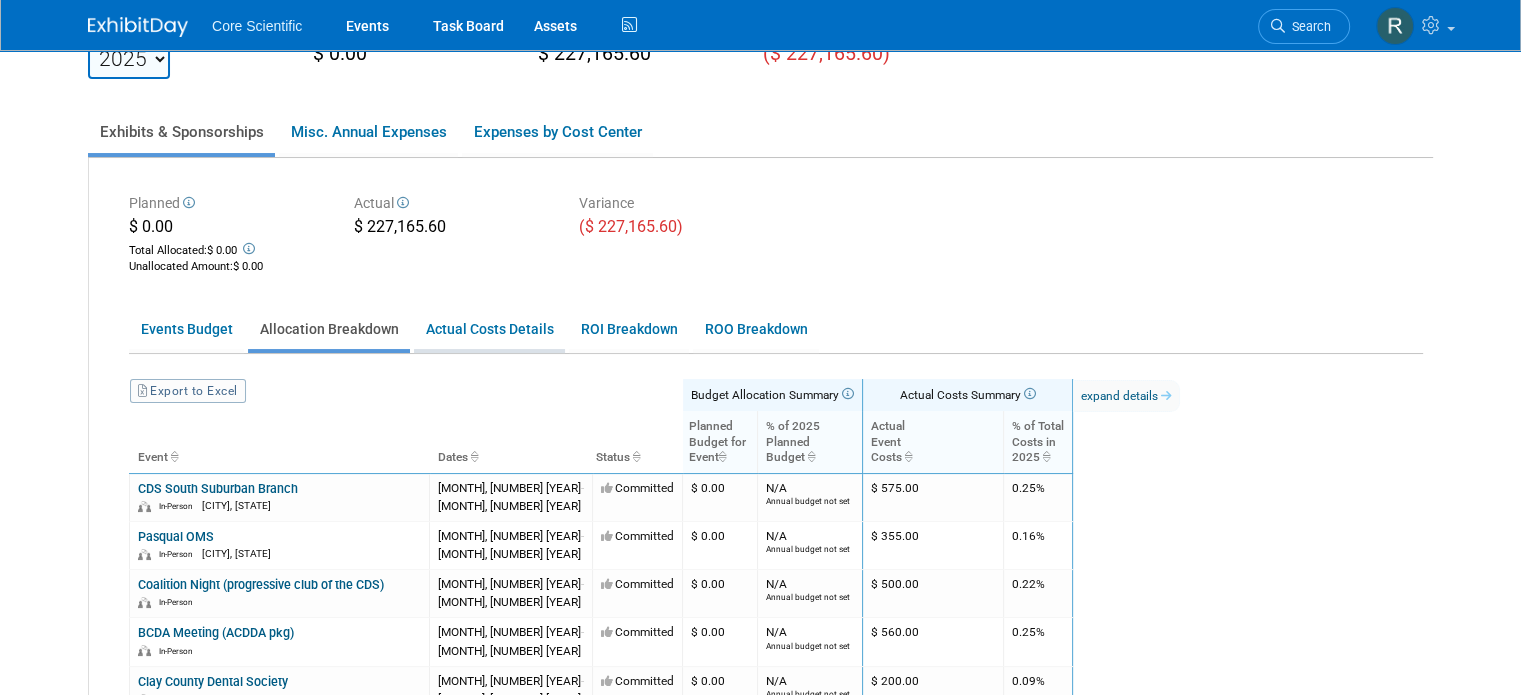 click on "Actual Costs Details" at bounding box center (489, 329) 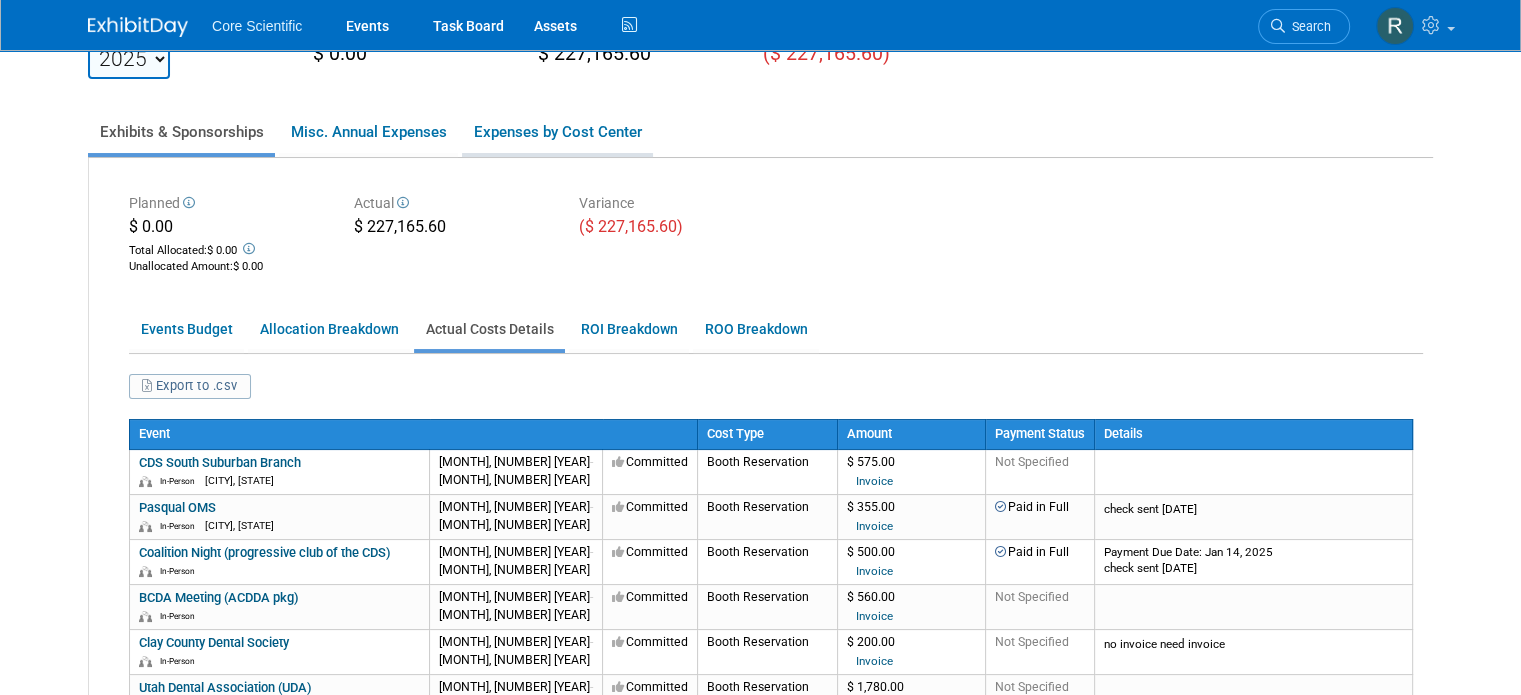 click on "Expenses by Cost Center" at bounding box center (557, 132) 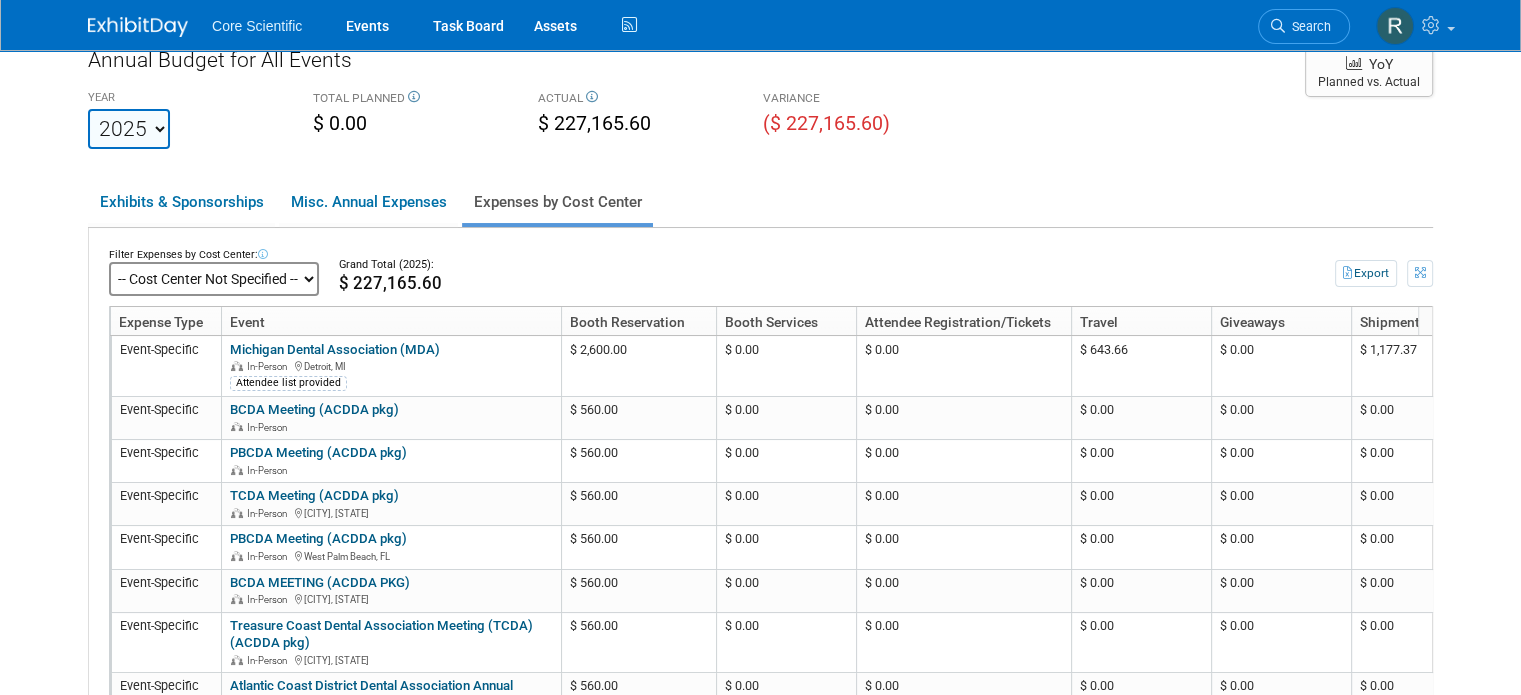 scroll, scrollTop: 0, scrollLeft: 0, axis: both 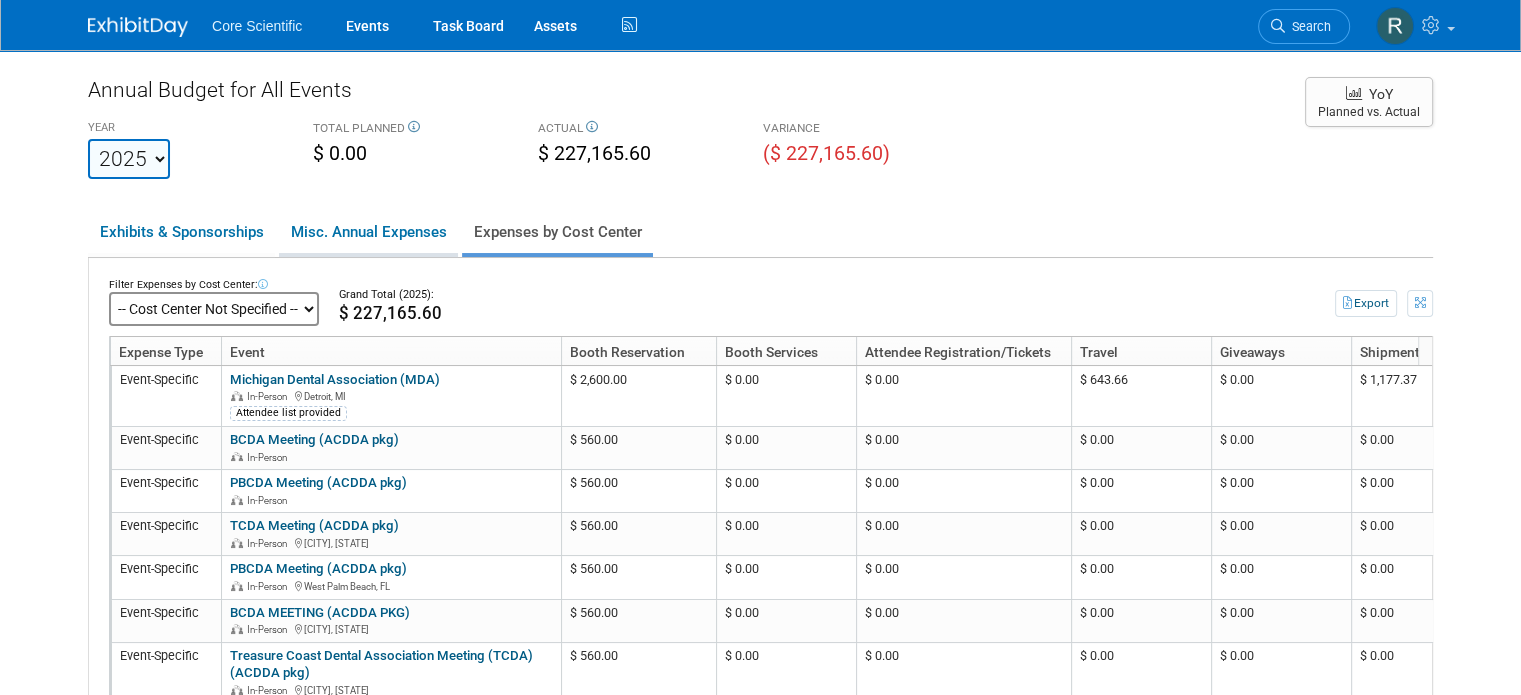 click on "Misc. Annual Expenses" at bounding box center (368, 232) 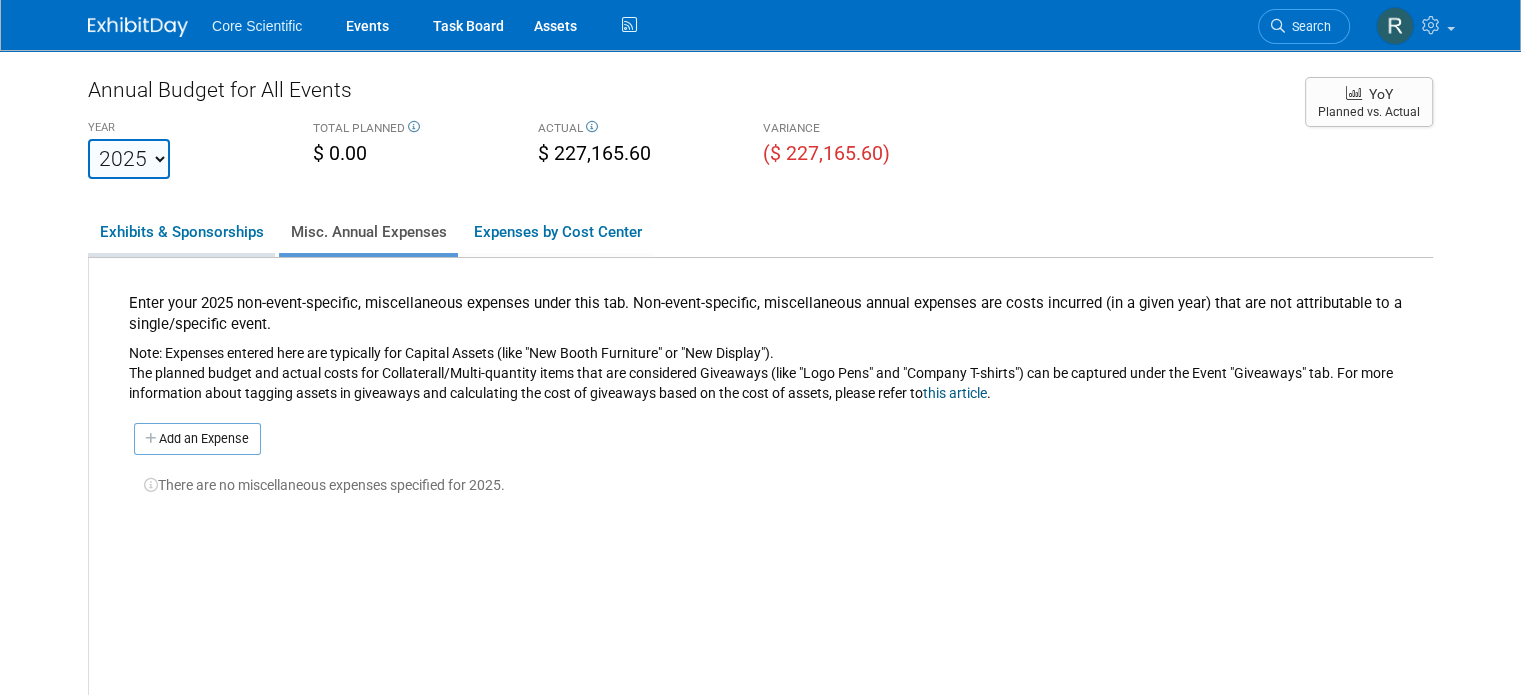 click on "Exhibits & Sponsorships" at bounding box center (181, 232) 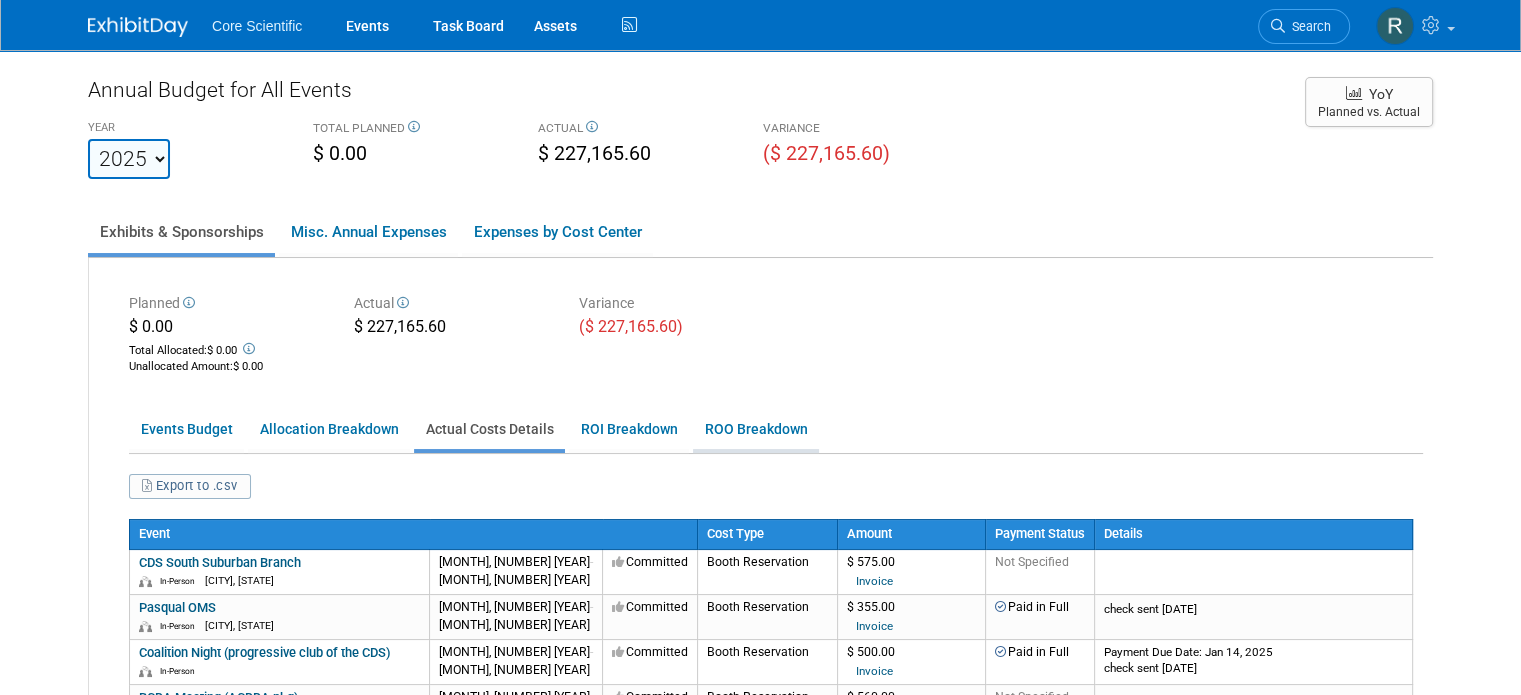 click on "ROO Breakdown" at bounding box center (756, 429) 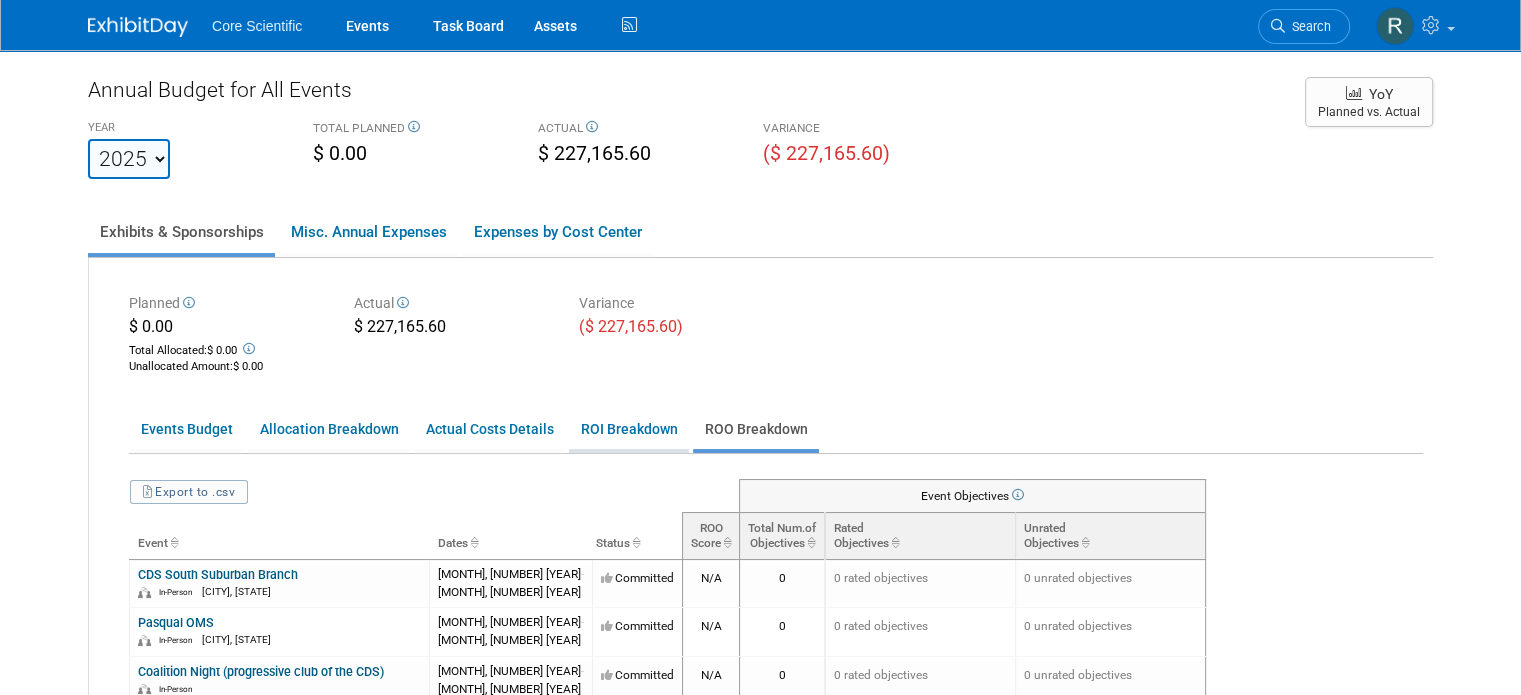 click on "ROI Breakdown" at bounding box center [629, 429] 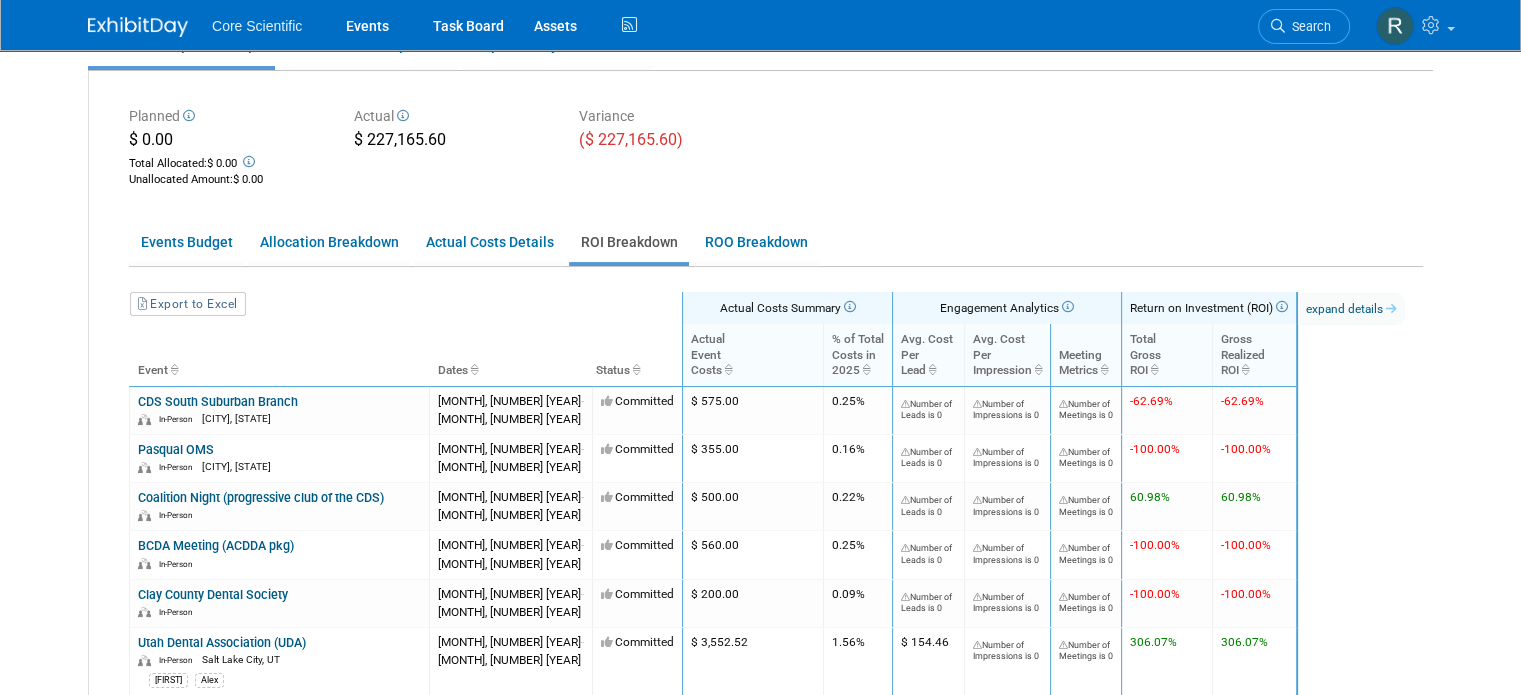 scroll, scrollTop: 200, scrollLeft: 0, axis: vertical 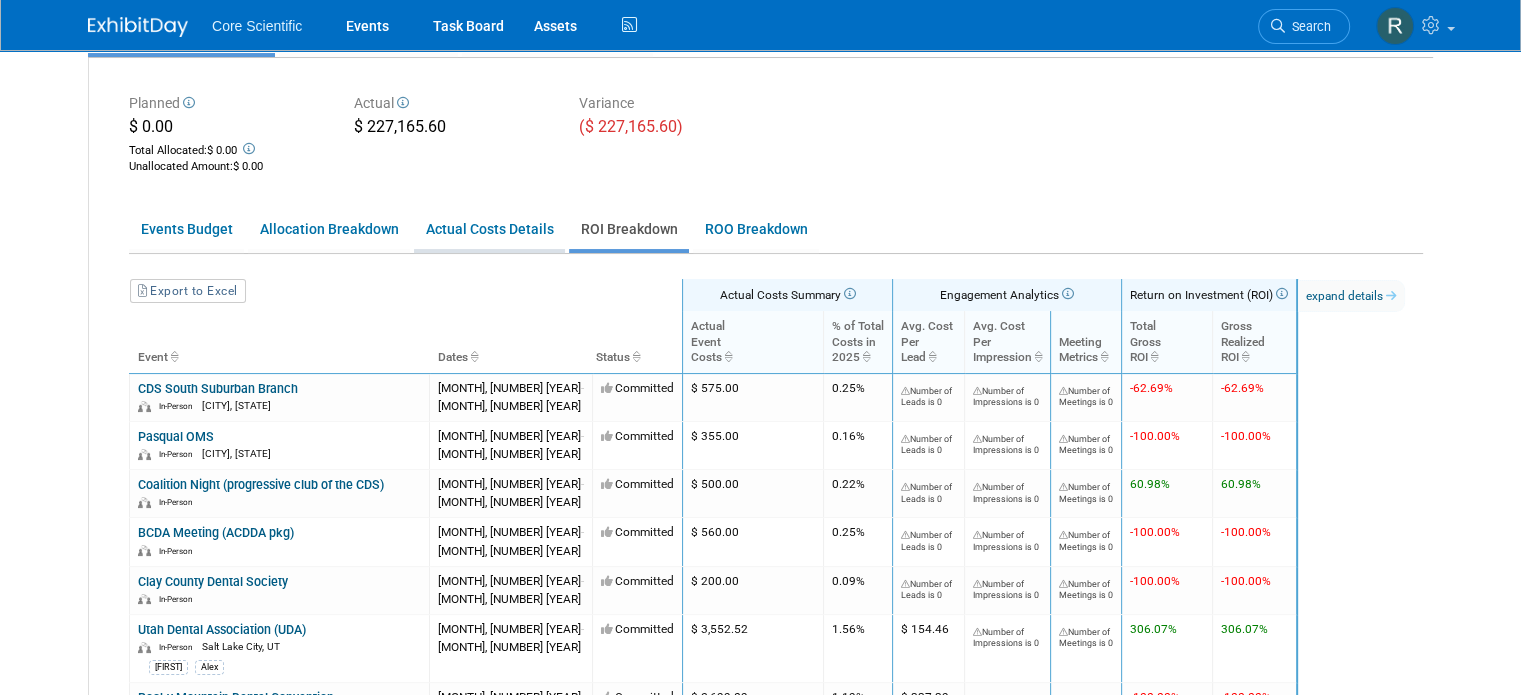click on "Actual Costs Details" at bounding box center (489, 229) 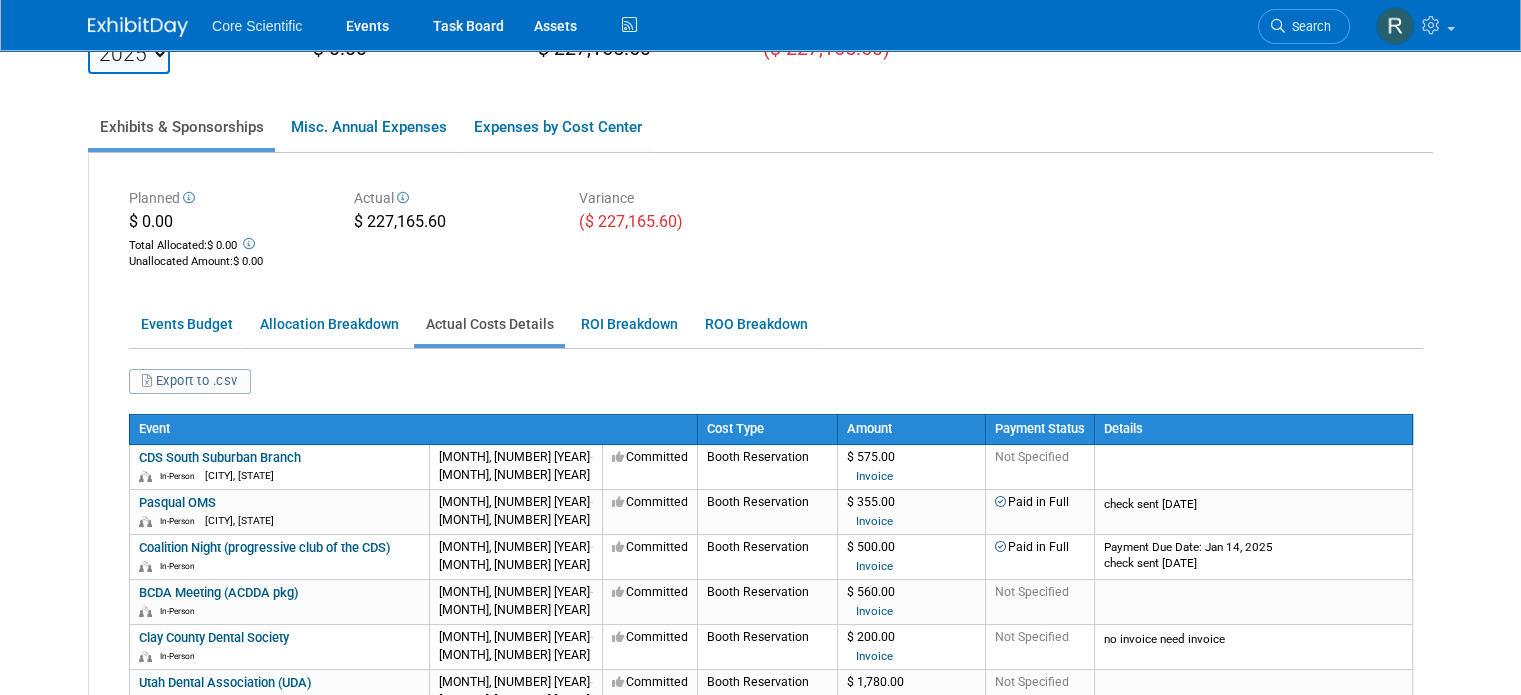 scroll, scrollTop: 200, scrollLeft: 0, axis: vertical 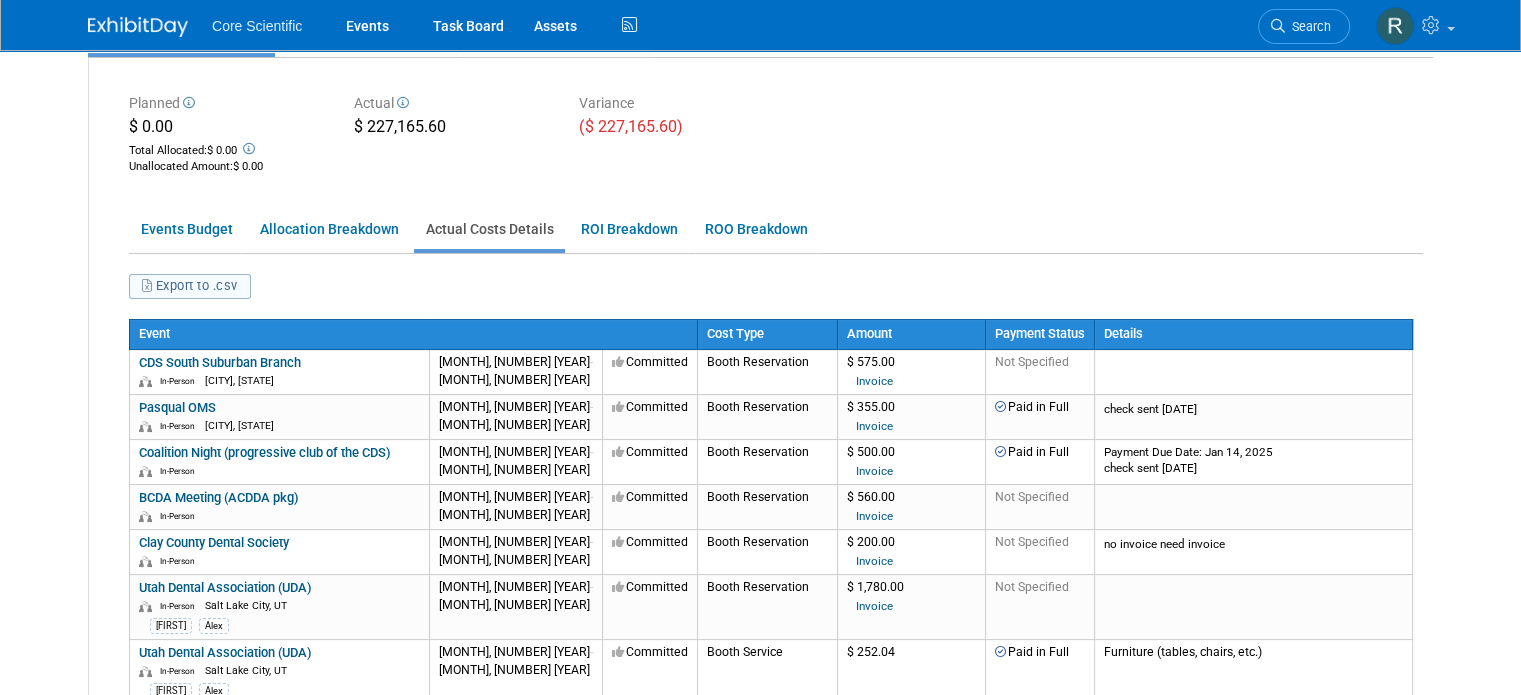click on "Export to .csv" at bounding box center (190, 286) 